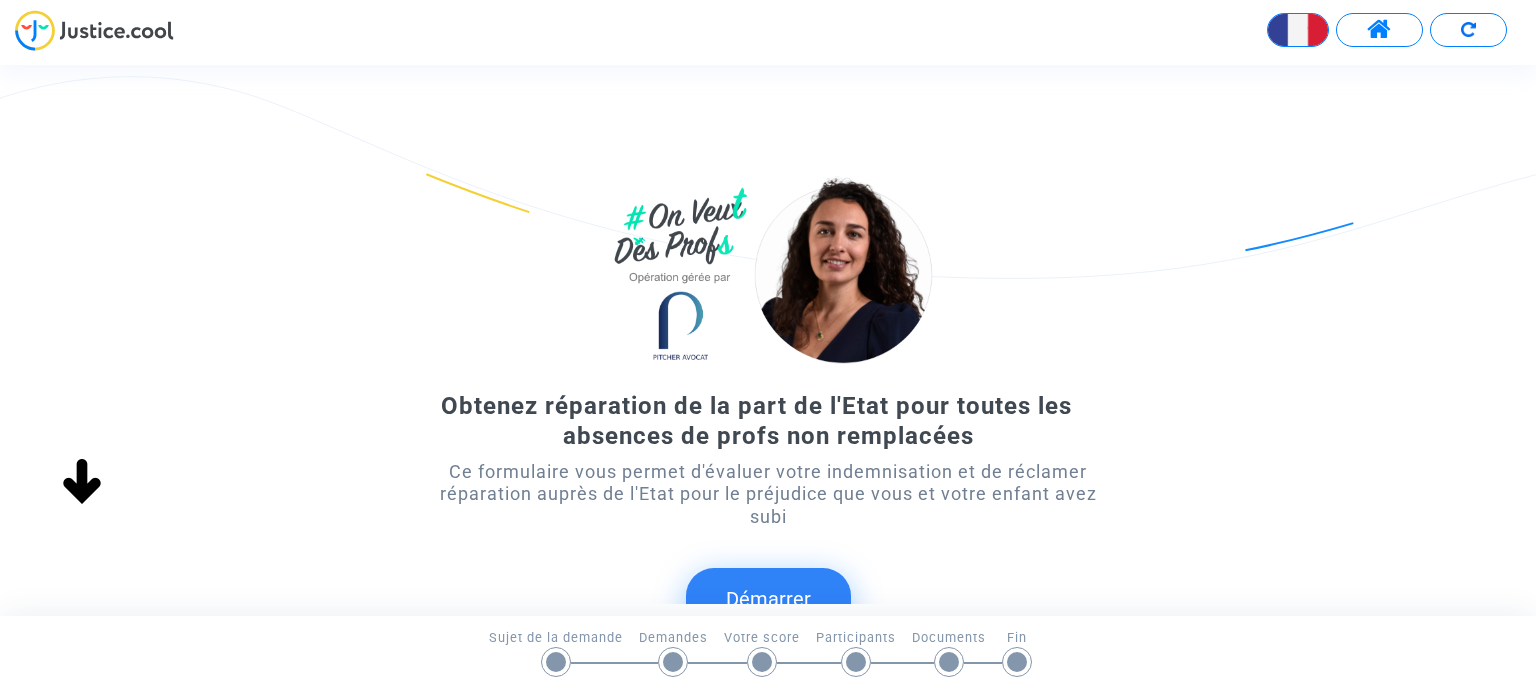 scroll, scrollTop: 0, scrollLeft: 0, axis: both 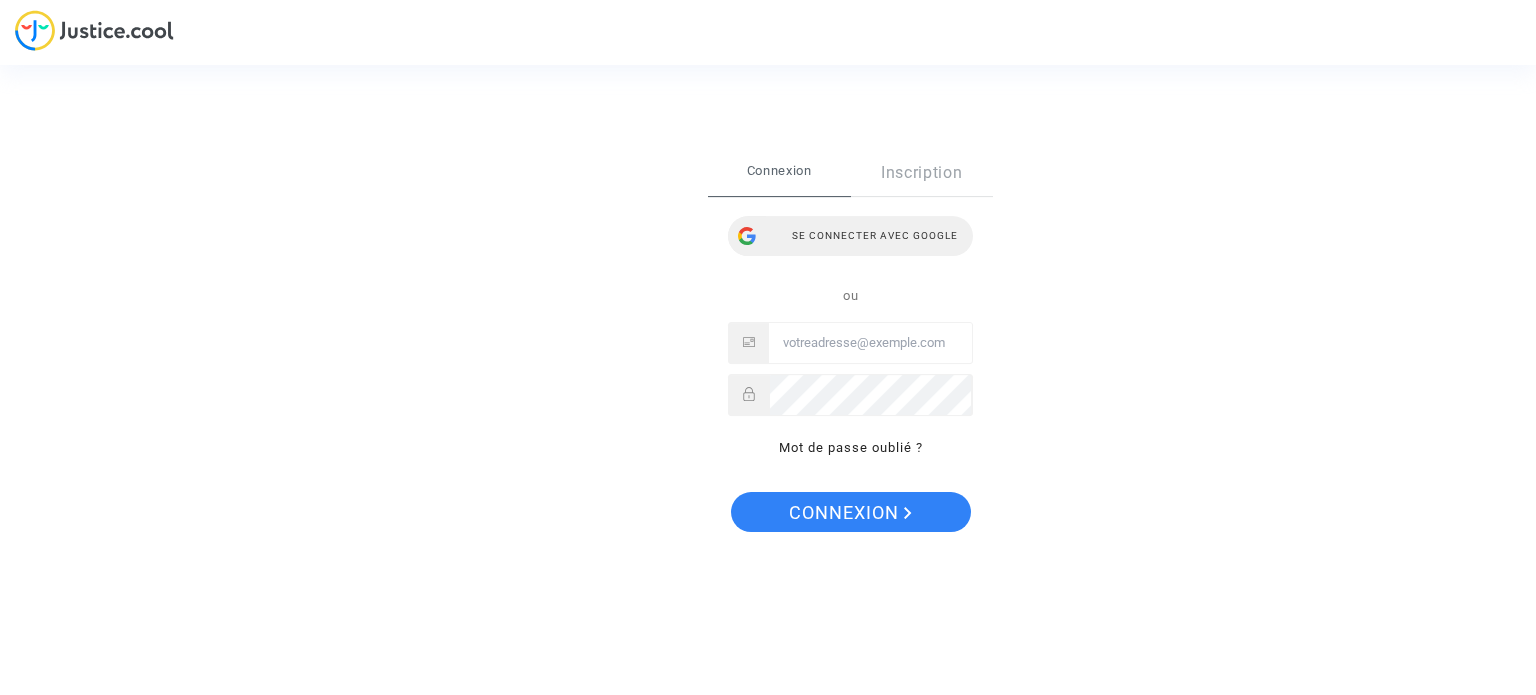 click on "Se connecter avec Google" at bounding box center [850, 236] 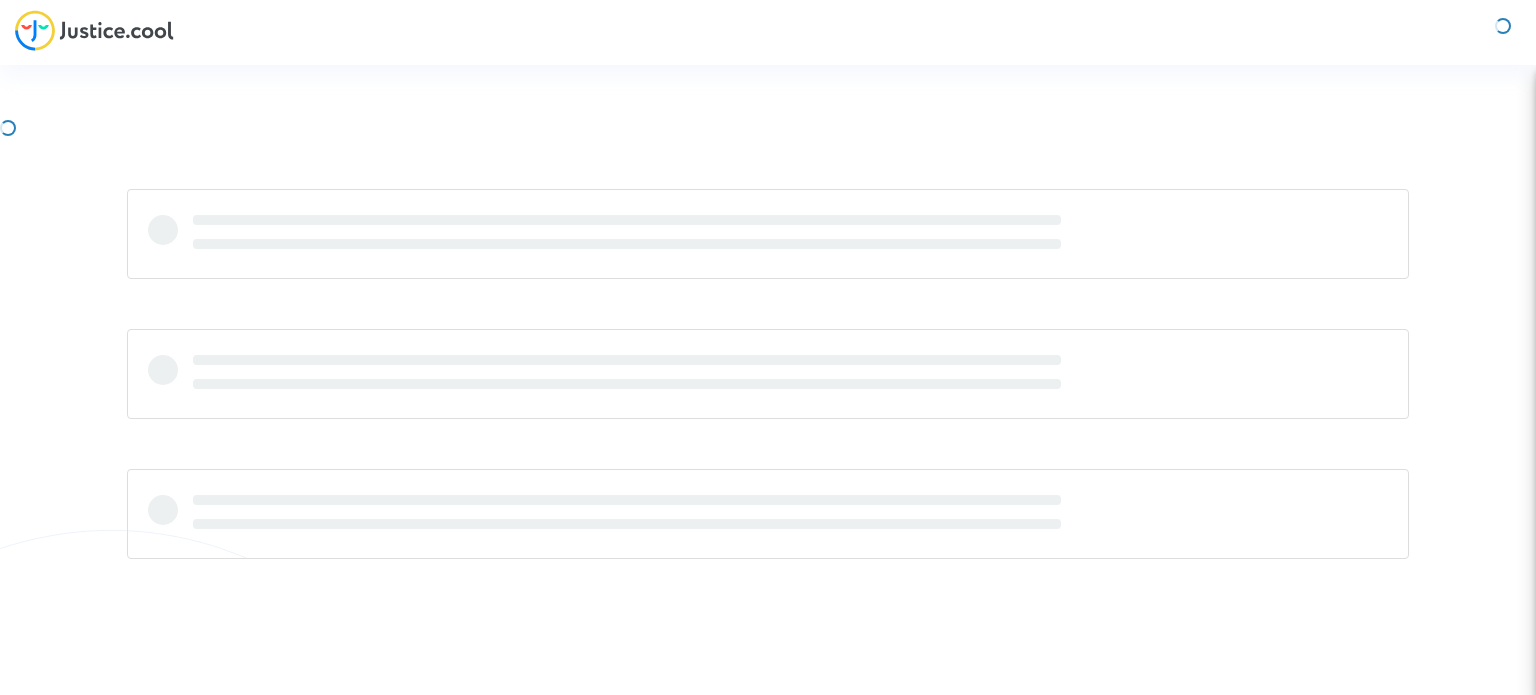 scroll, scrollTop: 0, scrollLeft: 0, axis: both 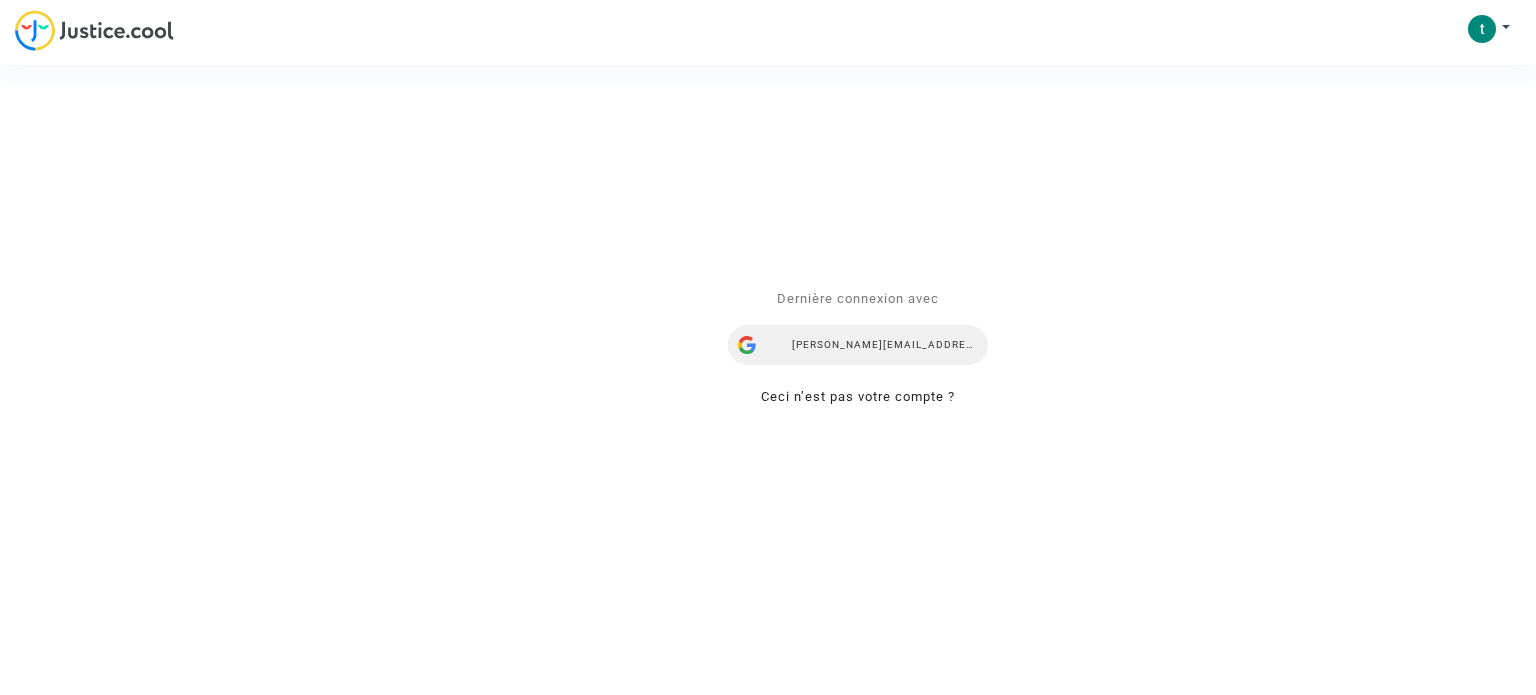 click on "[PERSON_NAME][EMAIL_ADDRESS][DOMAIN_NAME]" at bounding box center (858, 345) 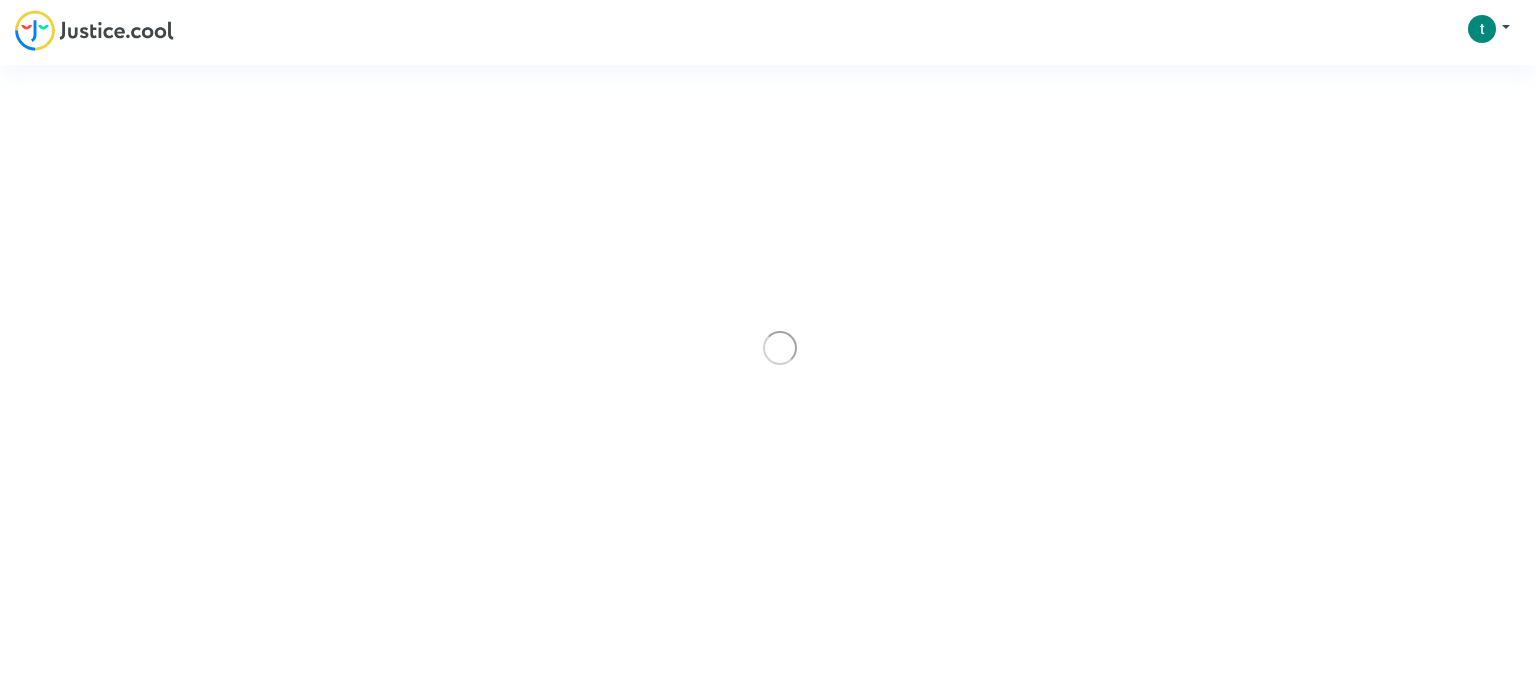 scroll, scrollTop: 0, scrollLeft: 0, axis: both 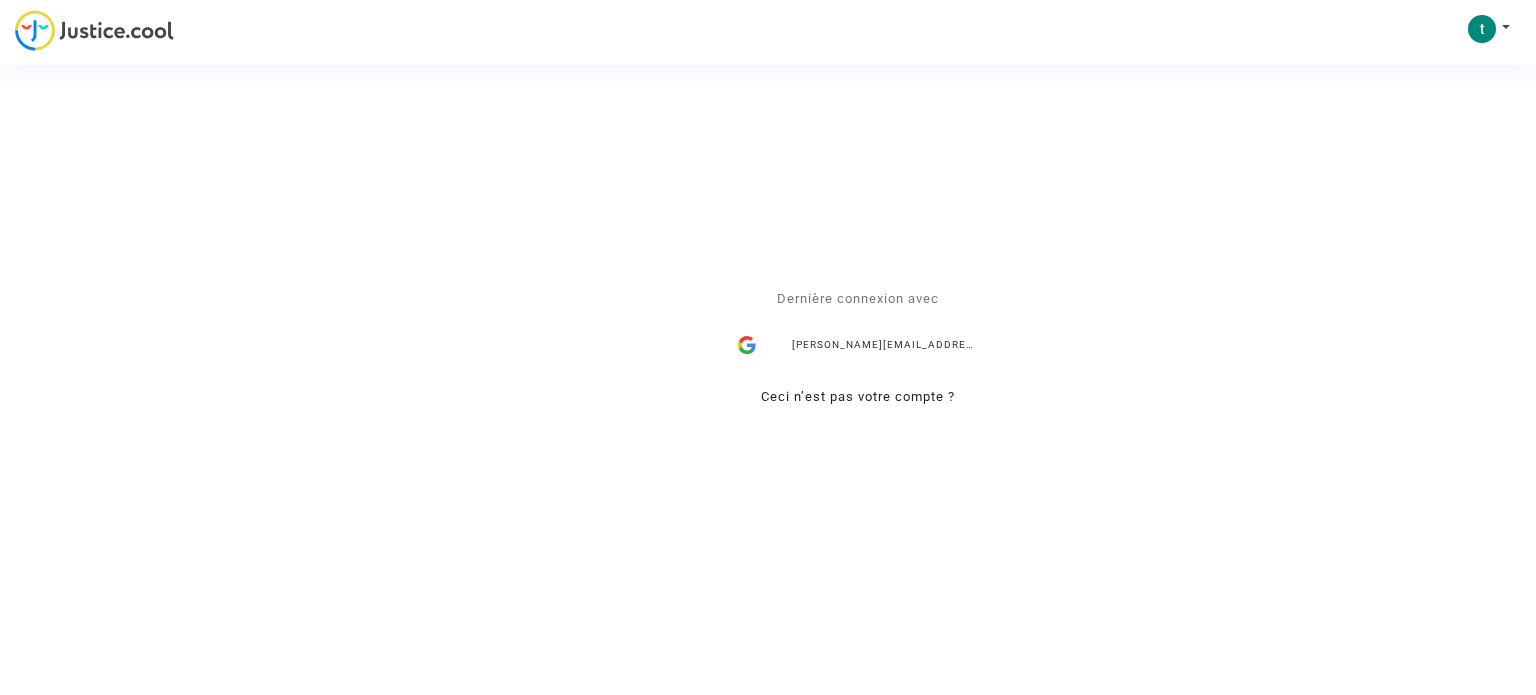 click on "Se connecter Dernière connexion avec thomas.bathore@gmail.com Ceci n’est pas votre compte ? Envoyer" 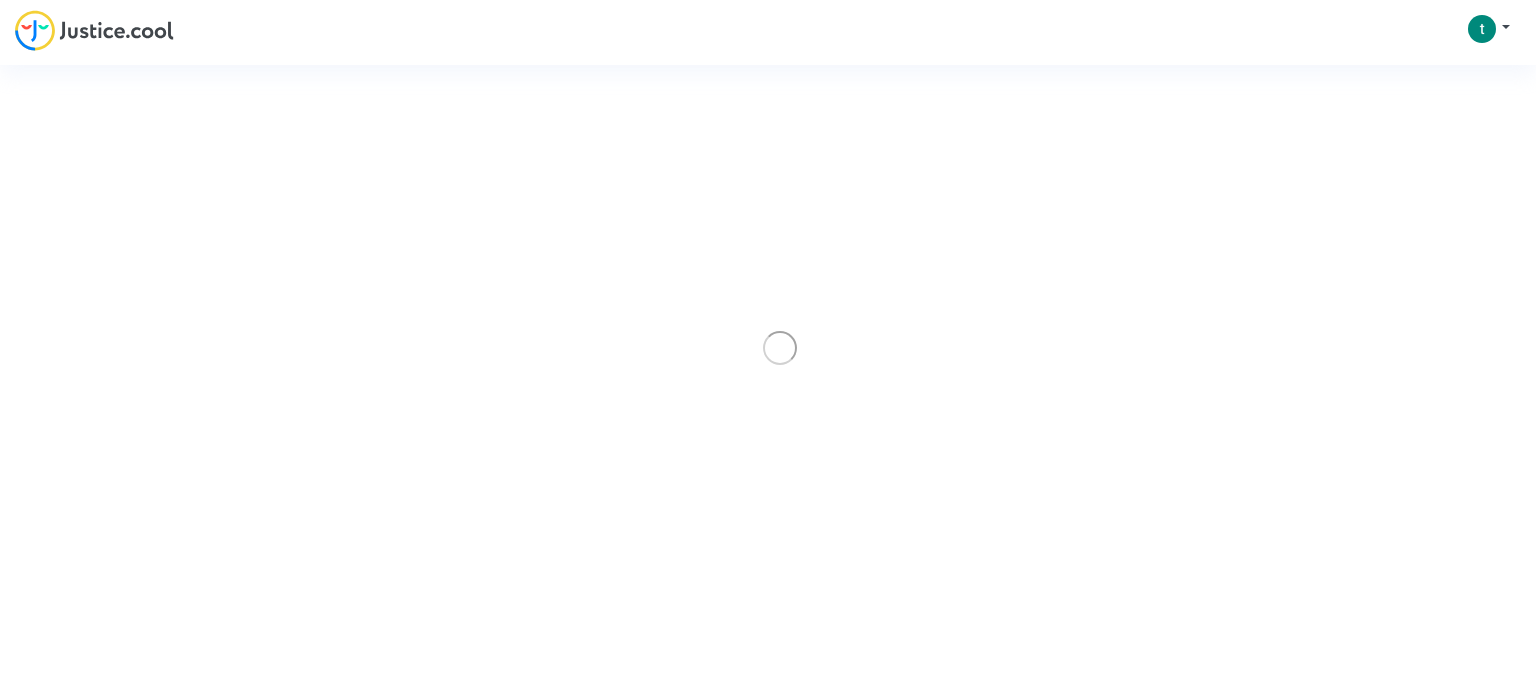 scroll, scrollTop: 0, scrollLeft: 0, axis: both 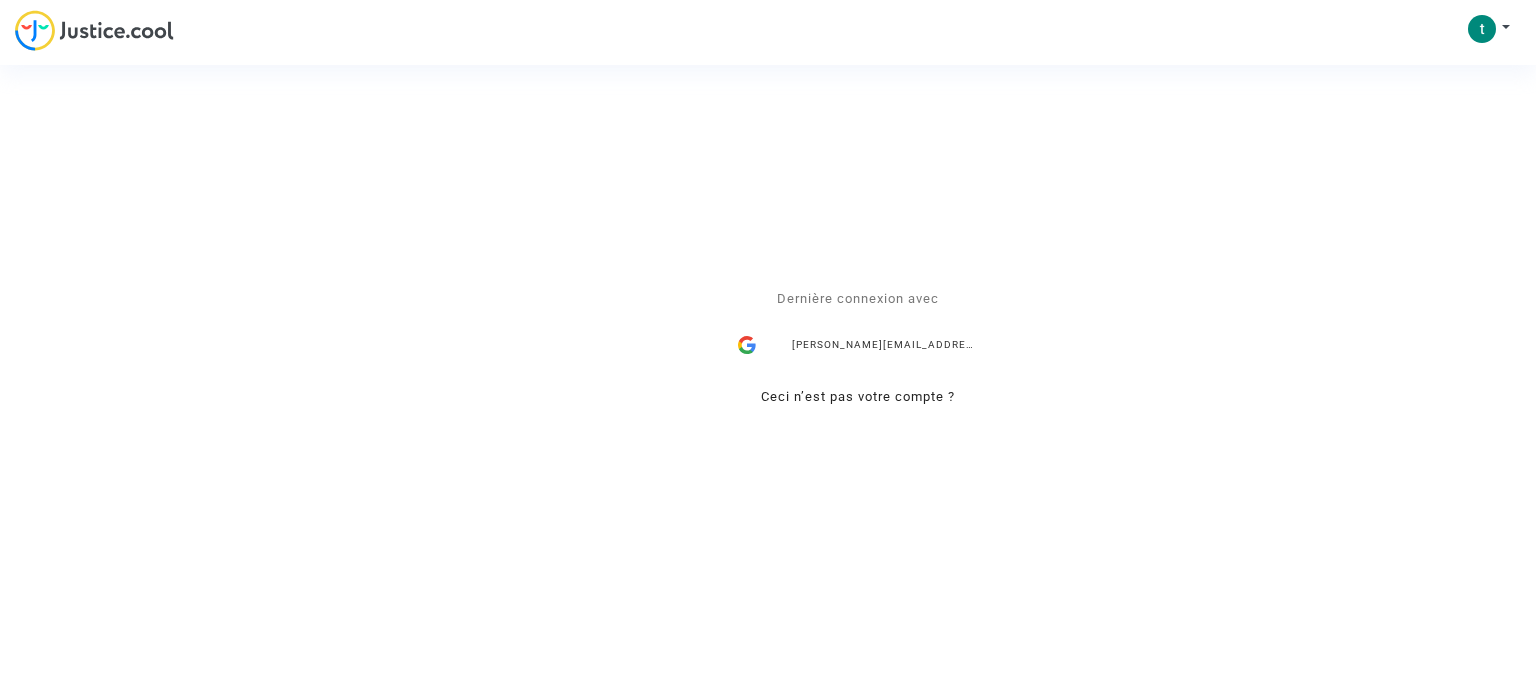 click on "Se connecter Dernière connexion avec [PERSON_NAME][EMAIL_ADDRESS][DOMAIN_NAME] Ceci n’est pas votre compte ? Envoyer" 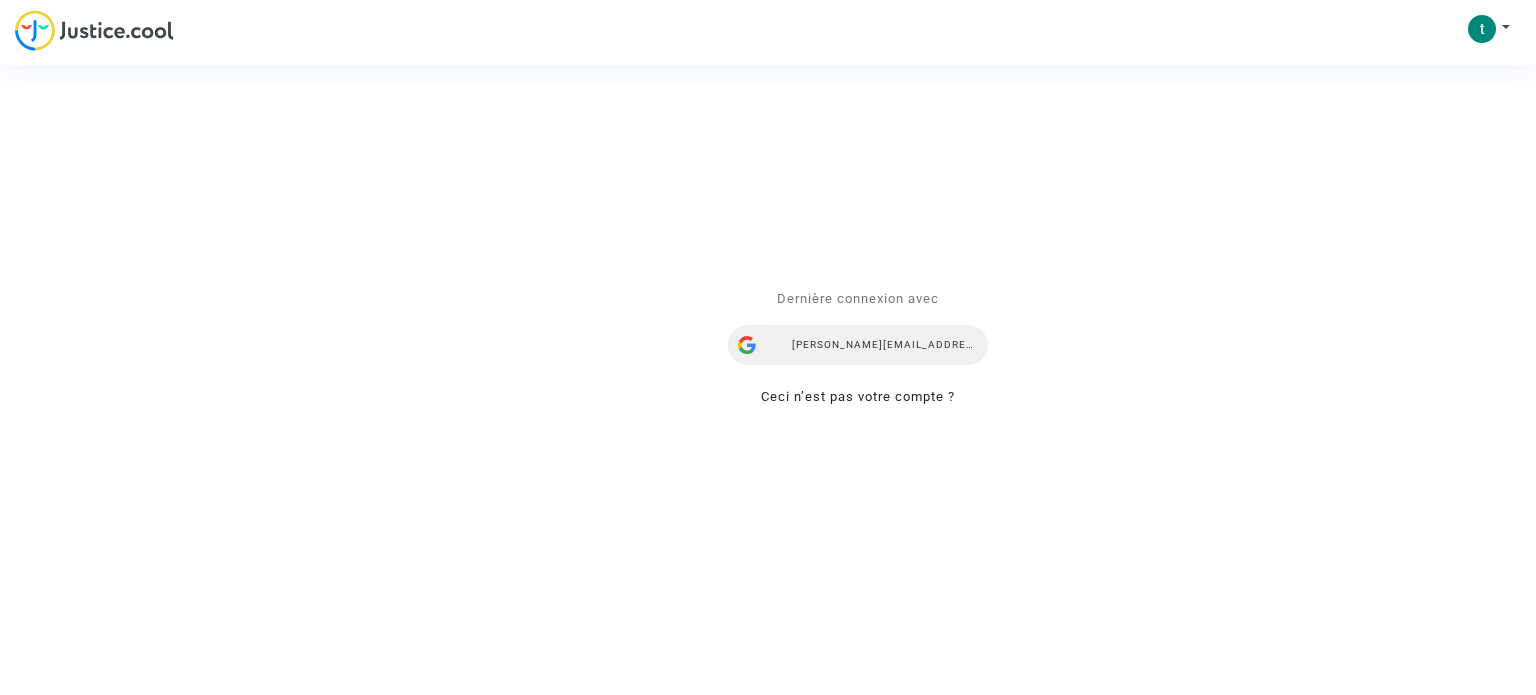 click on "[PERSON_NAME][EMAIL_ADDRESS][DOMAIN_NAME]" at bounding box center (858, 345) 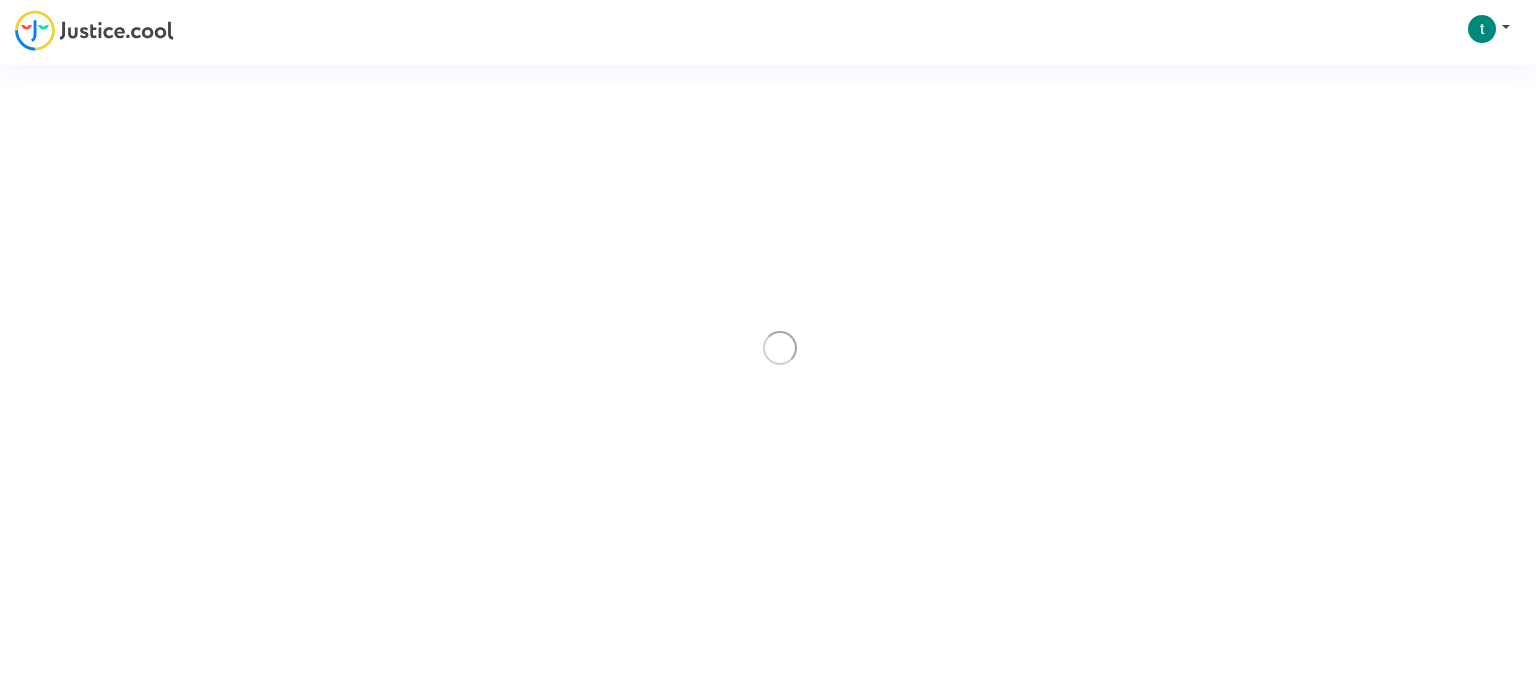 scroll, scrollTop: 0, scrollLeft: 0, axis: both 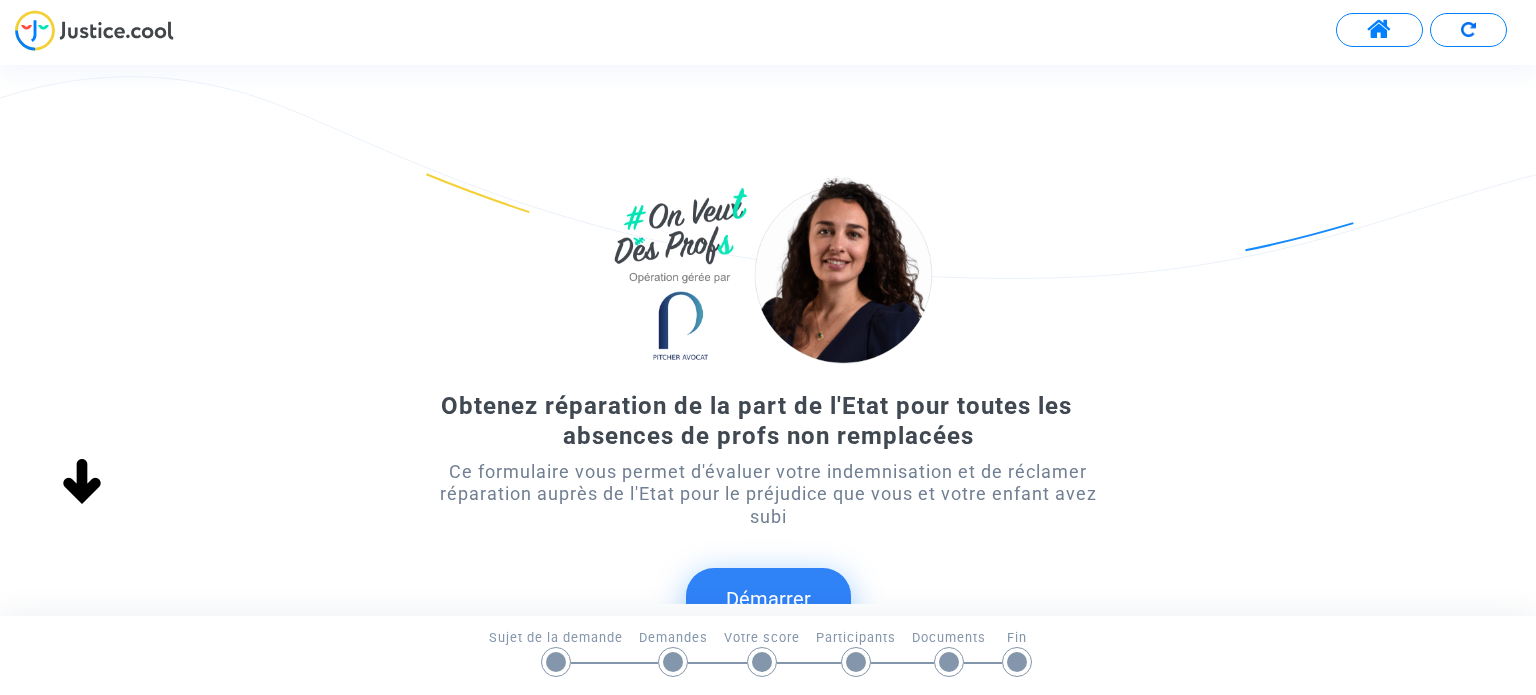 click on "Démarrer" 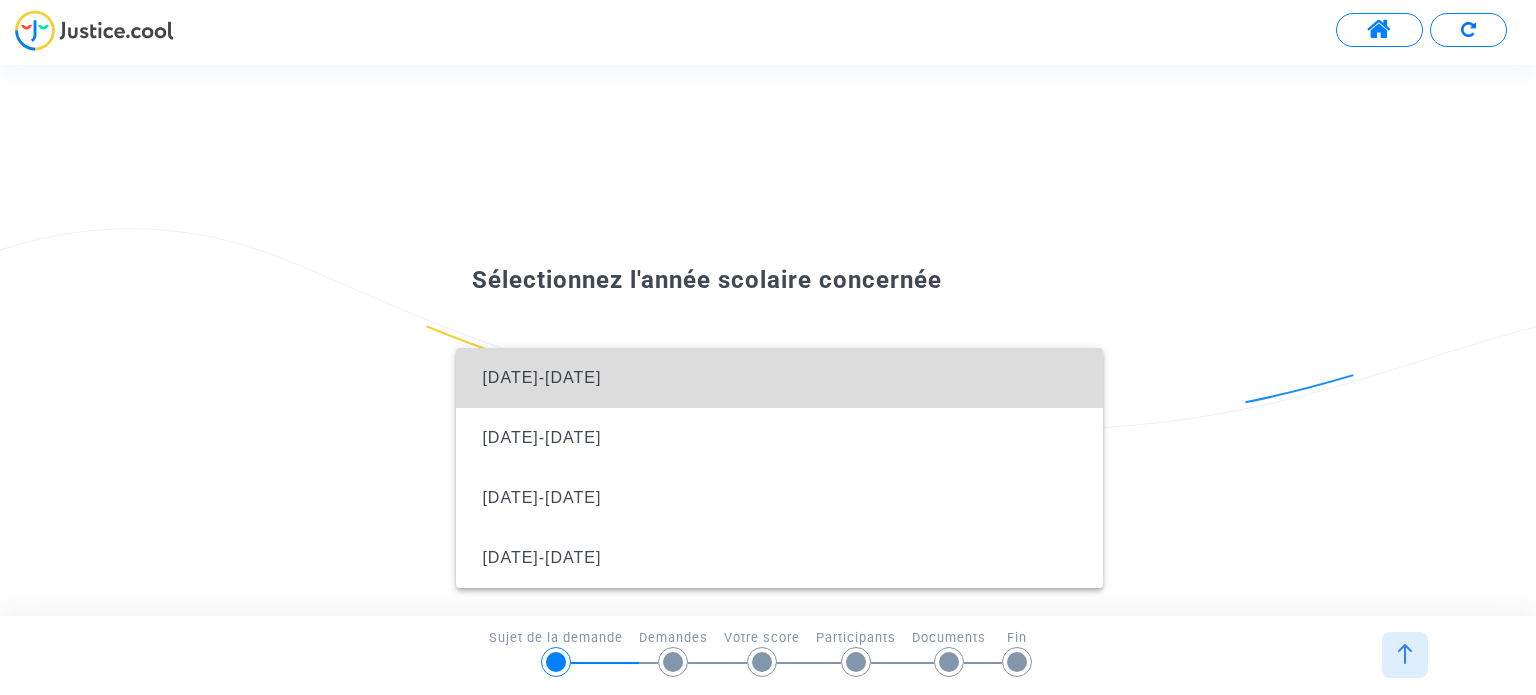 click on "2024-2025" at bounding box center [779, 378] 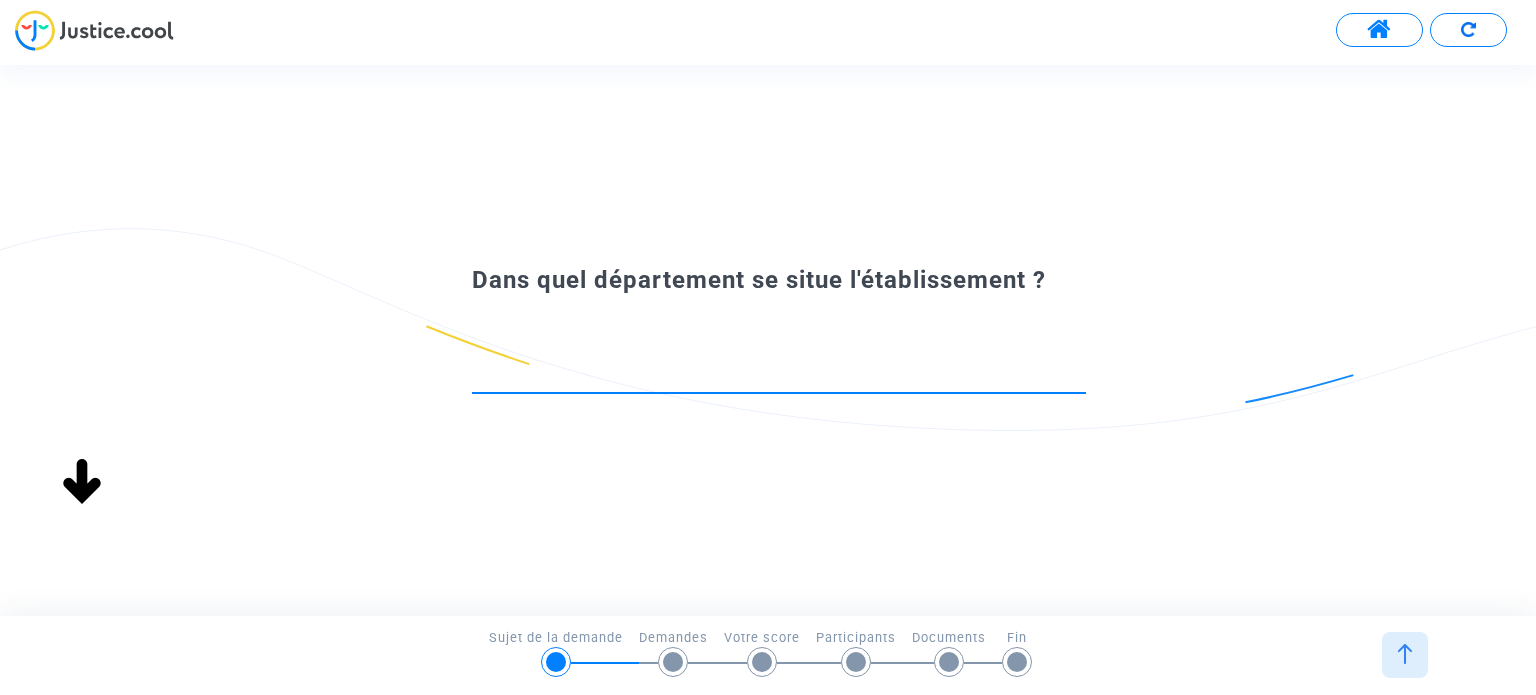 click at bounding box center [779, 375] 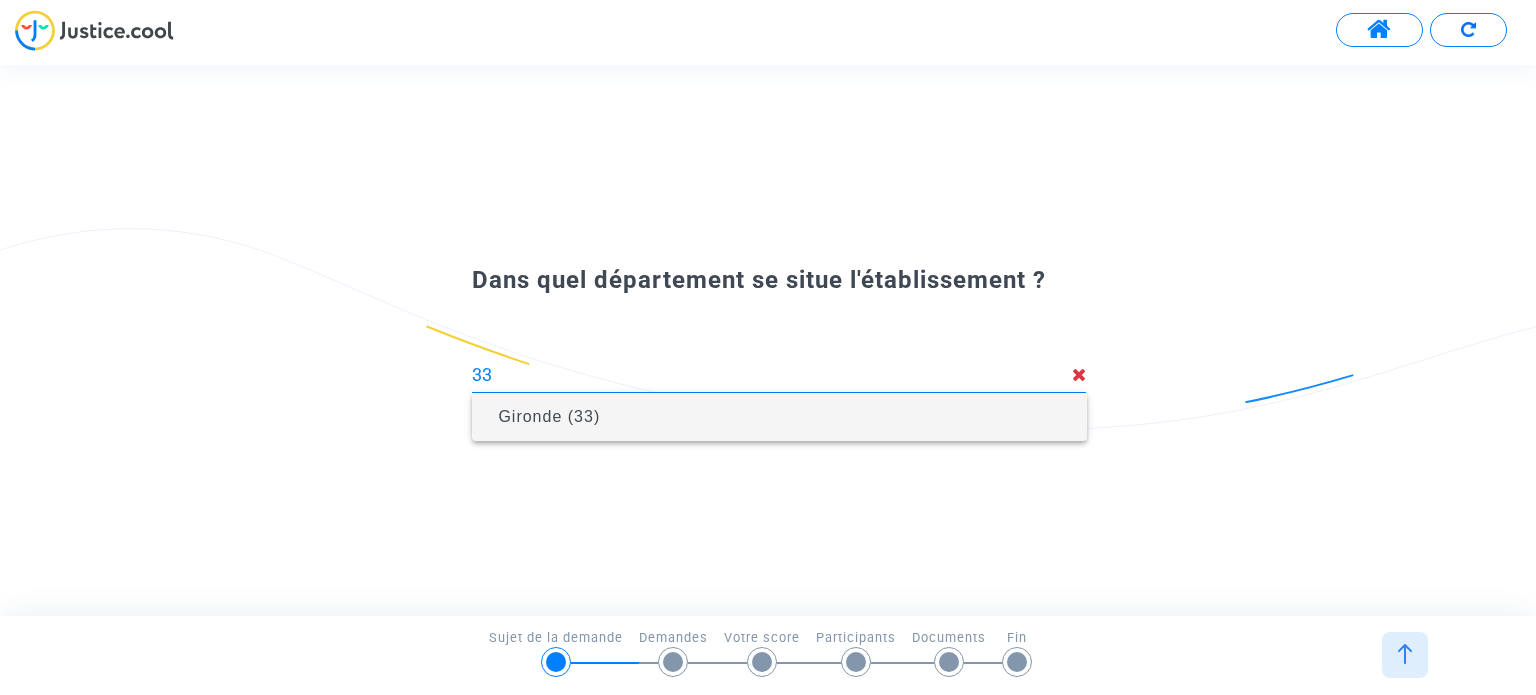 click on "Gironde (33)" at bounding box center (549, 416) 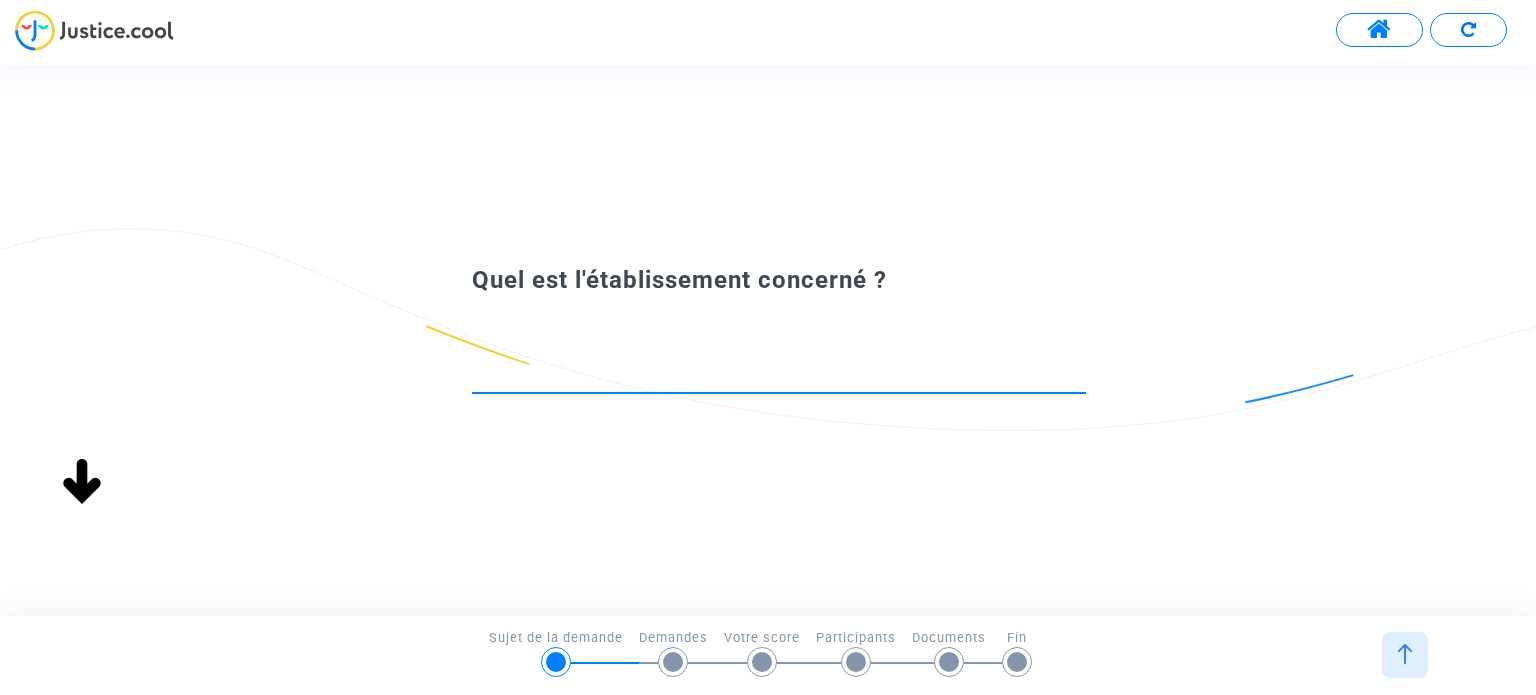 click at bounding box center [779, 375] 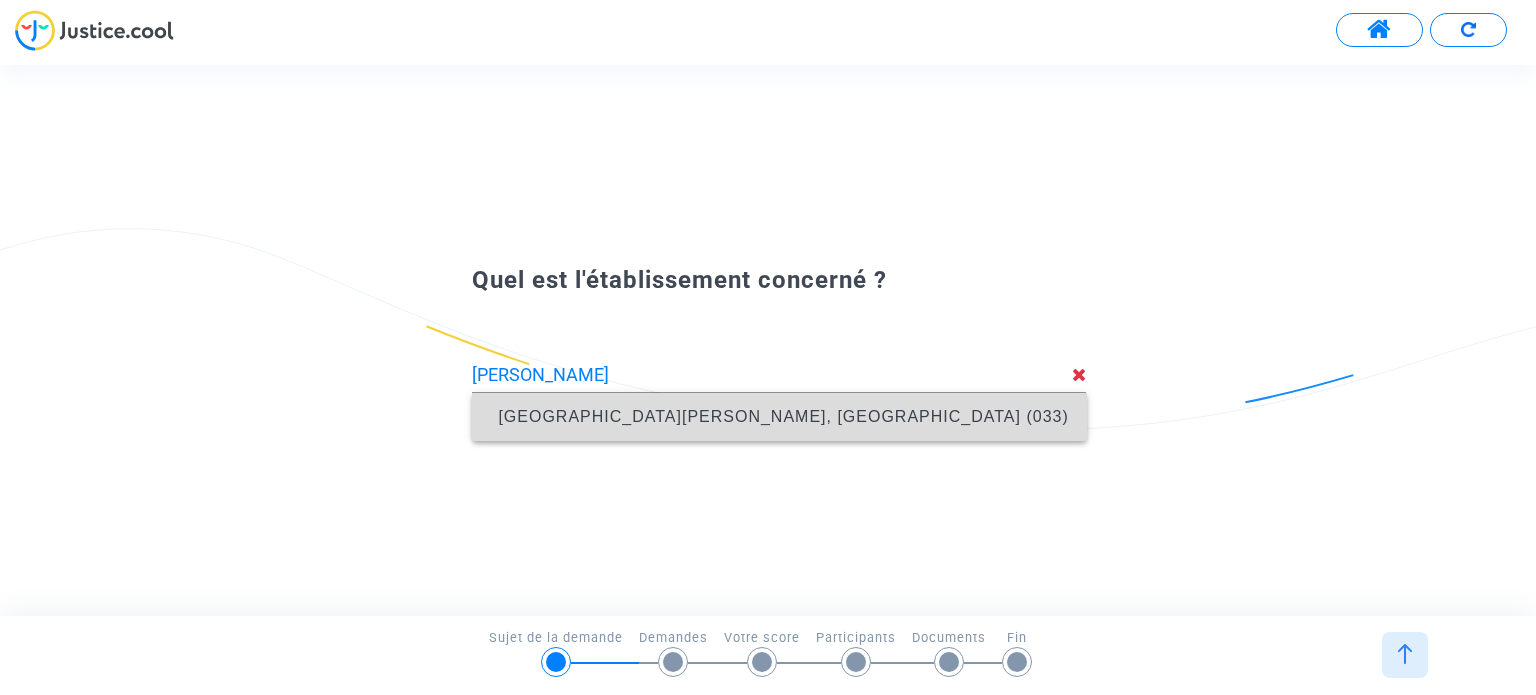 click on "Collège Andrée Chedid, Le Haillan (033)" at bounding box center (783, 416) 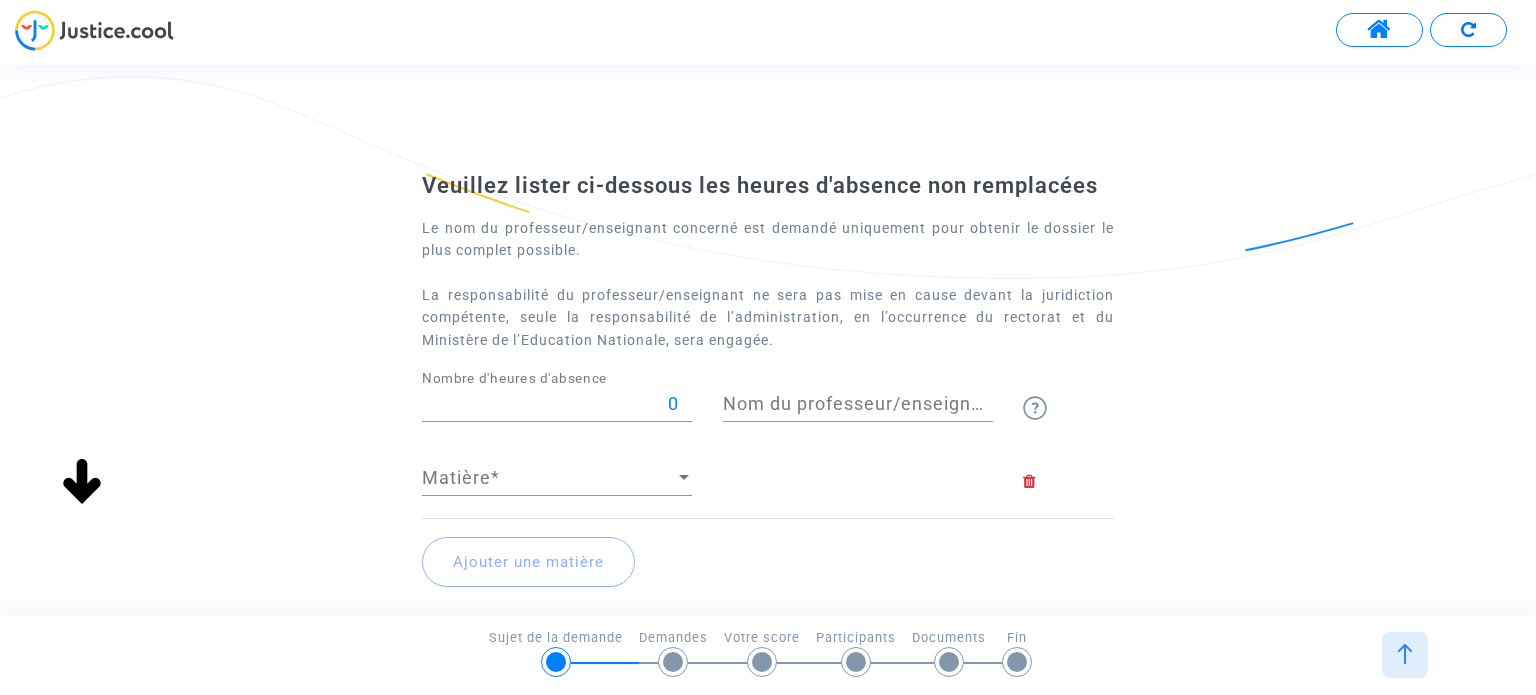 click on "0" at bounding box center [557, 404] 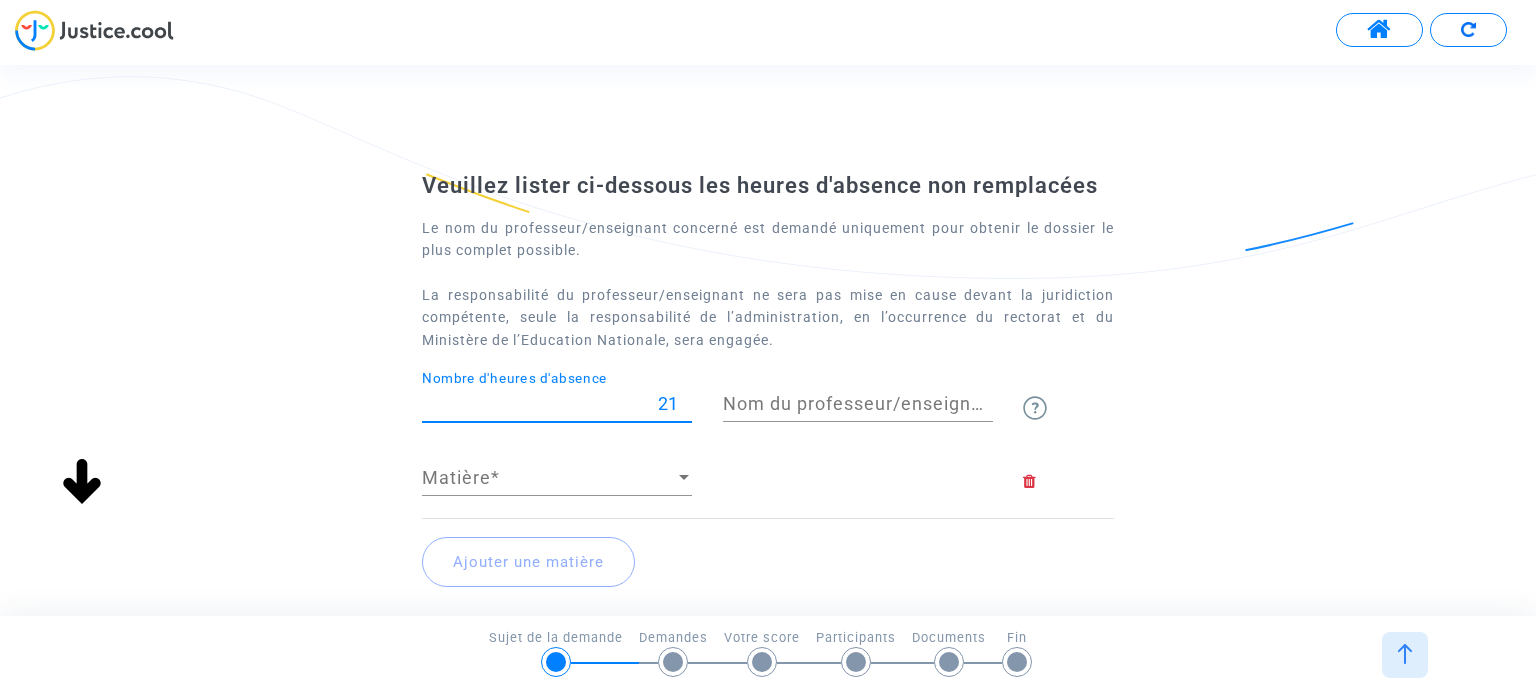 type on "21" 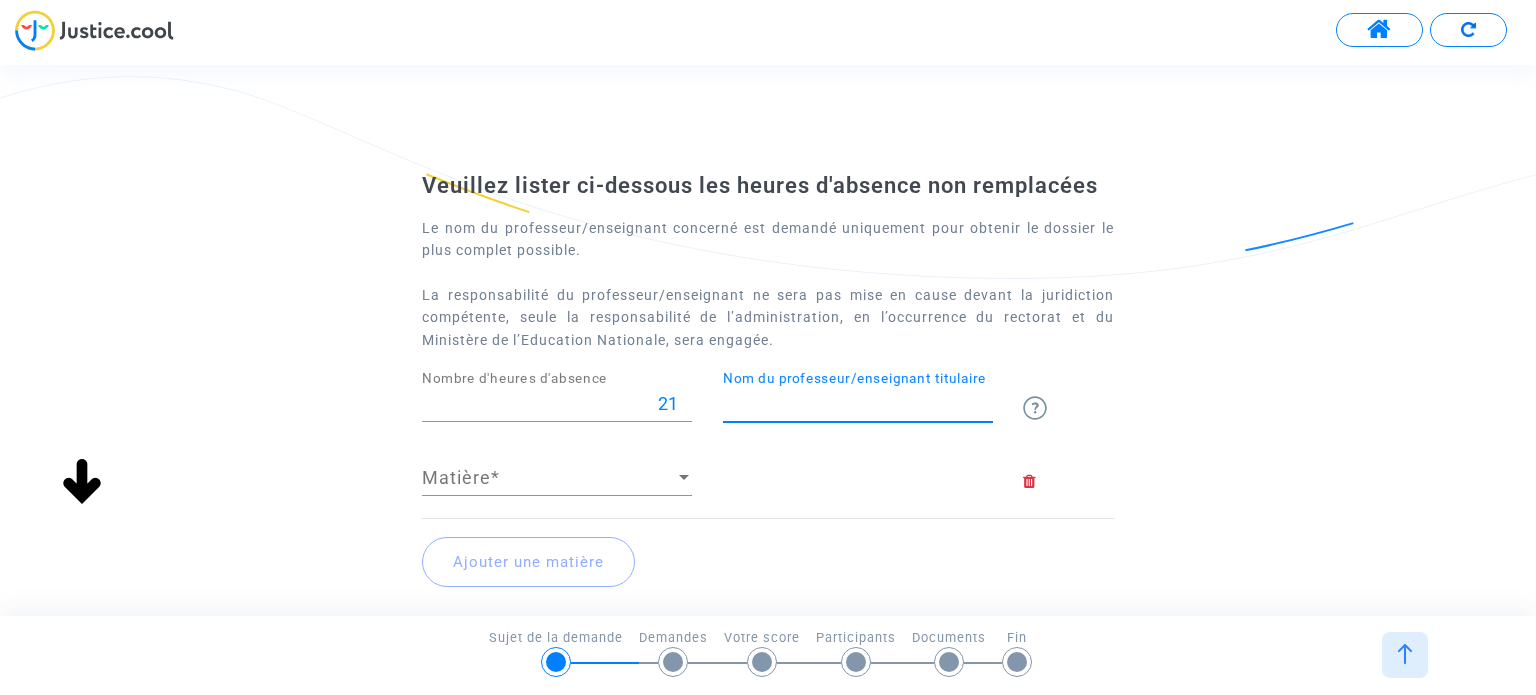 click on "Nom du professeur/enseignant titulaire" at bounding box center [858, 404] 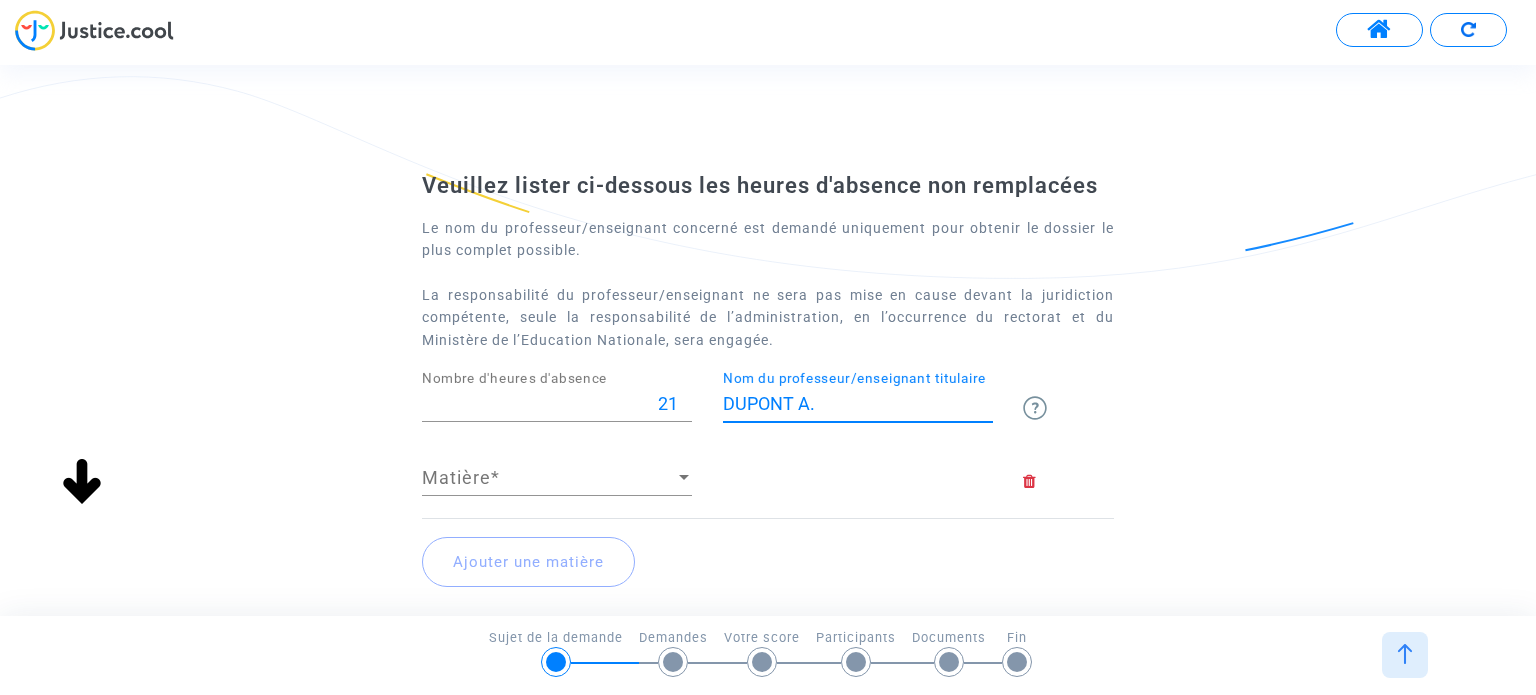 type on "DUPONT A." 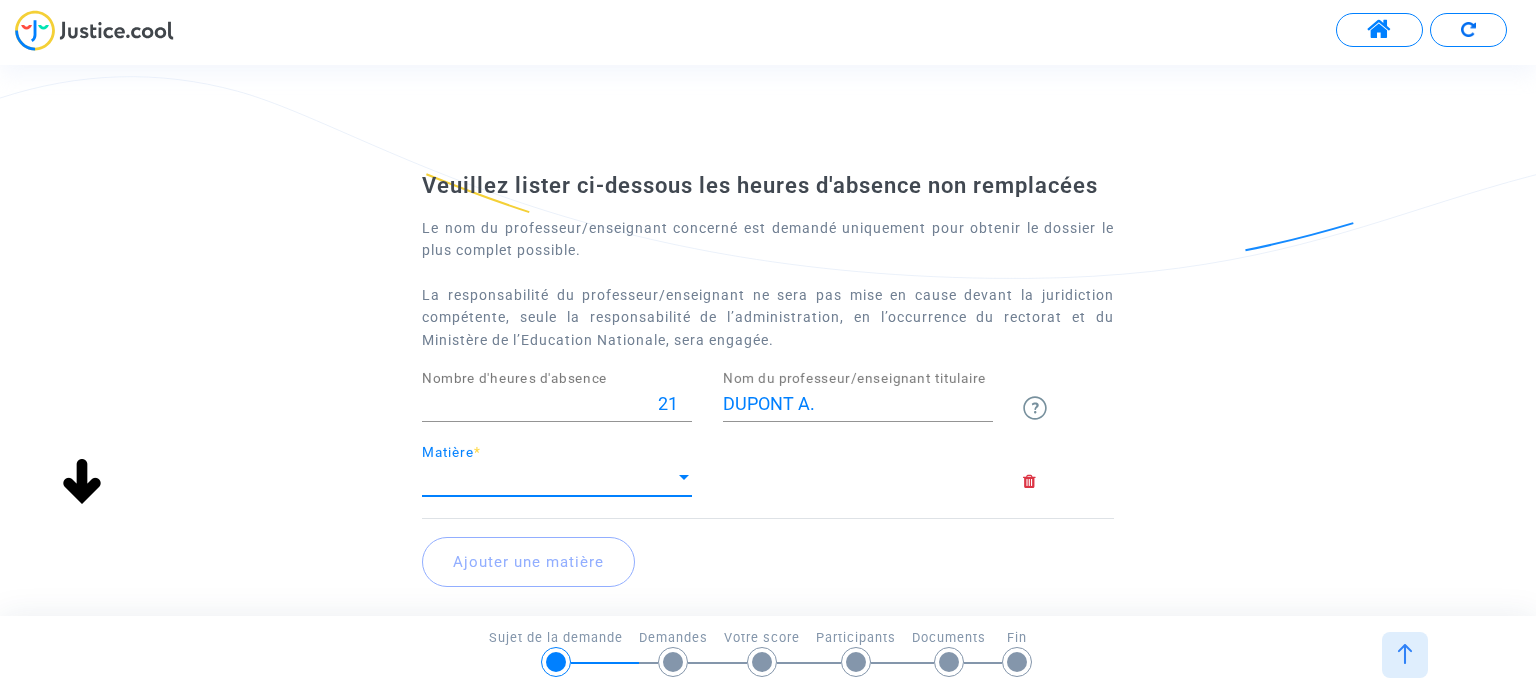 click on "Matière" at bounding box center (548, 478) 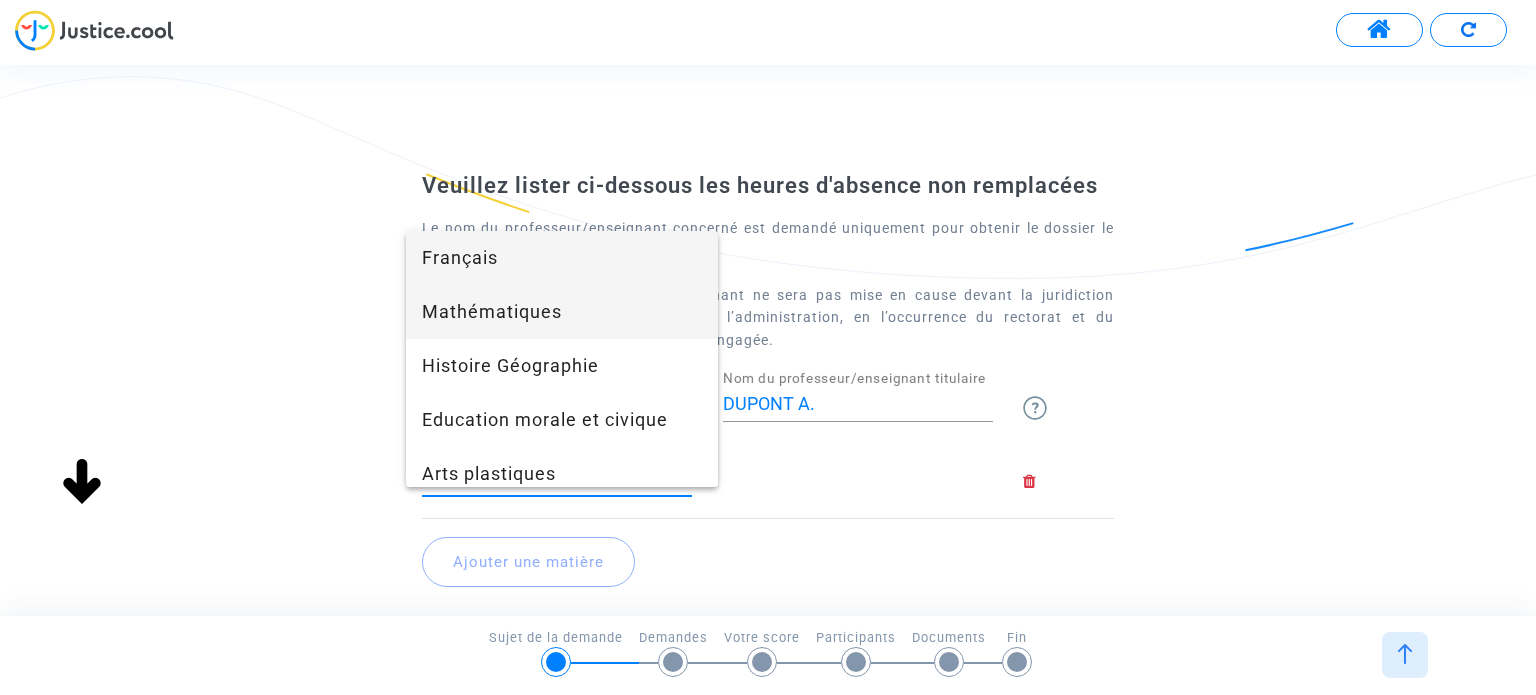 click on "Mathématiques" at bounding box center (562, 312) 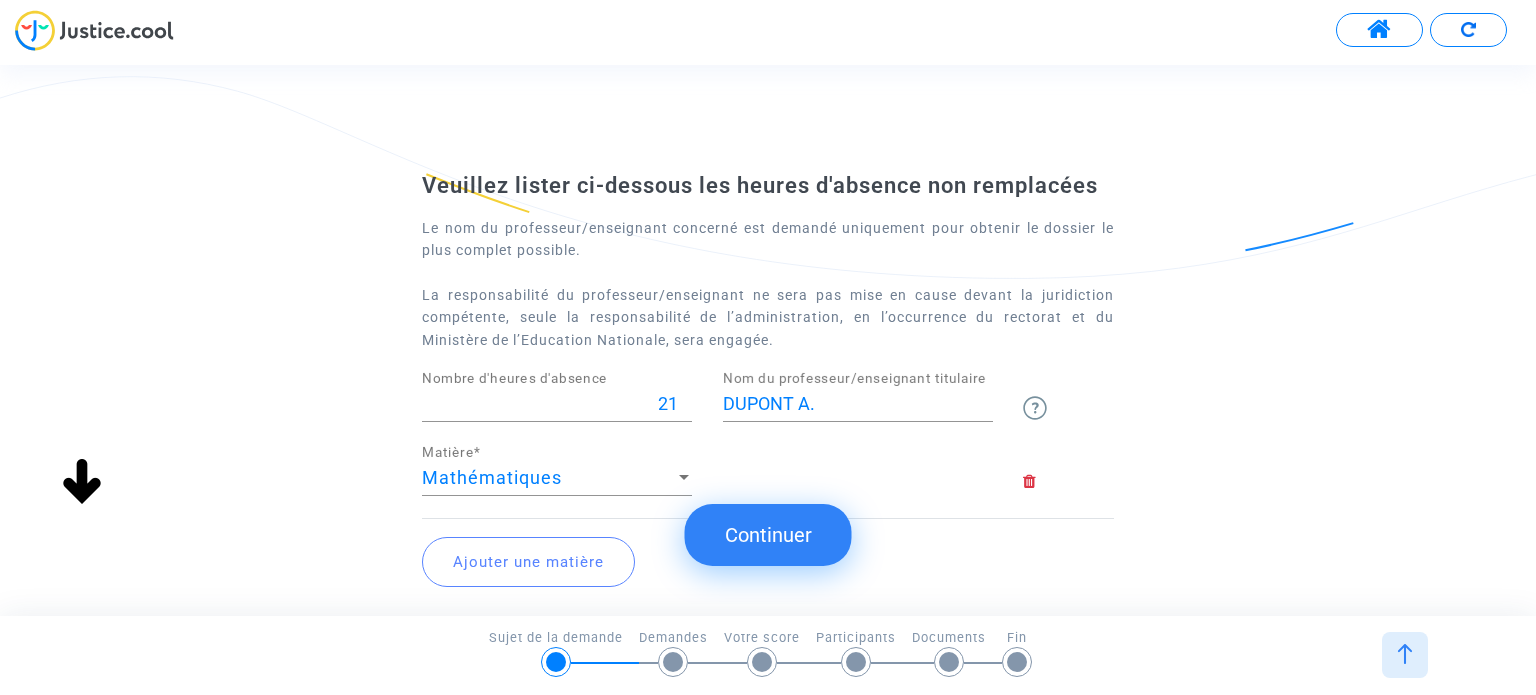 click on "Continuer" 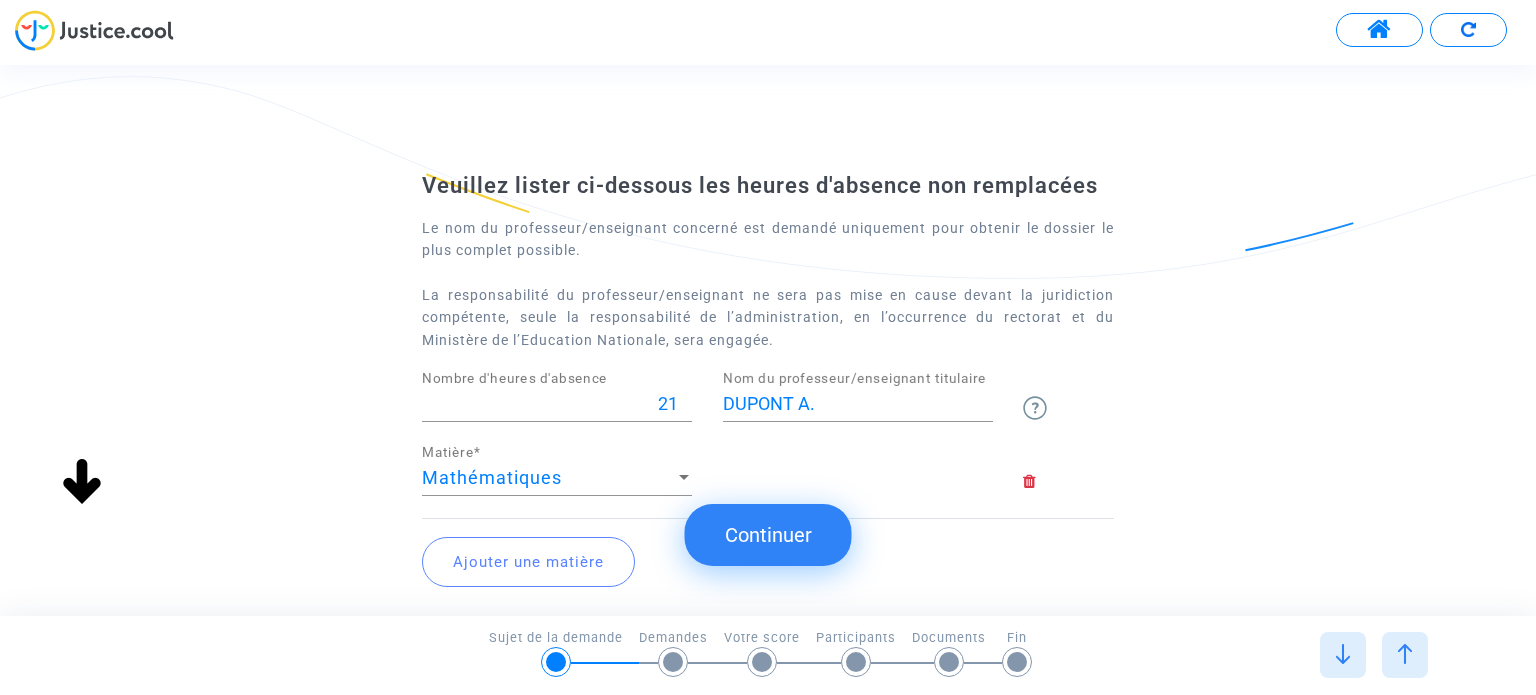 click on "Continuer" 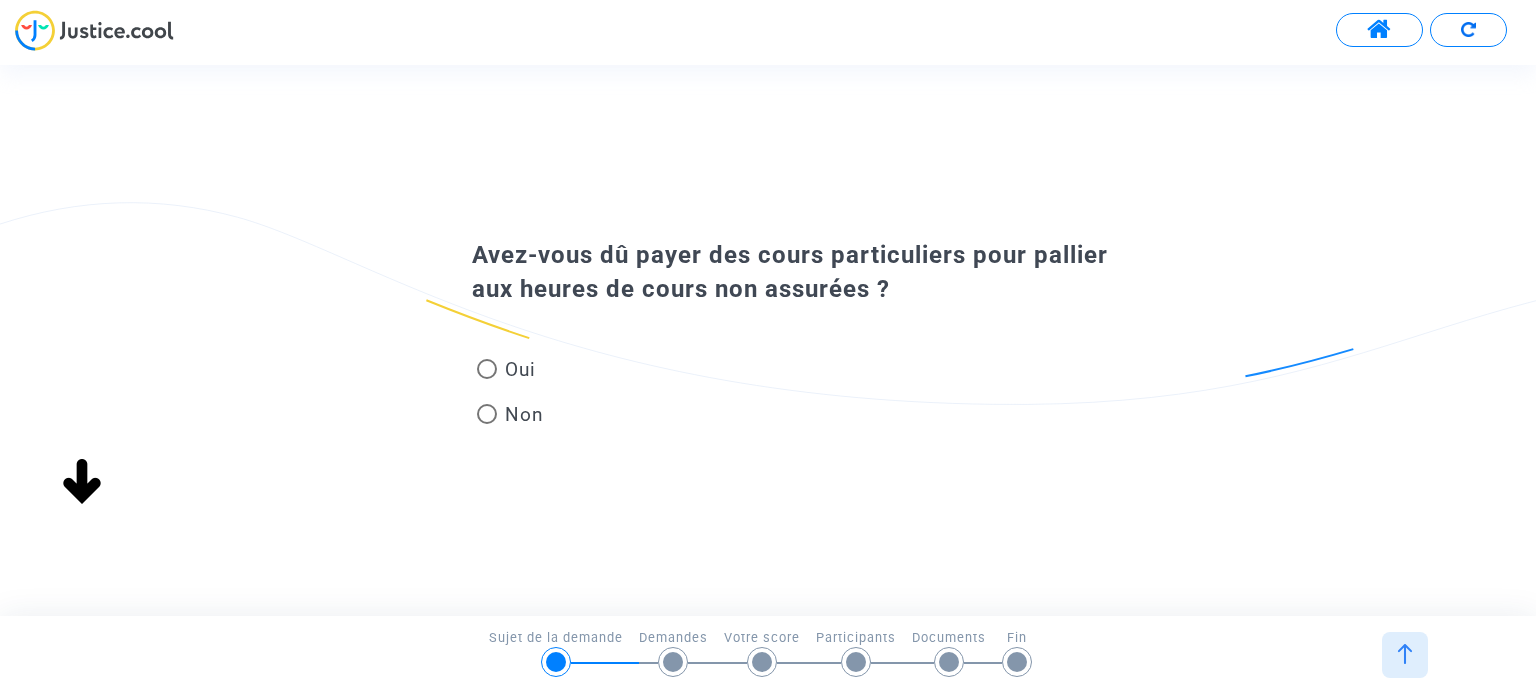 click at bounding box center (487, 414) 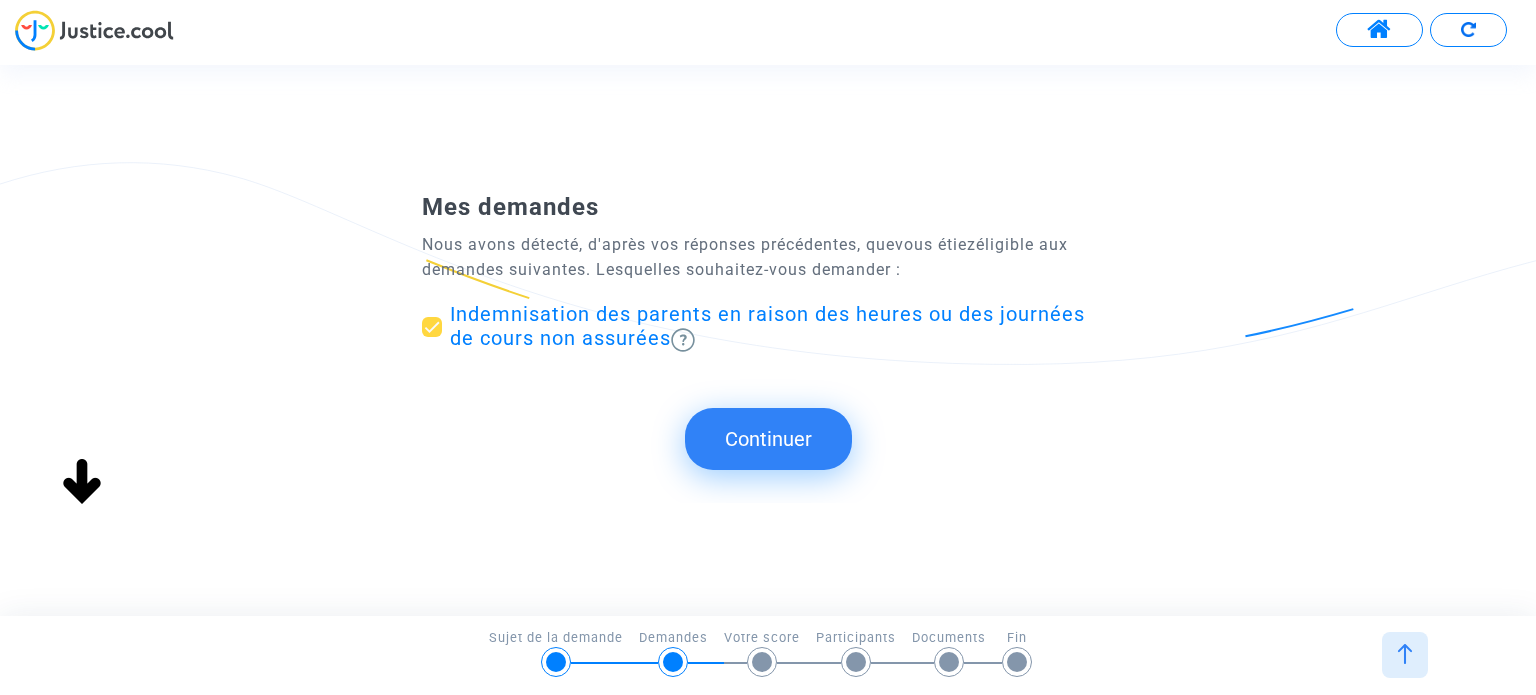 click on "Continuer" 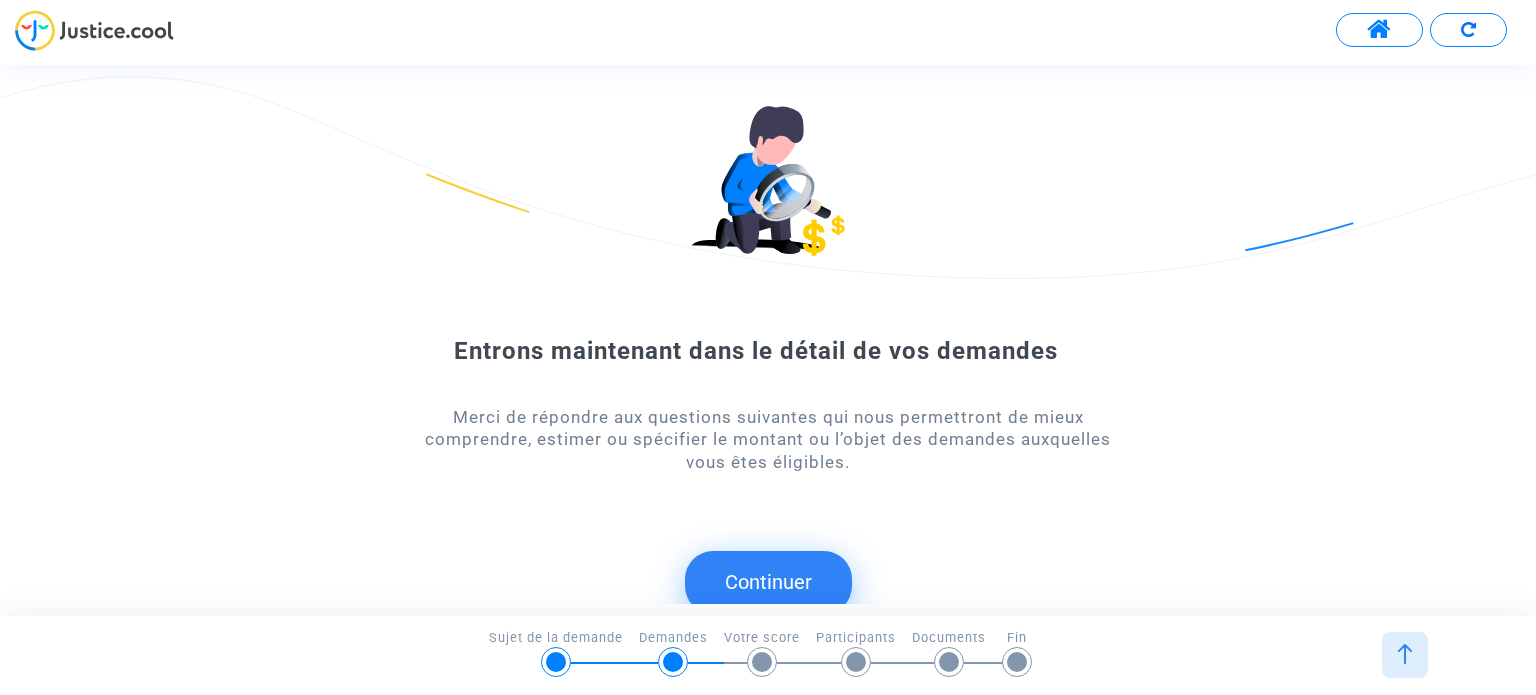 click on "Continuer" 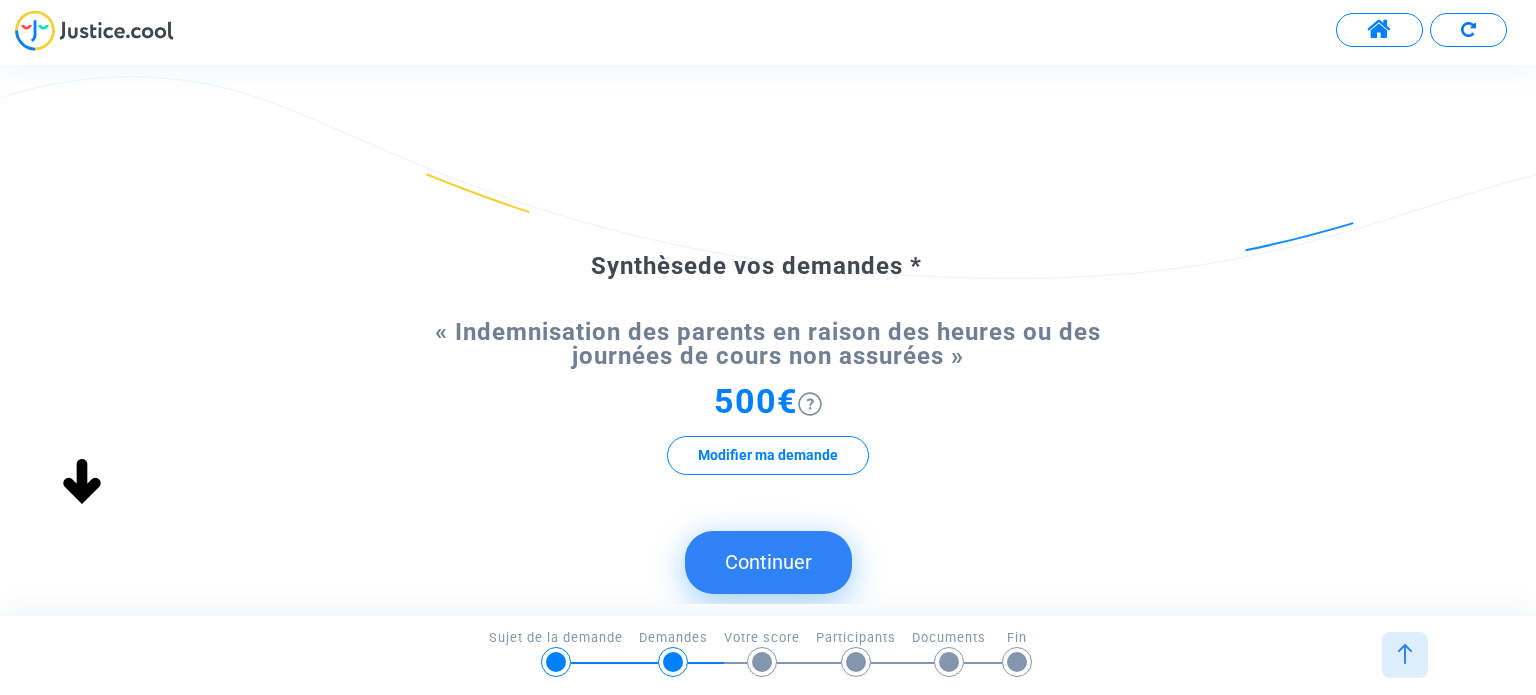 click on "Continuer" 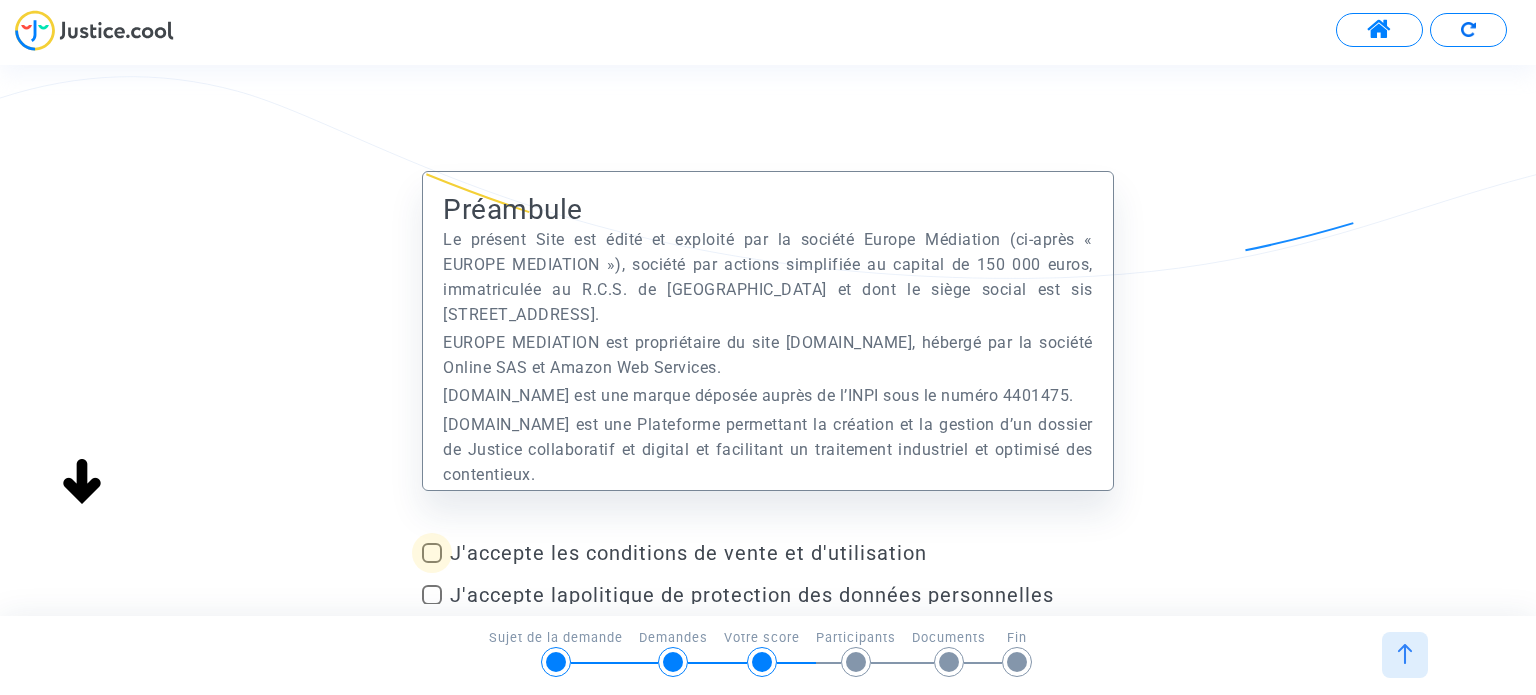click at bounding box center (432, 553) 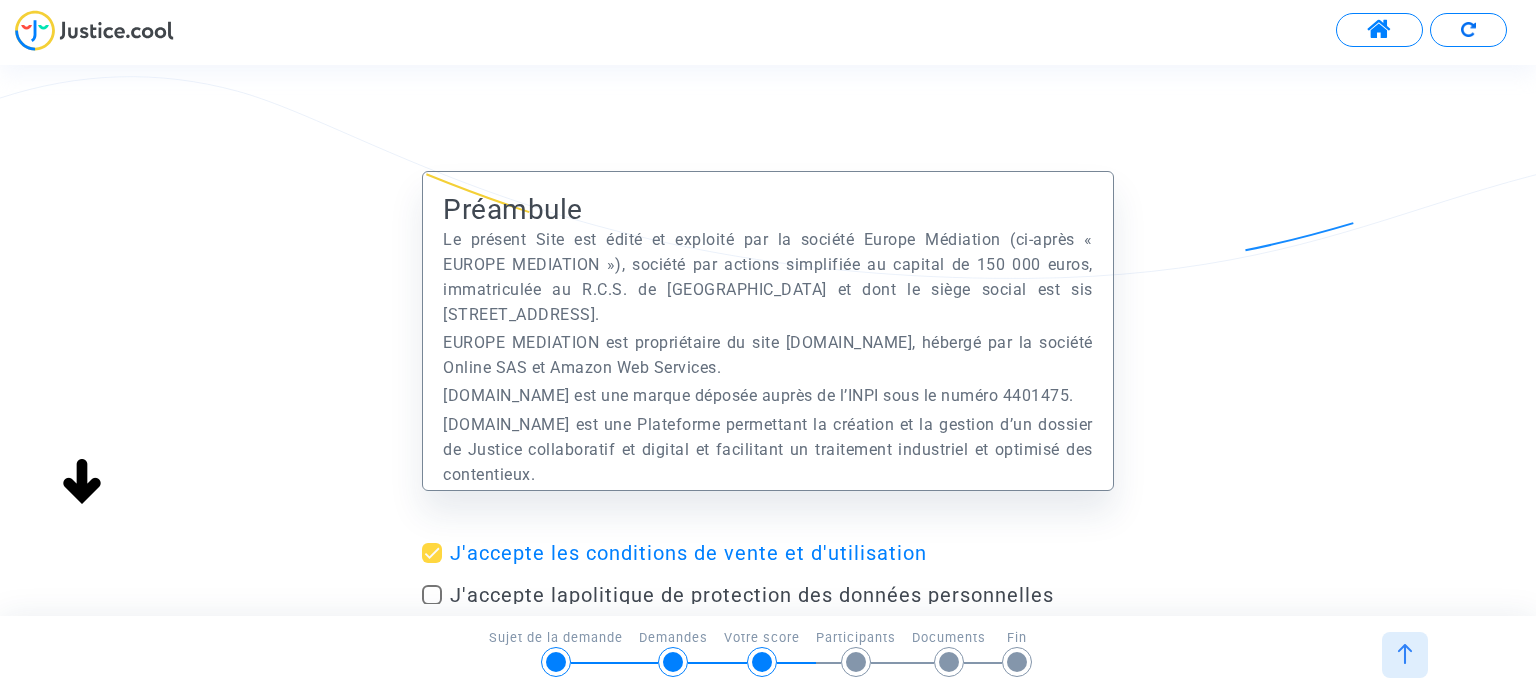 click at bounding box center (432, 595) 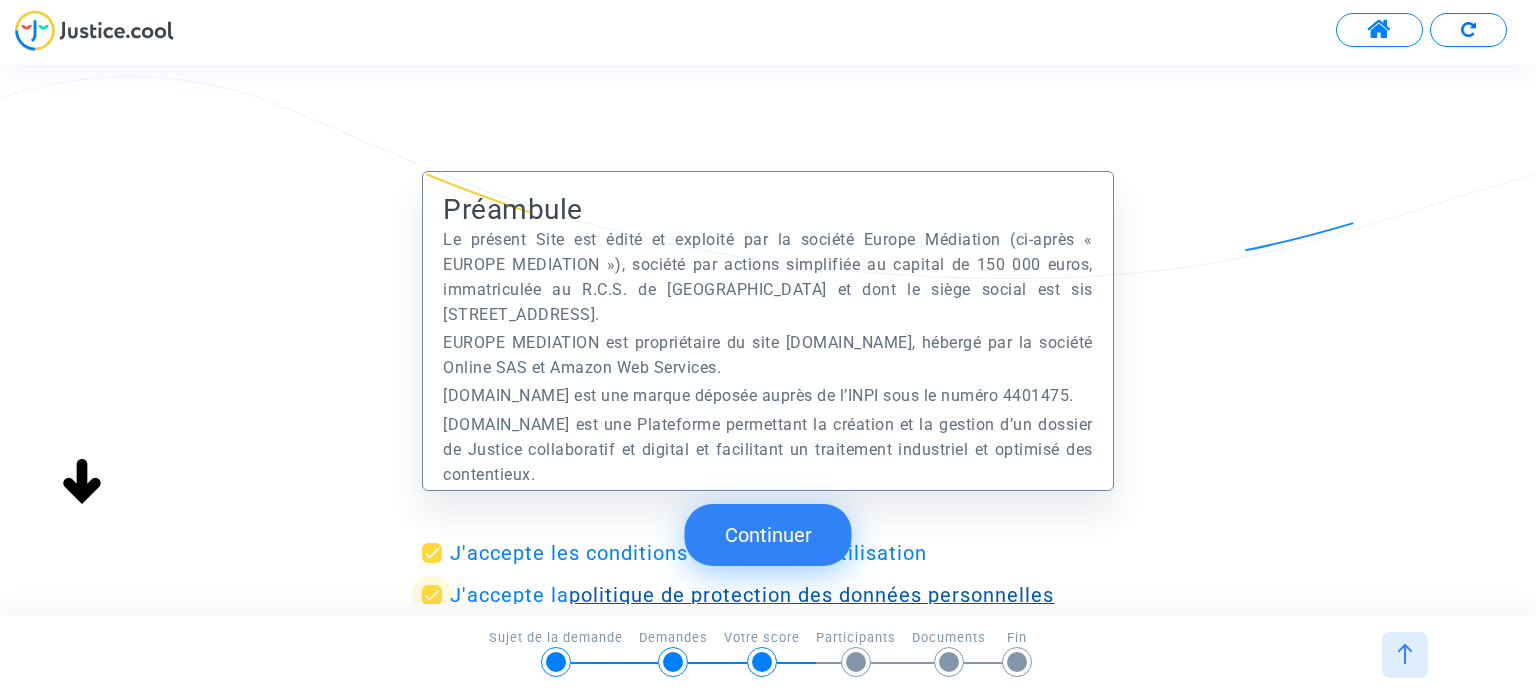 scroll, scrollTop: 15, scrollLeft: 0, axis: vertical 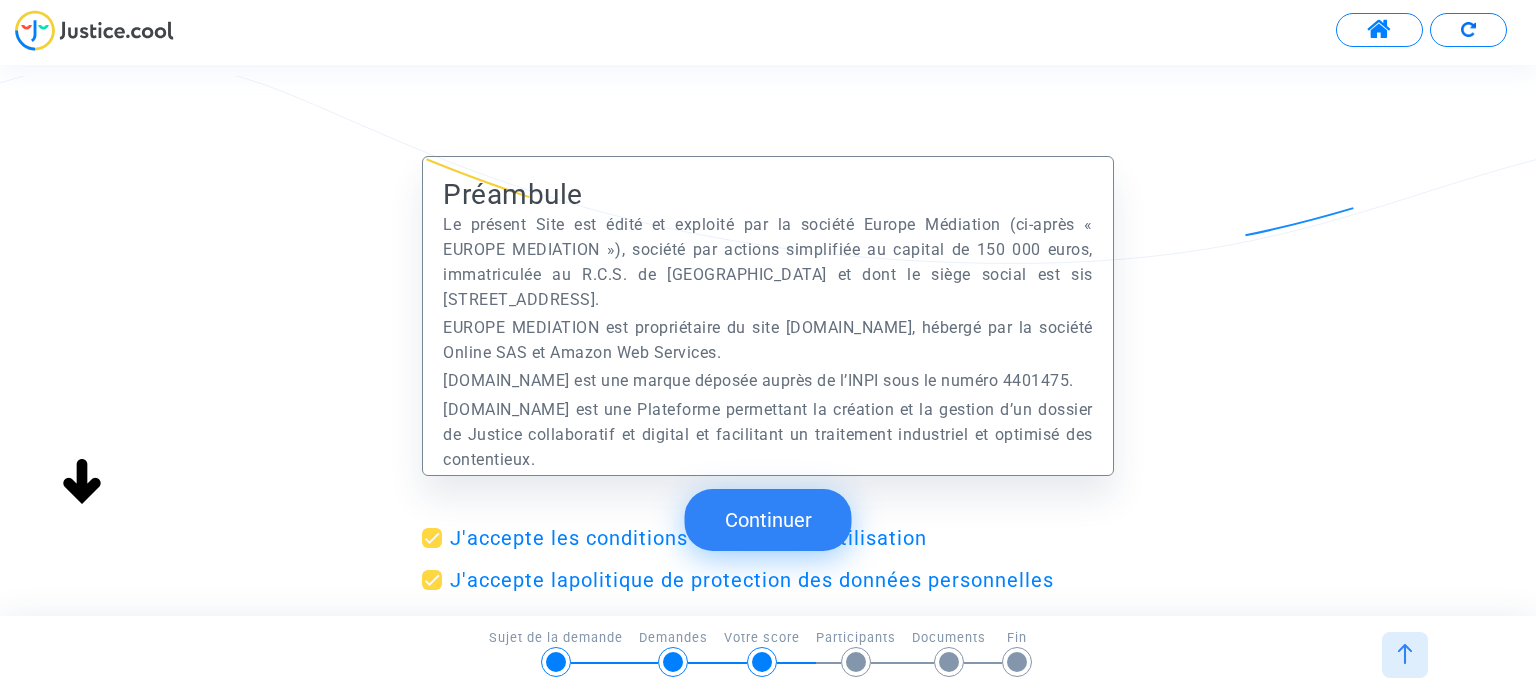 click on "Continuer" 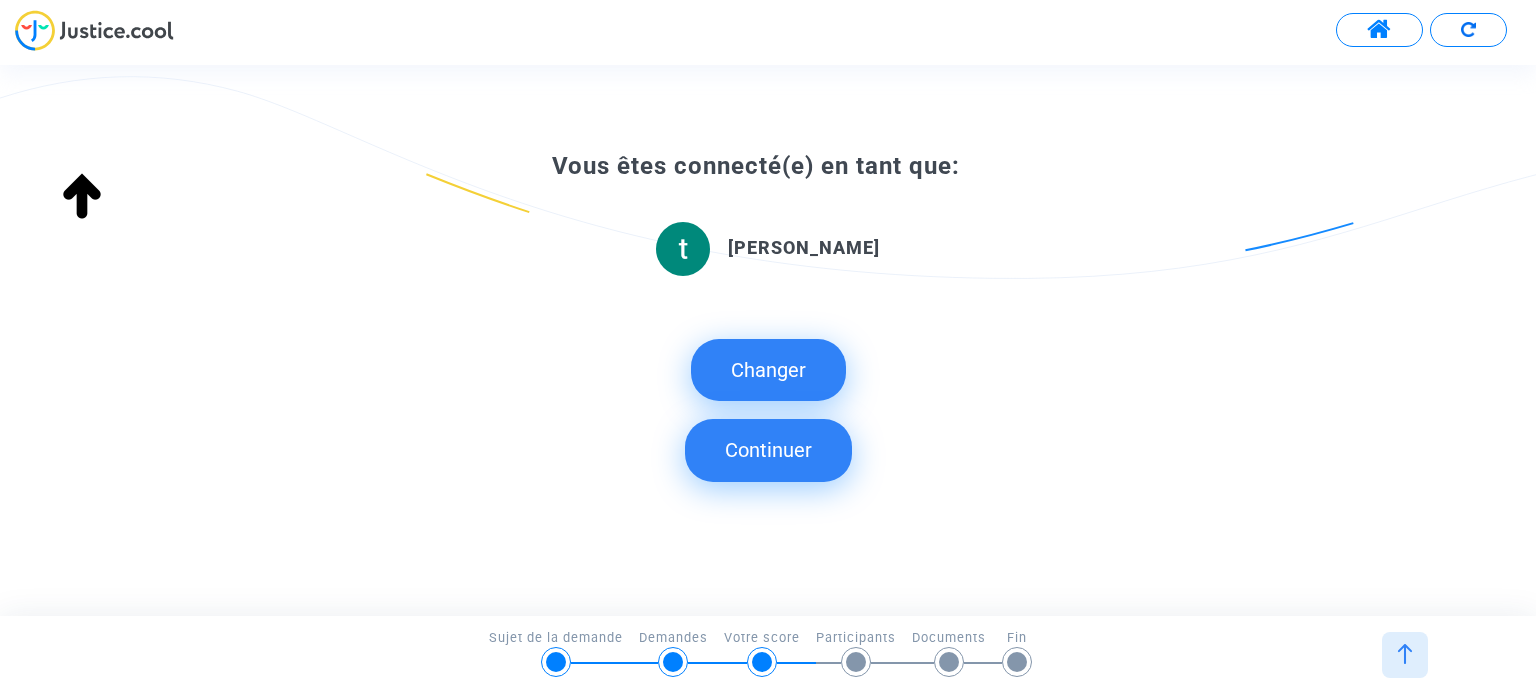 click on "Continuer" 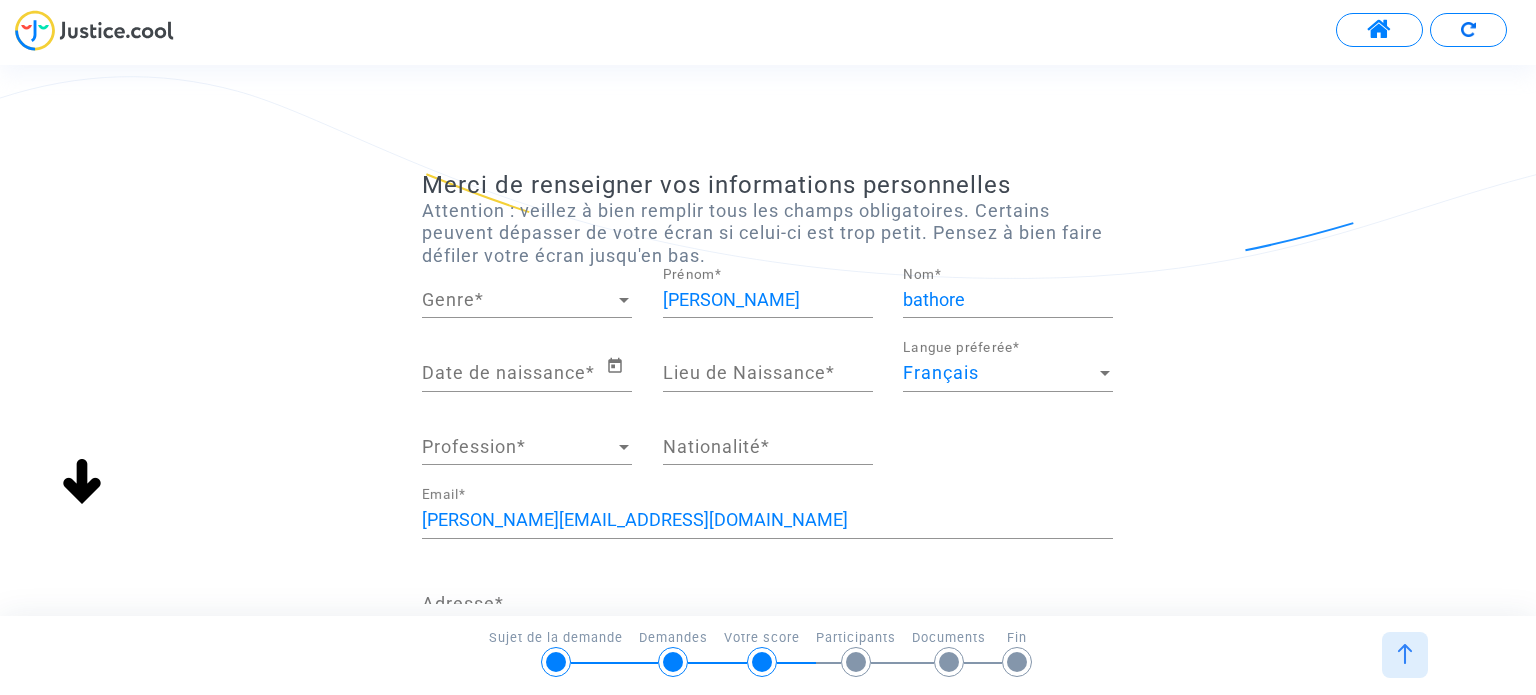 scroll, scrollTop: 0, scrollLeft: 0, axis: both 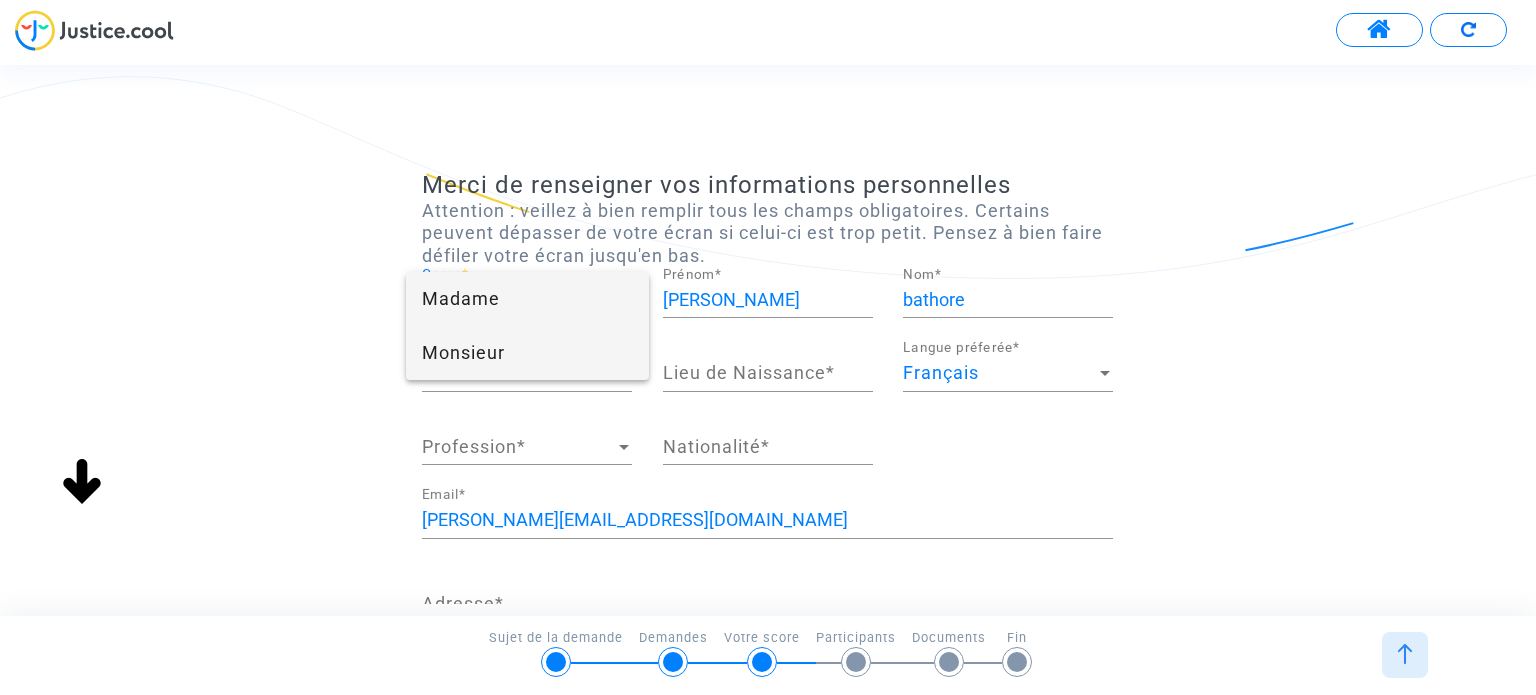 click on "Monsieur" at bounding box center [527, 353] 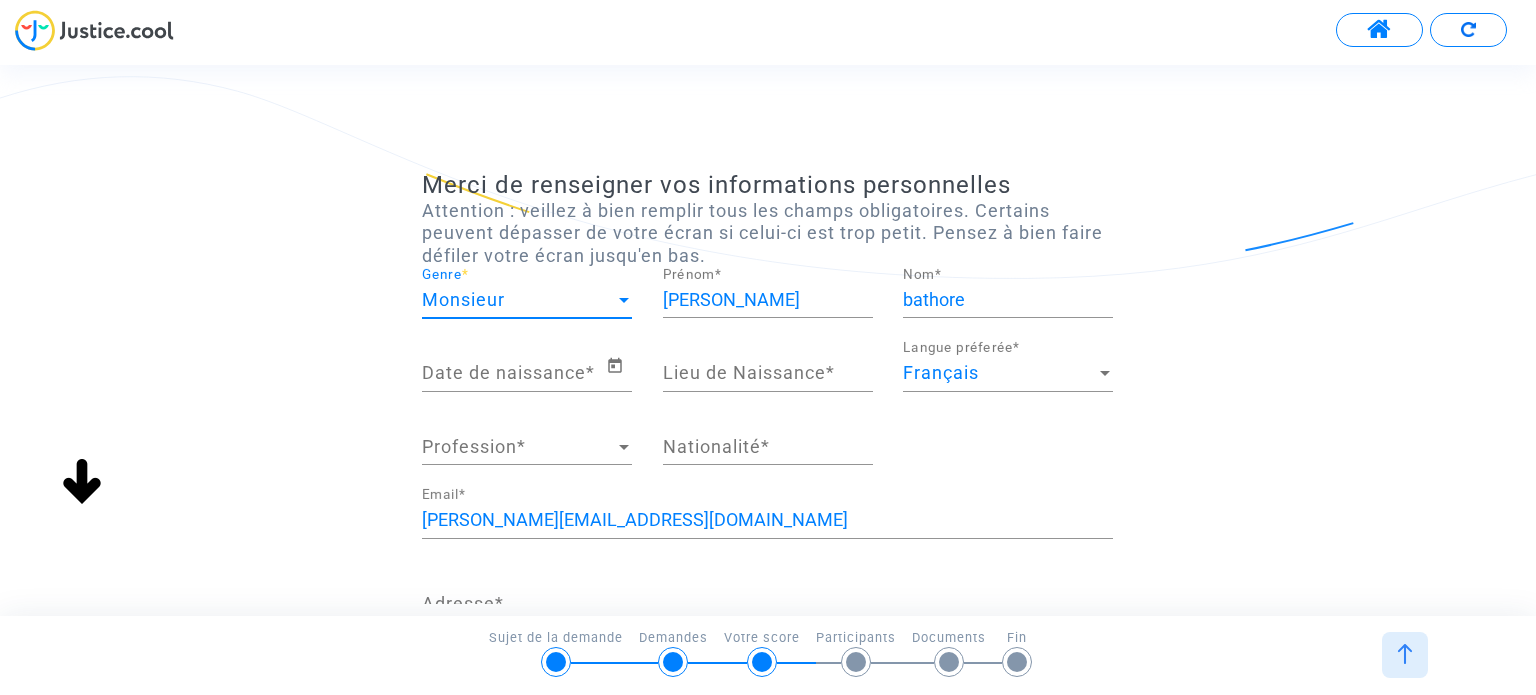 click on "[PERSON_NAME]" at bounding box center [768, 300] 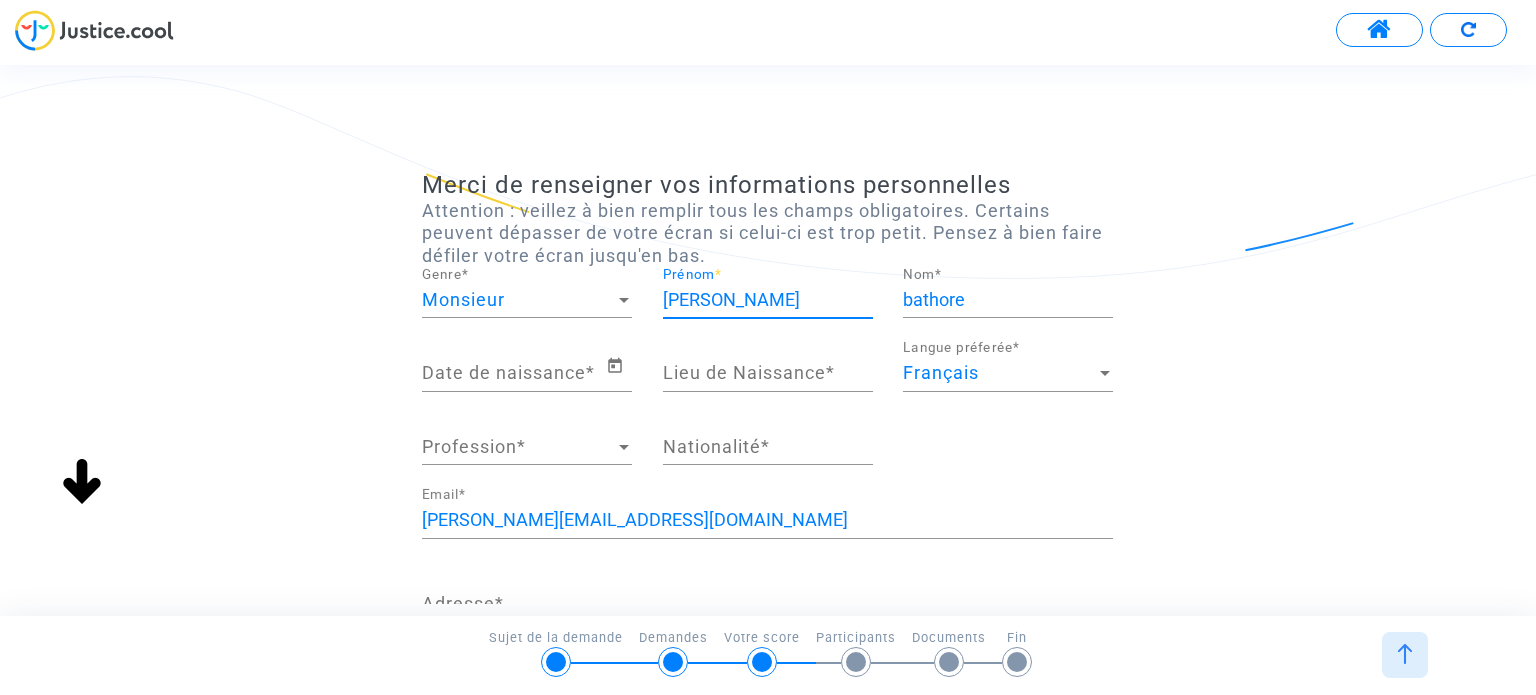 drag, startPoint x: 764, startPoint y: 303, endPoint x: 560, endPoint y: 278, distance: 205.52615 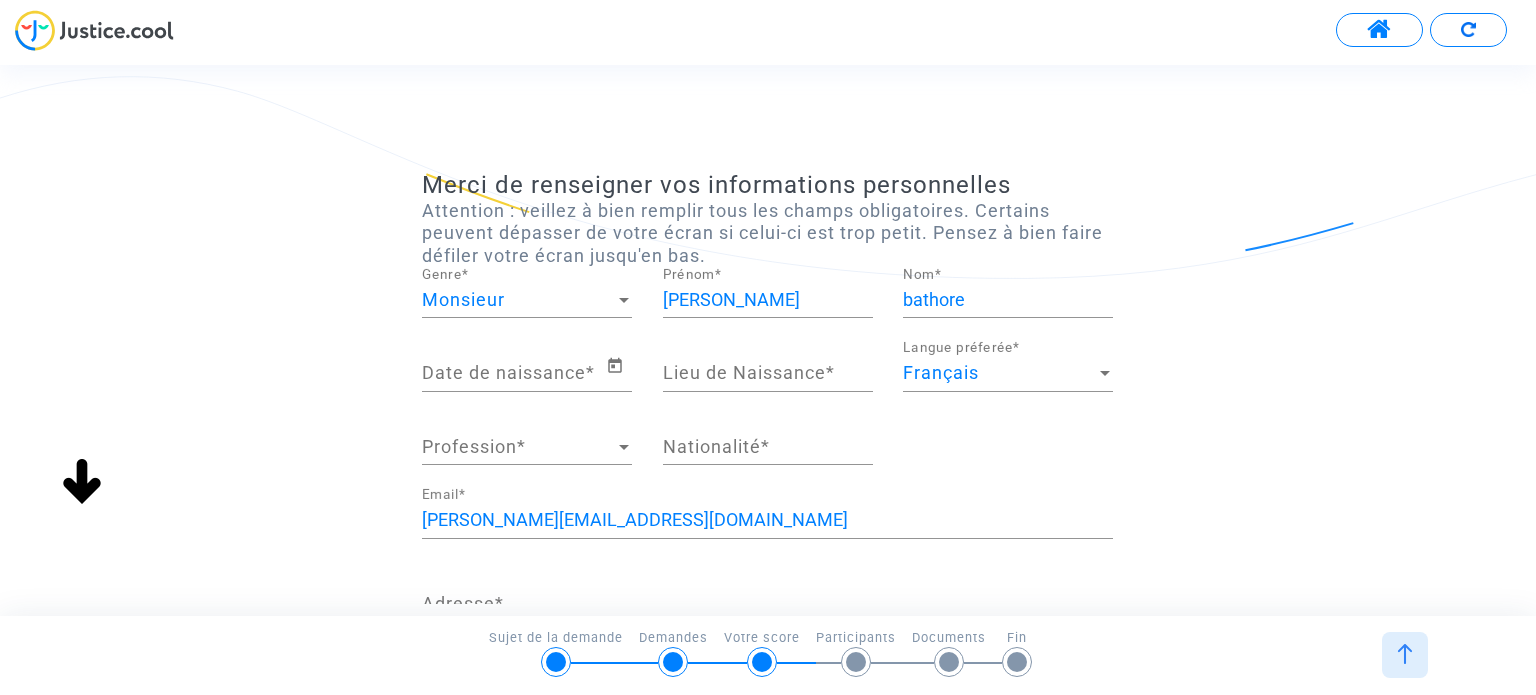 click on "Date de naissance  *" at bounding box center [513, 373] 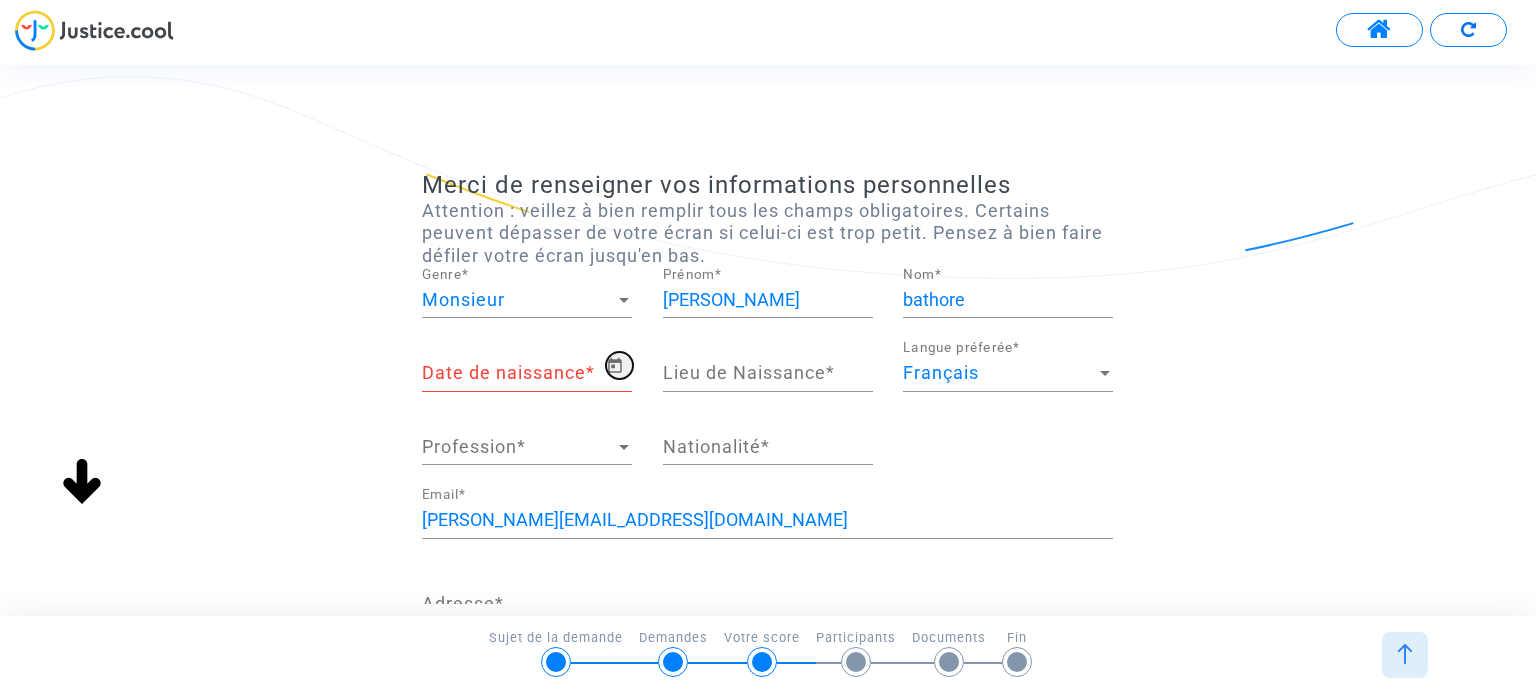 click 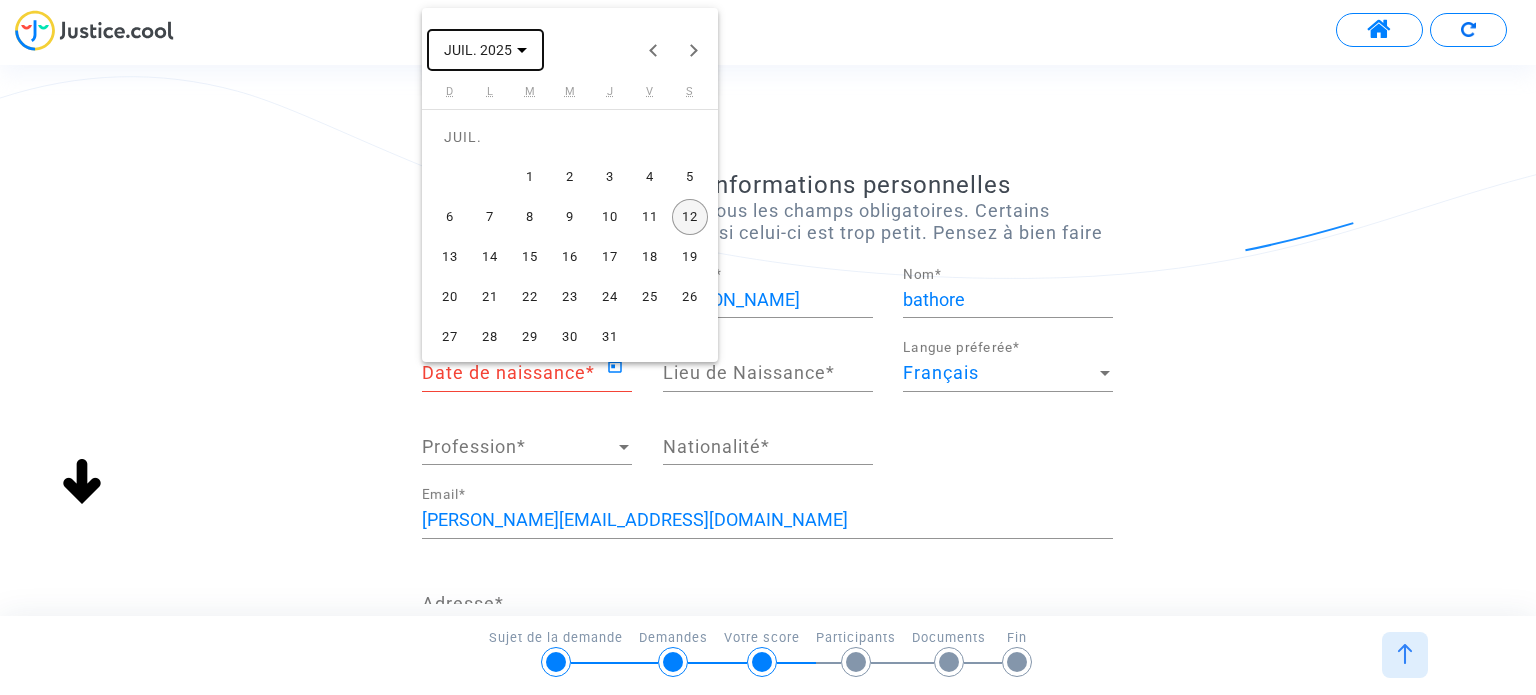 click on "JUIL. 2025" at bounding box center [478, 51] 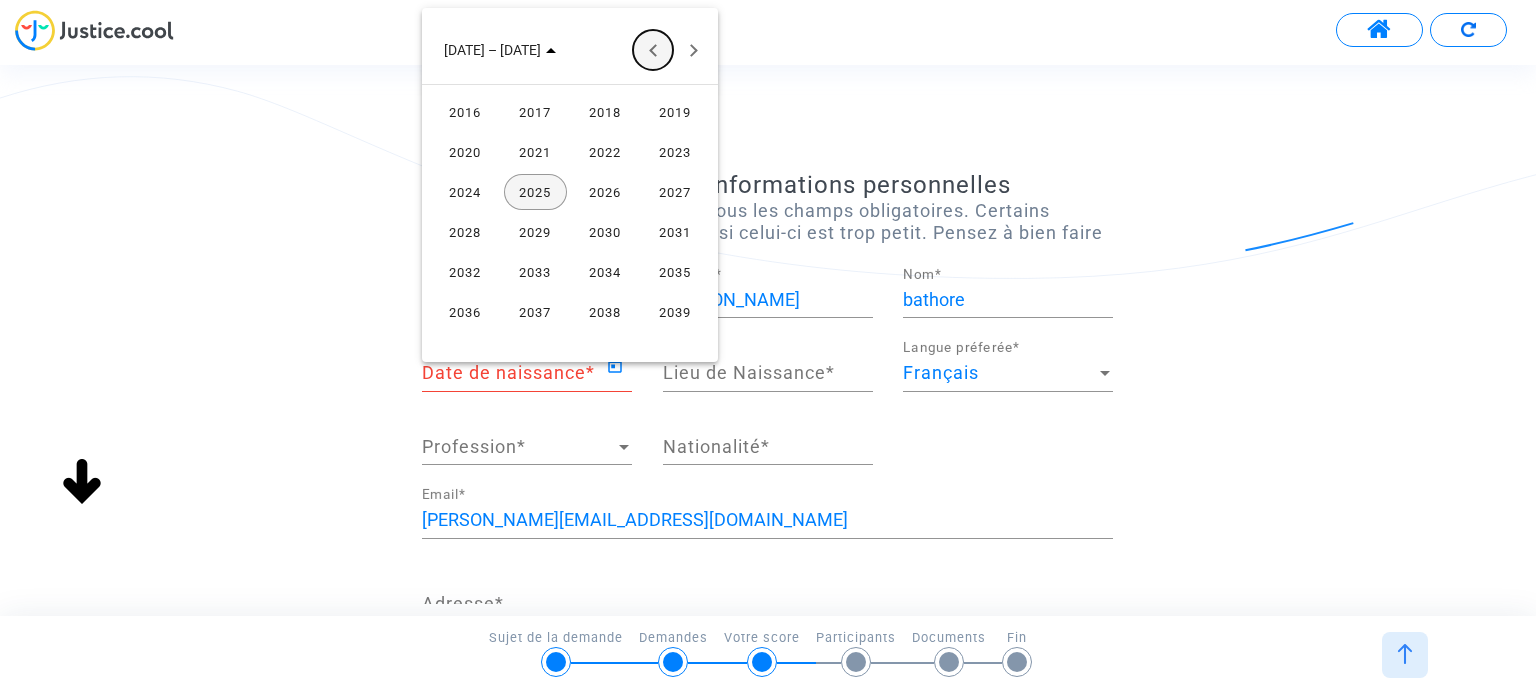 click at bounding box center [653, 50] 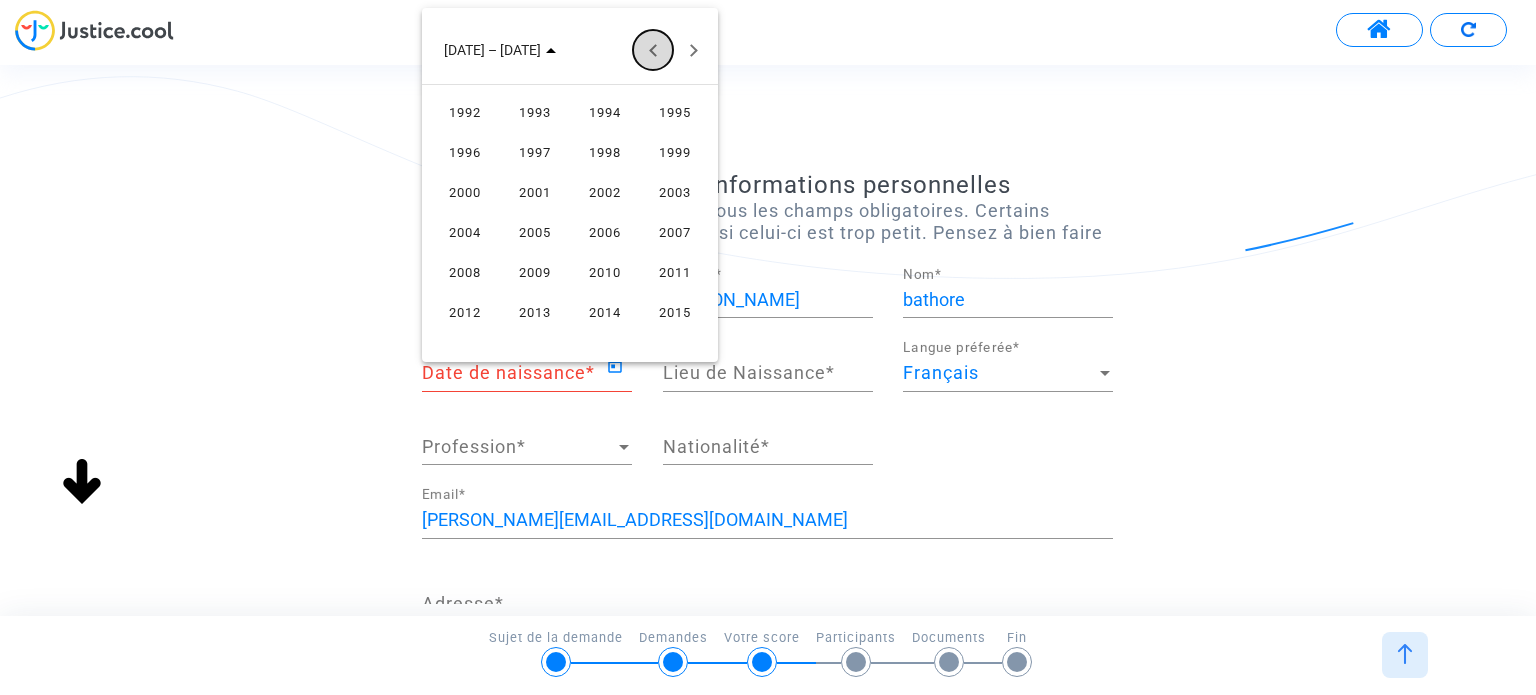 click at bounding box center (653, 50) 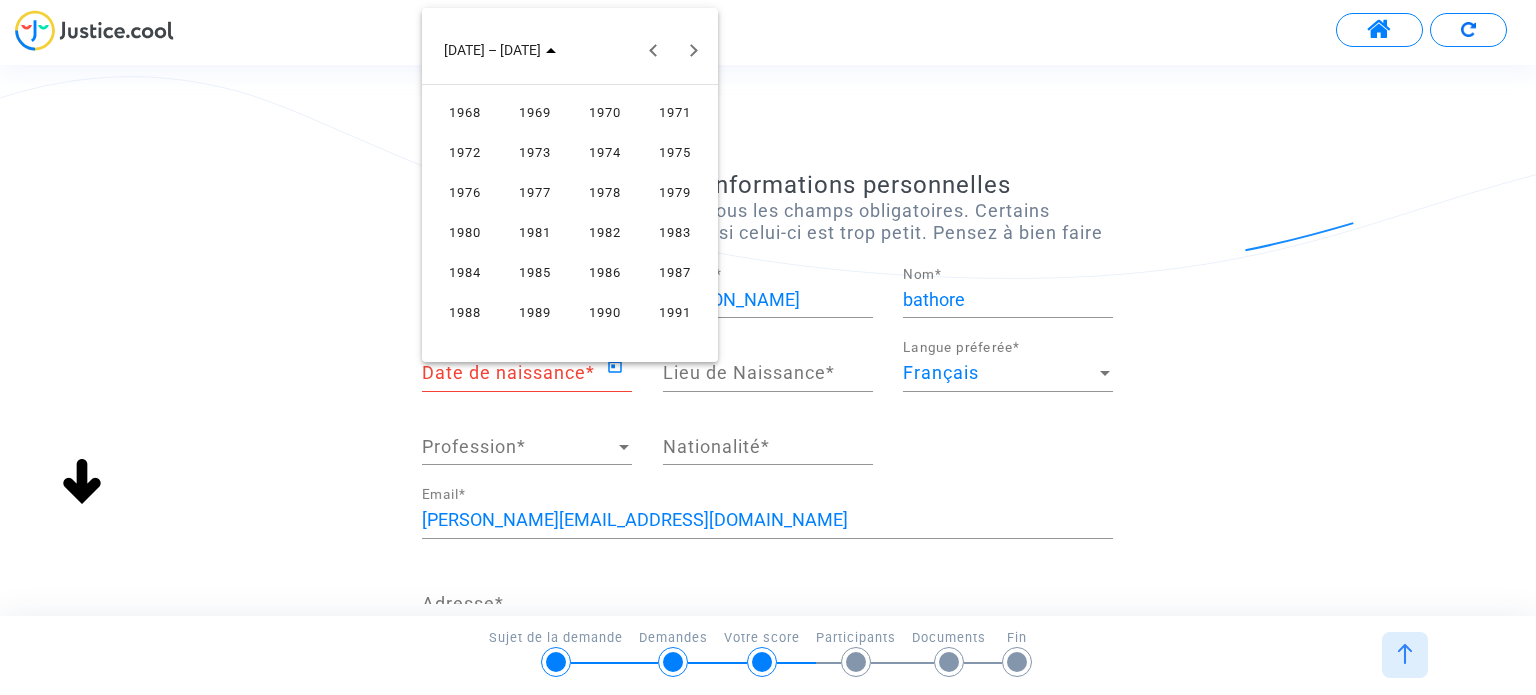 click on "1984" at bounding box center (465, 272) 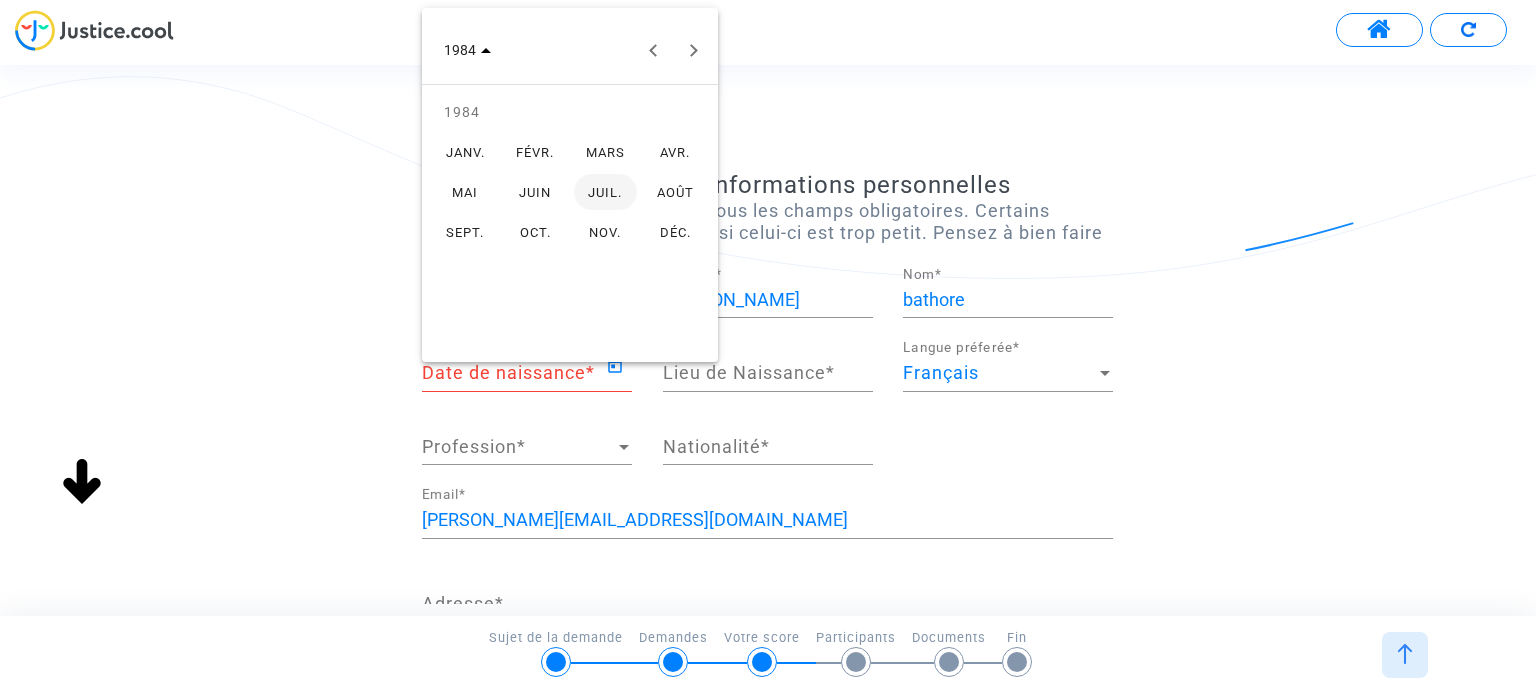 click on "JUIN" at bounding box center (535, 192) 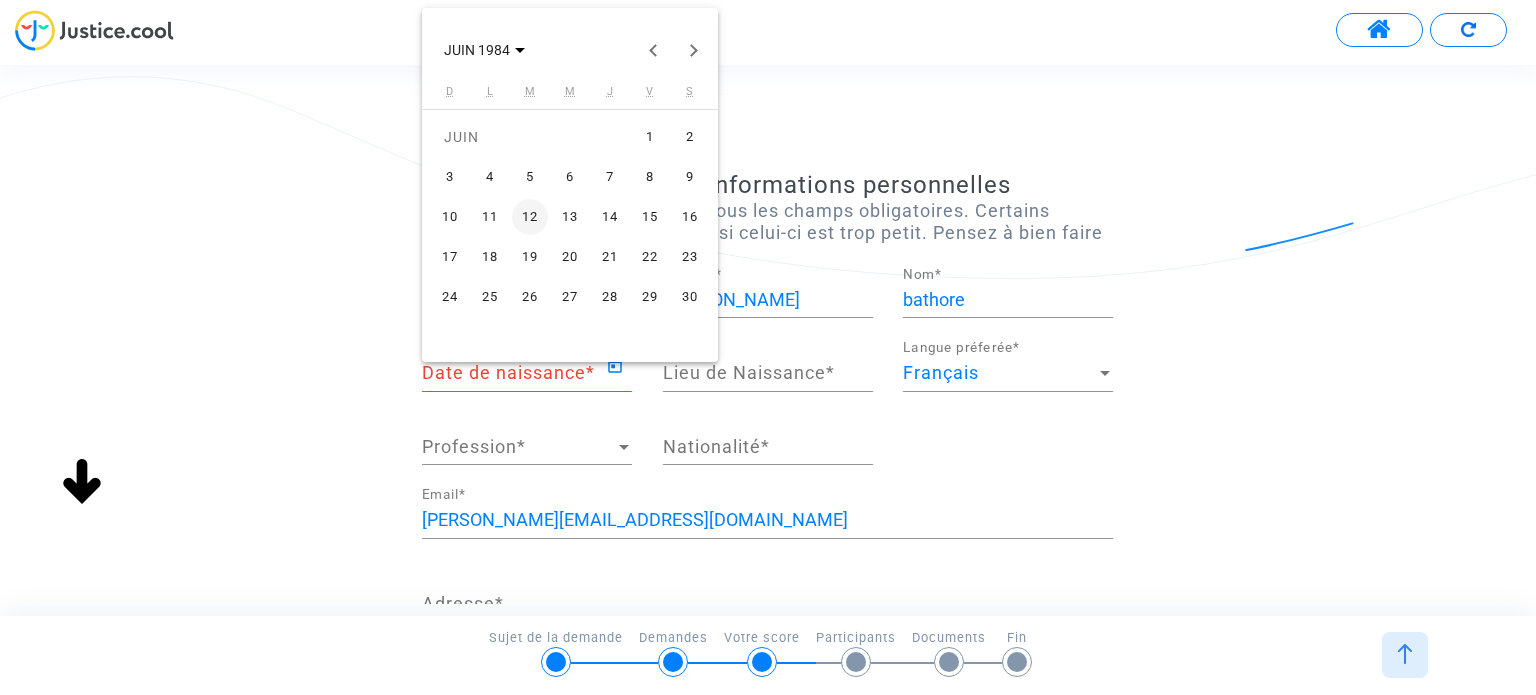 click on "29" at bounding box center (650, 297) 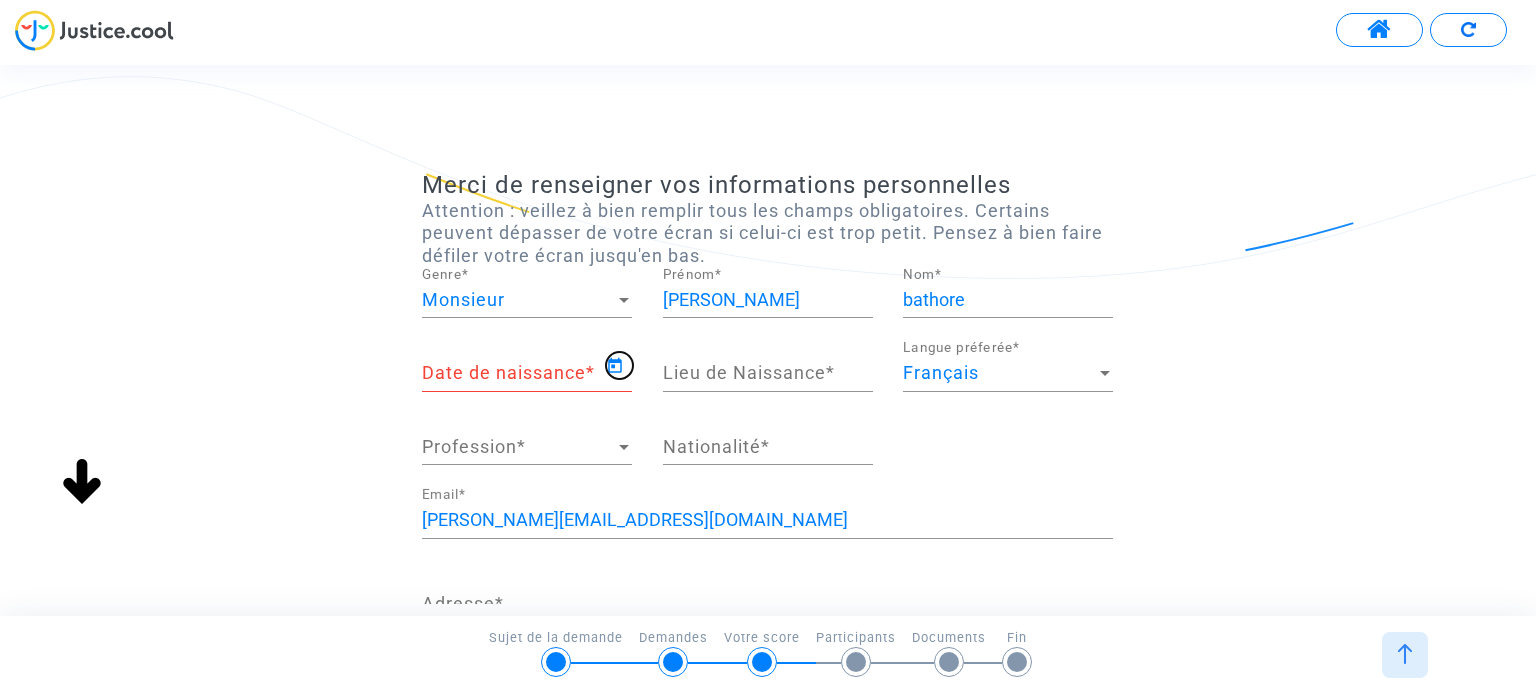 type on "[DATE]" 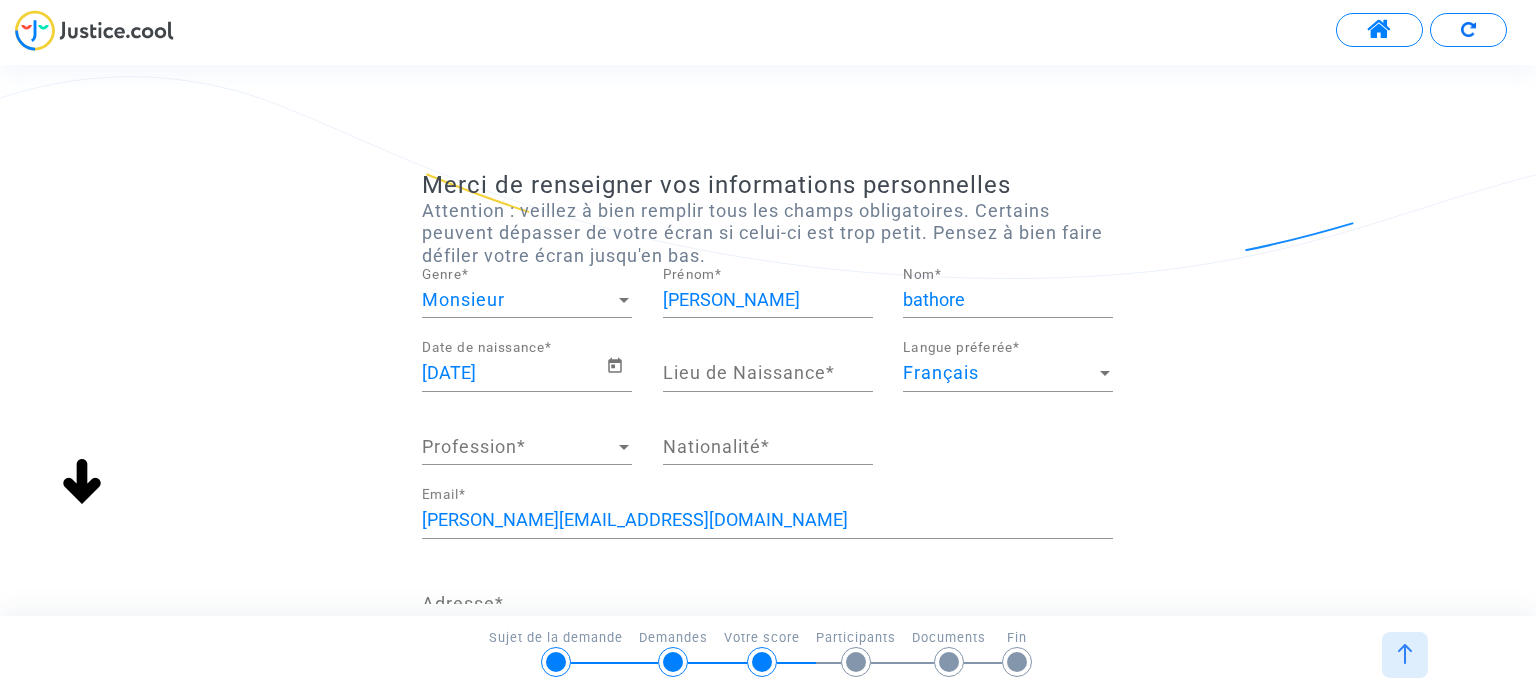 click on "Lieu de Naissance  *" 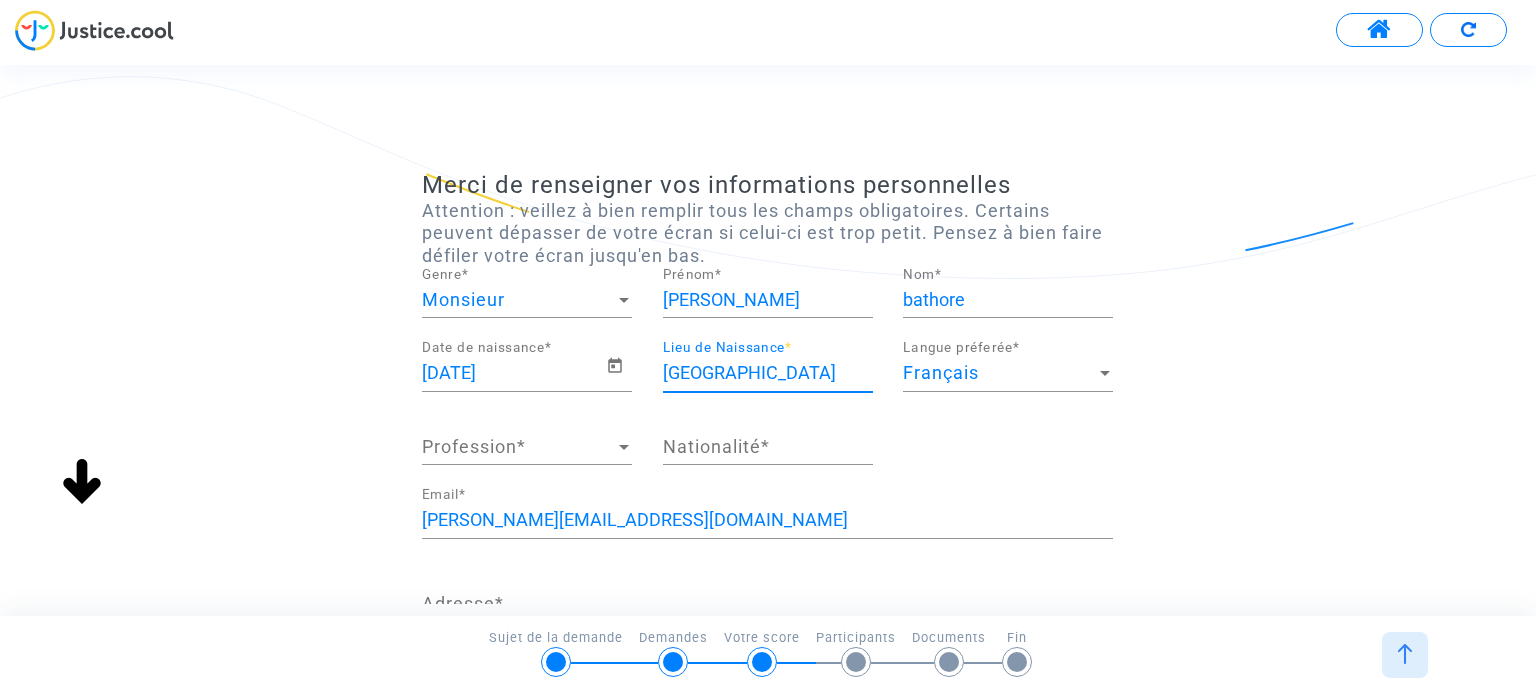 type on "[GEOGRAPHIC_DATA]" 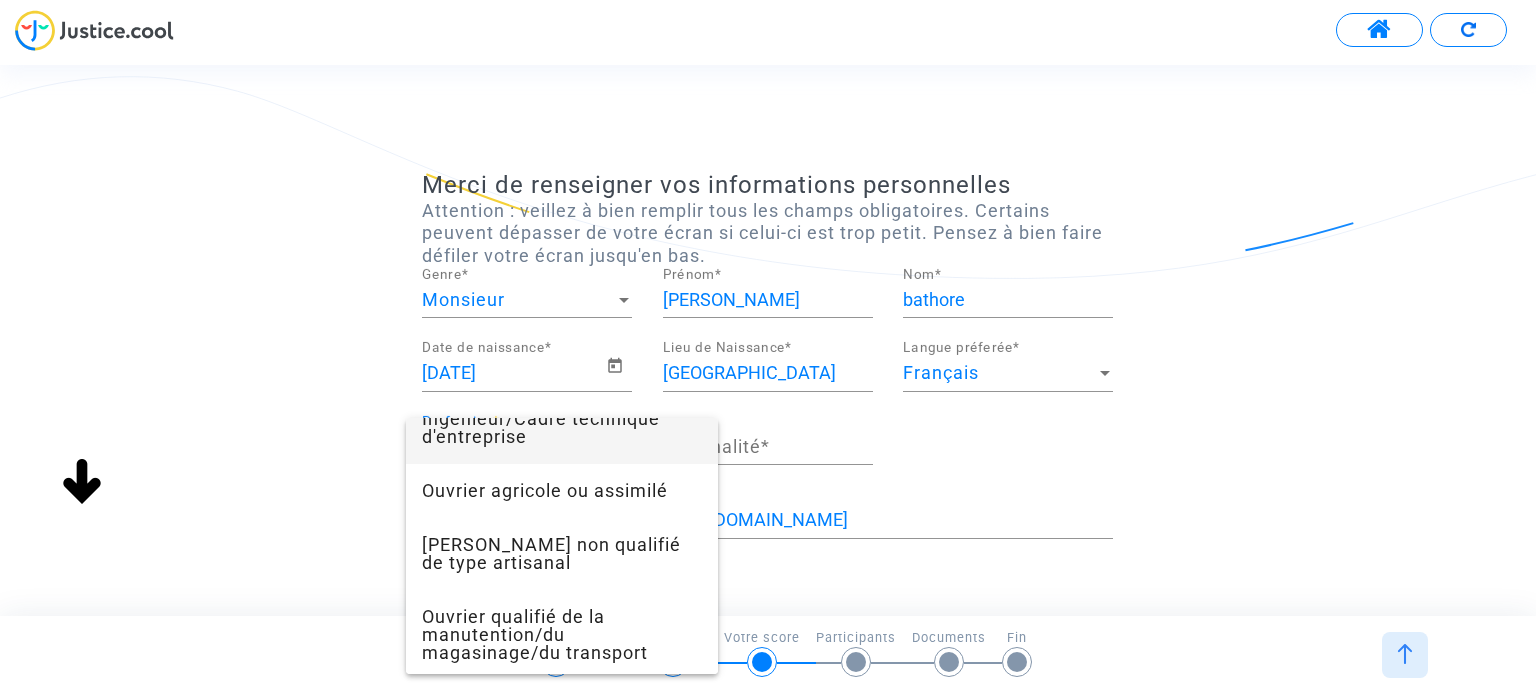 click on "Ingénieur/Cadre technique d'entreprise" at bounding box center [562, 428] 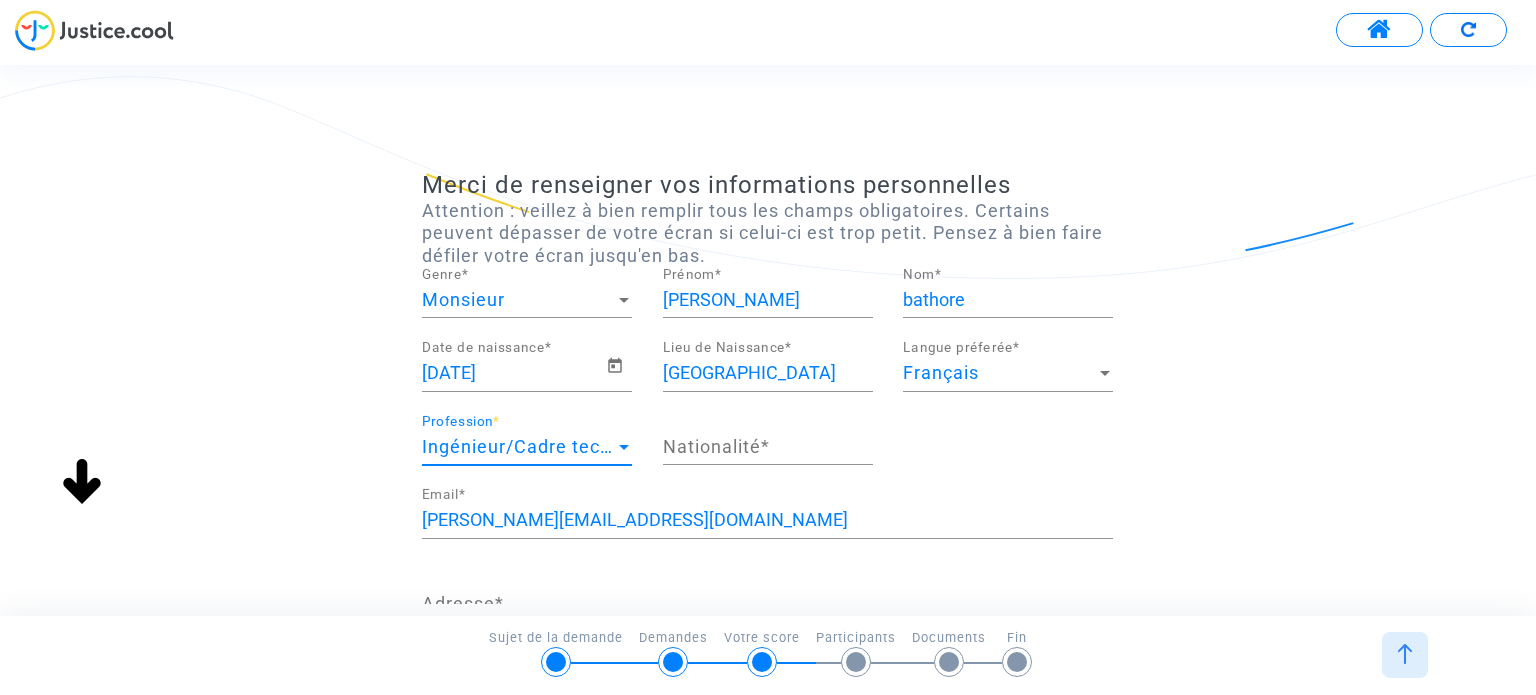 scroll, scrollTop: 702, scrollLeft: 0, axis: vertical 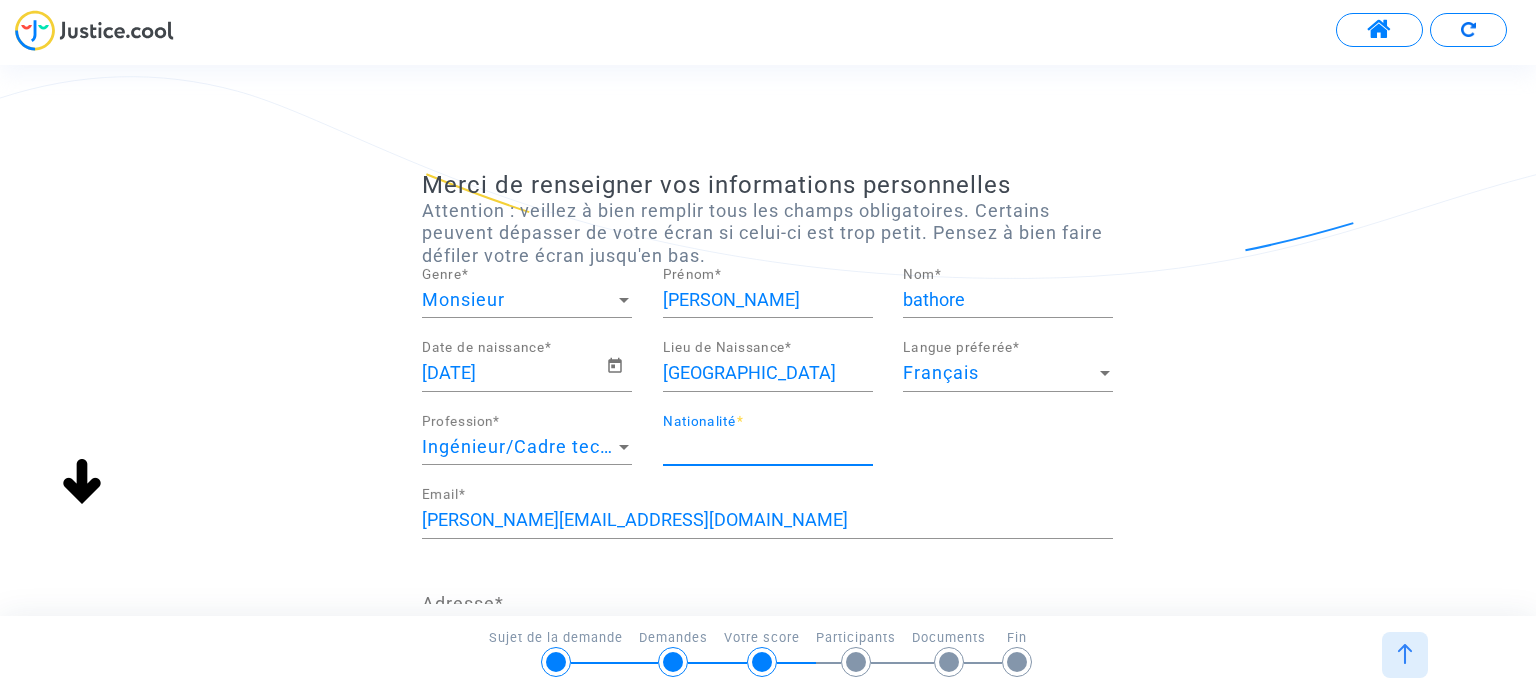 click on "Nationalité  *" at bounding box center (768, 447) 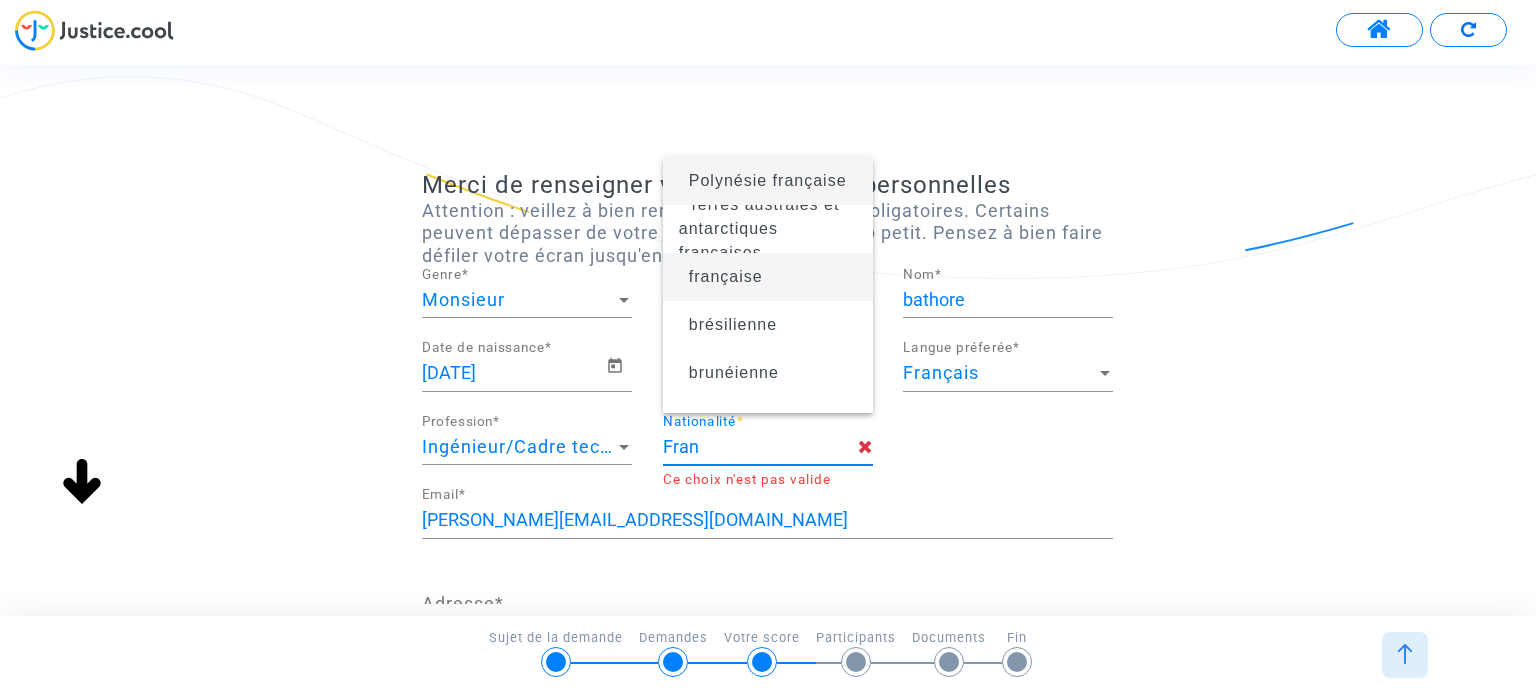 click on "française" at bounding box center (726, 276) 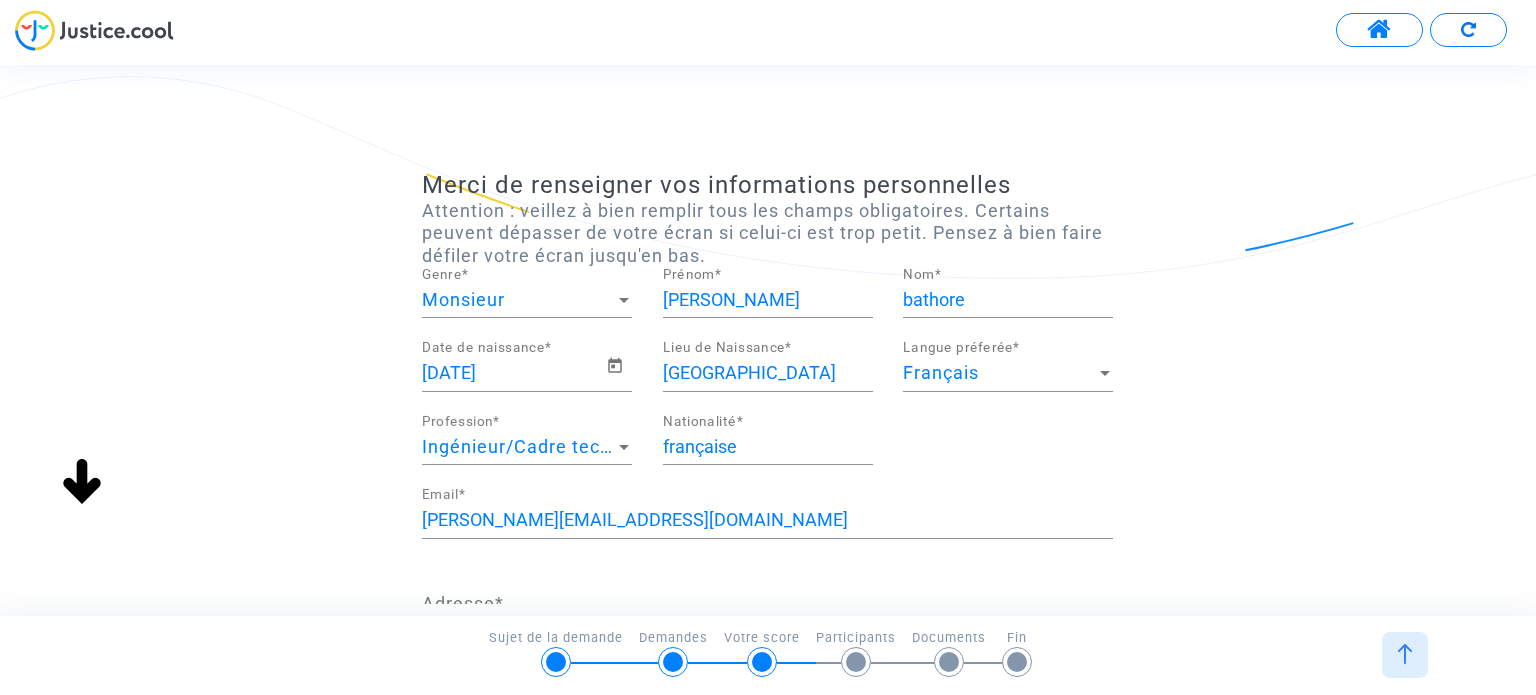 scroll, scrollTop: 0, scrollLeft: 0, axis: both 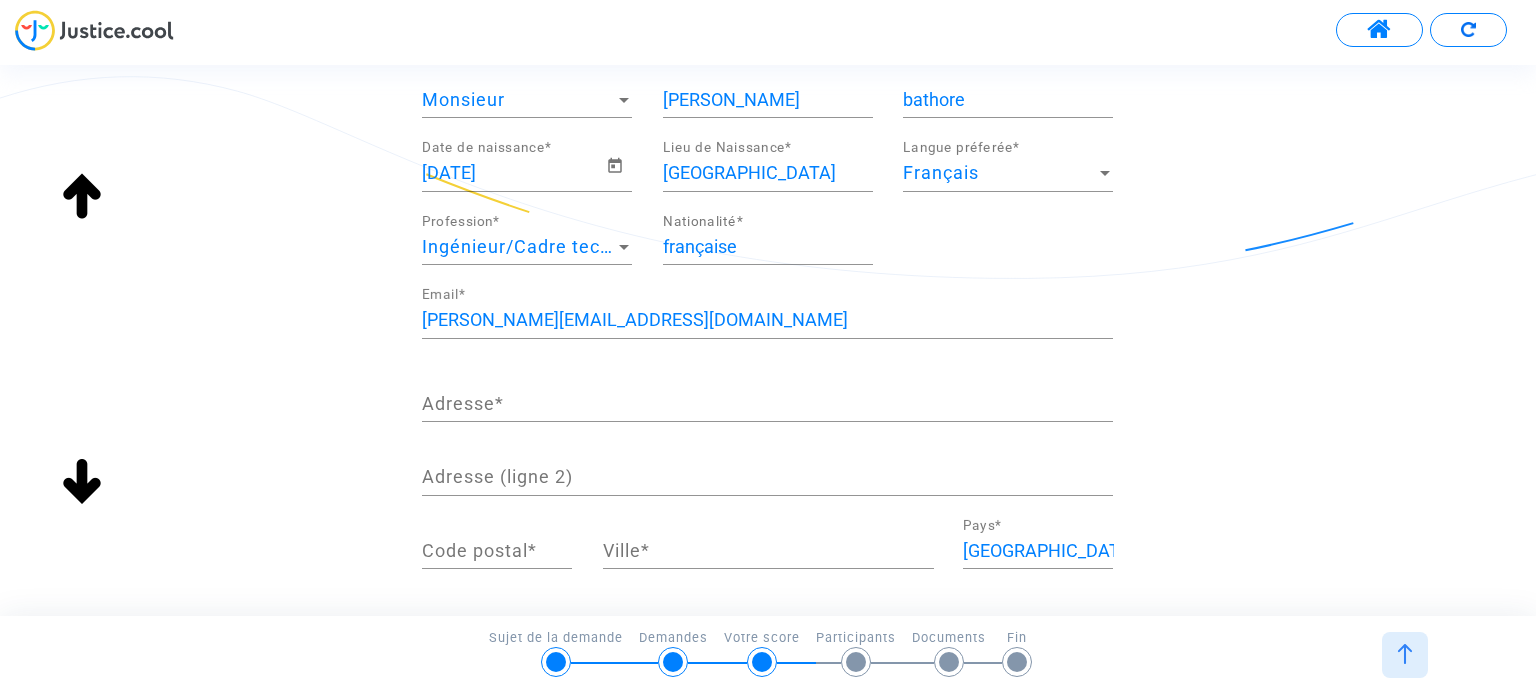 click on "Adresse  *" at bounding box center [767, 404] 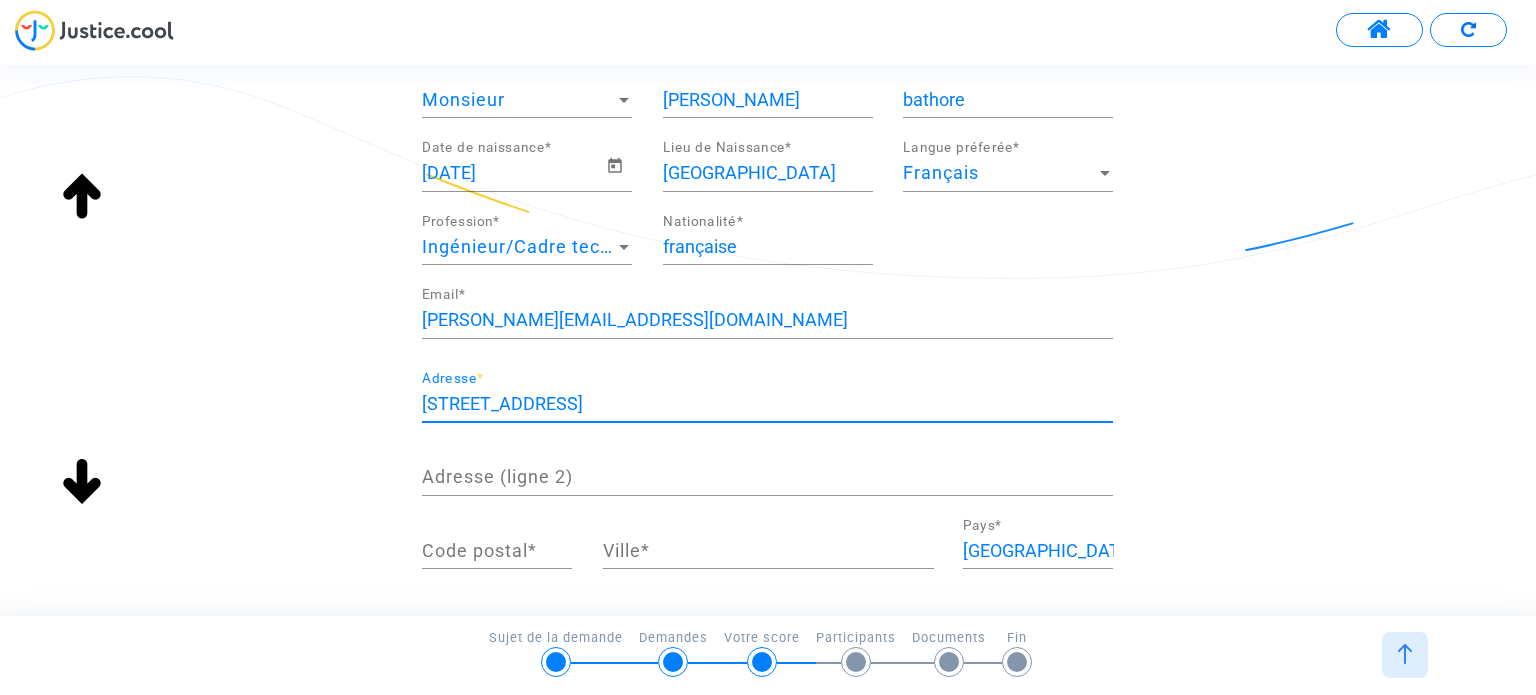 type on "[STREET_ADDRESS]" 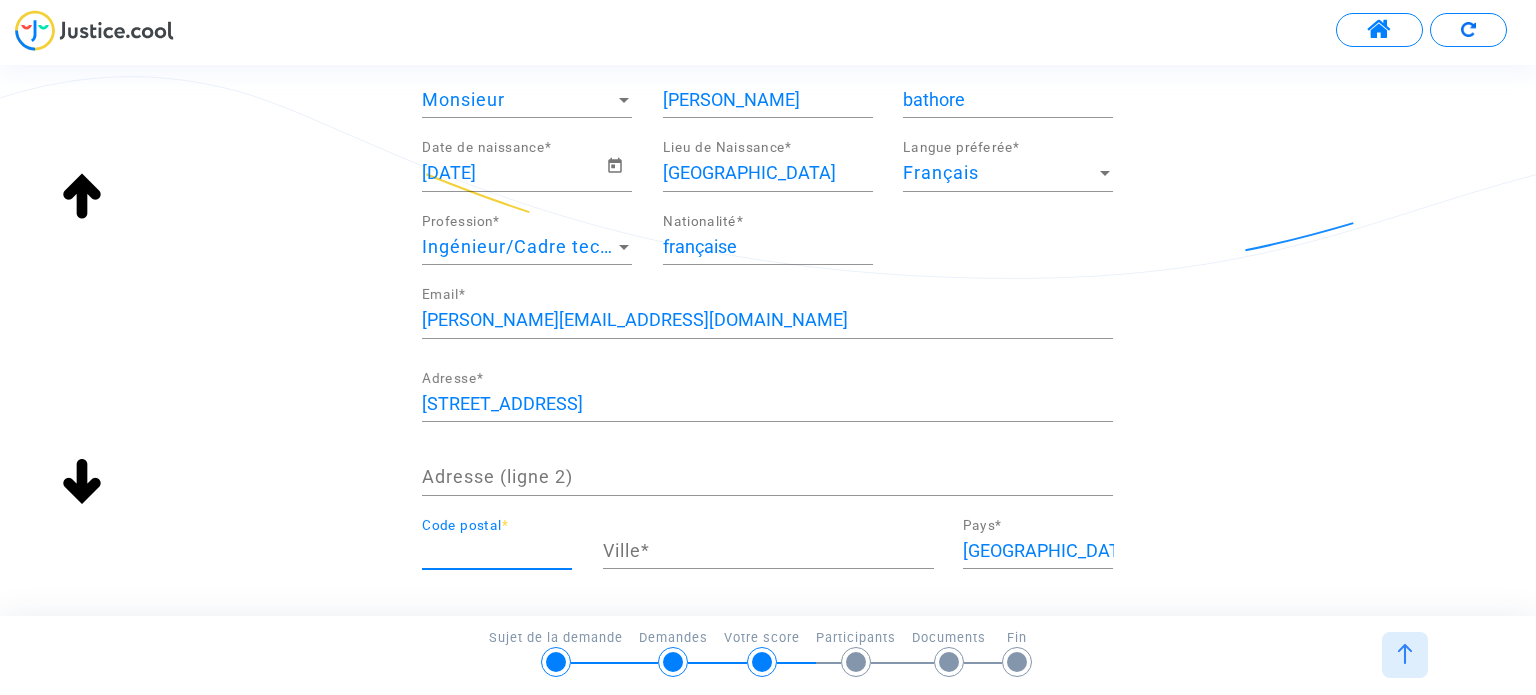 click on "Code postal  *" at bounding box center [497, 551] 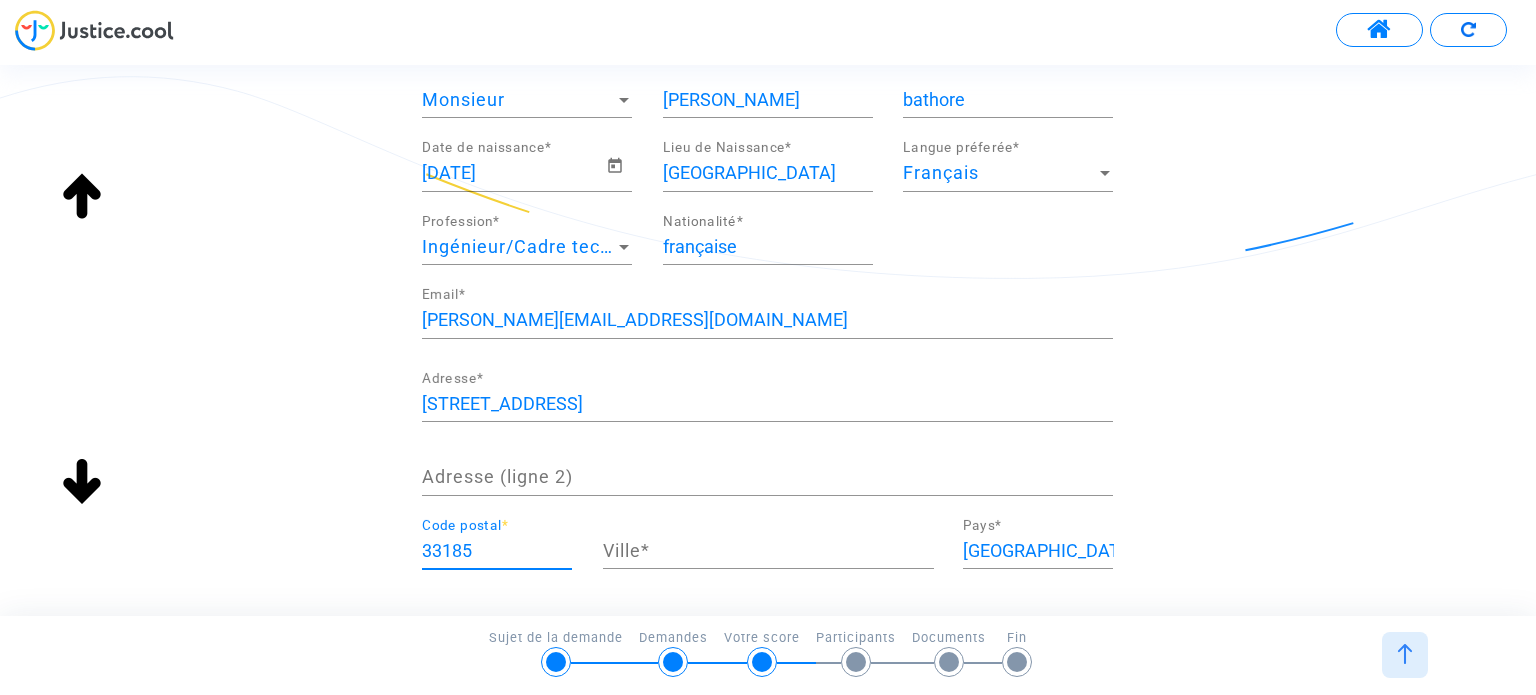 type on "33185" 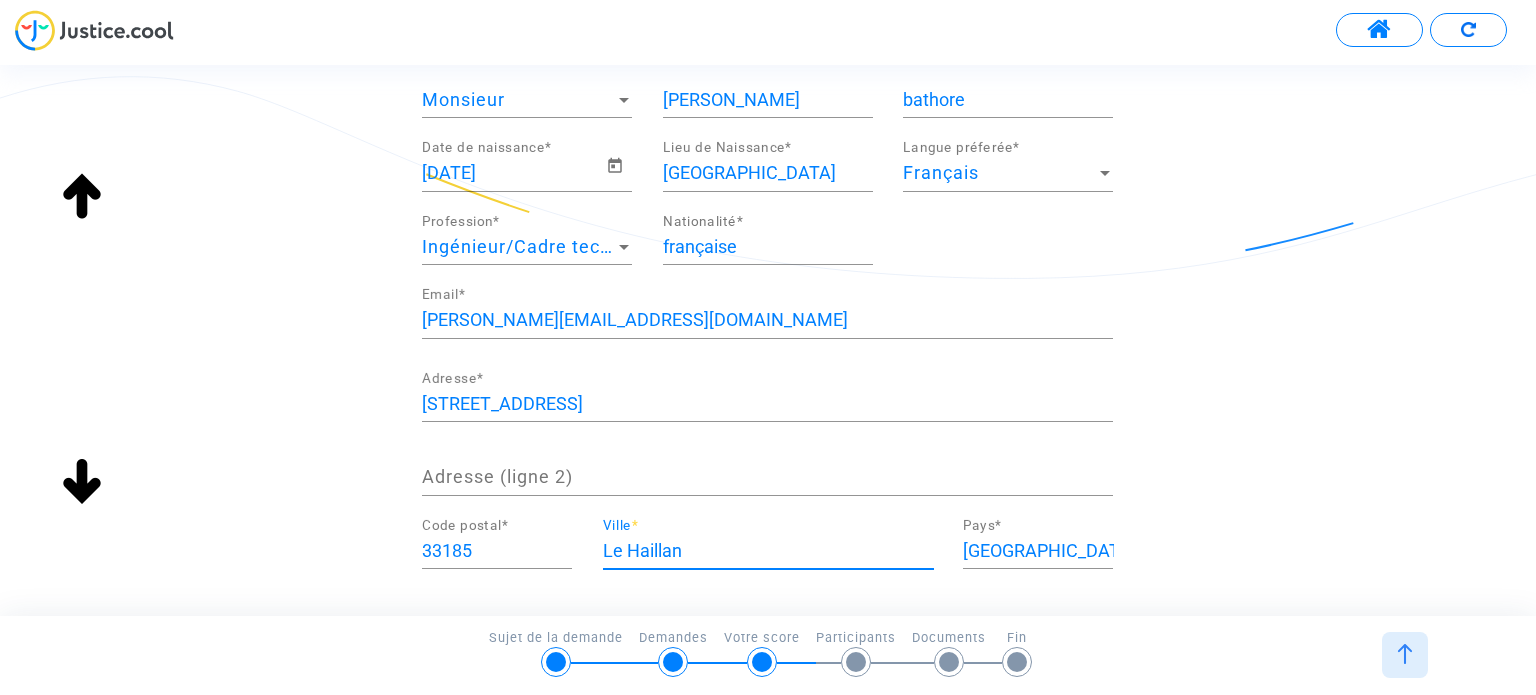 scroll, scrollTop: 0, scrollLeft: 0, axis: both 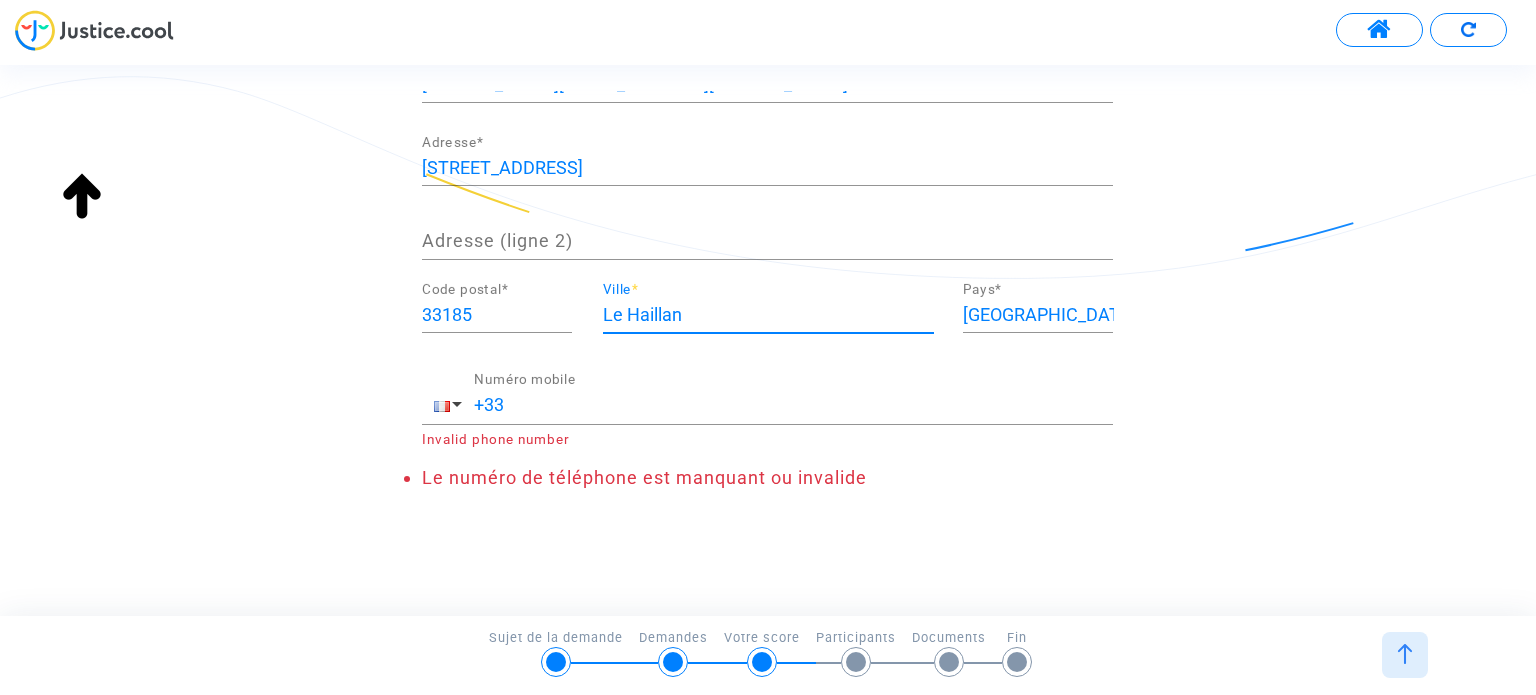 type on "Le Haillan" 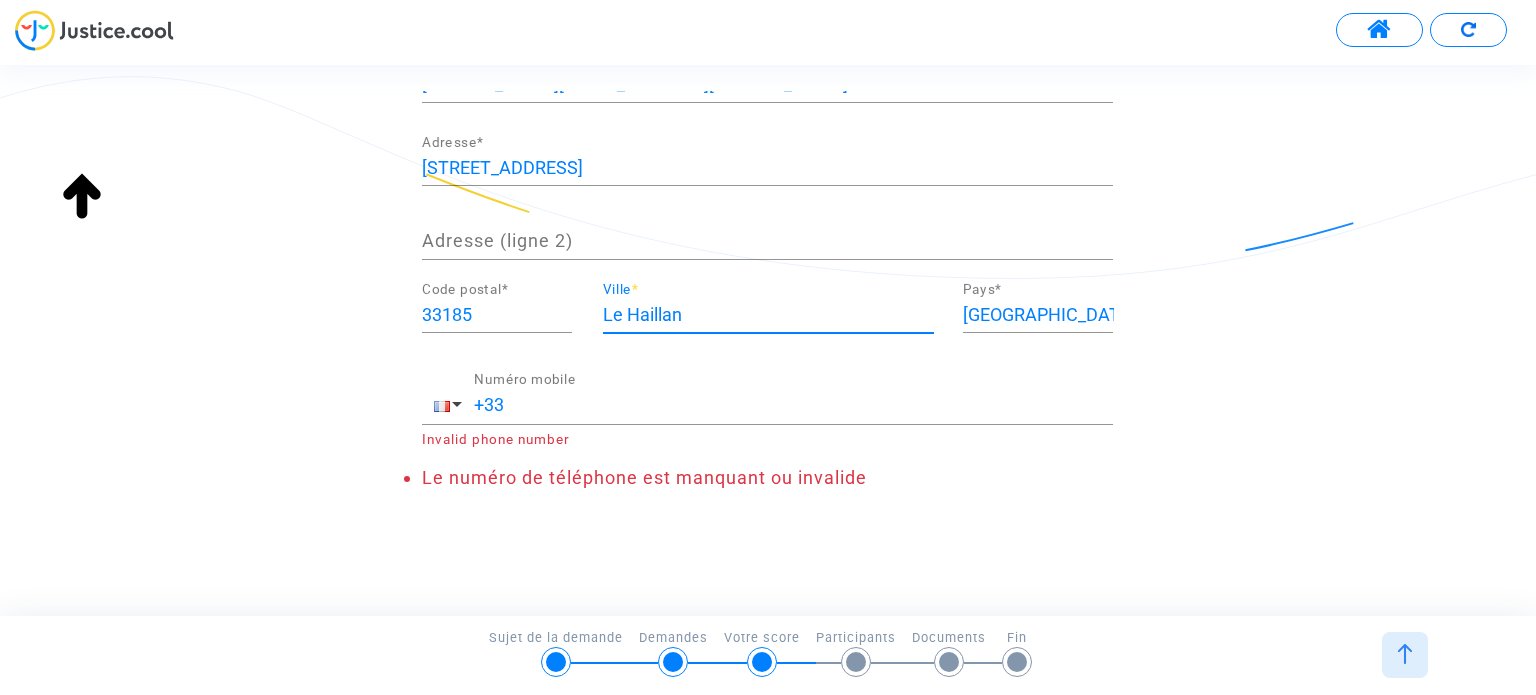 click on "+33 Numéro mobile" 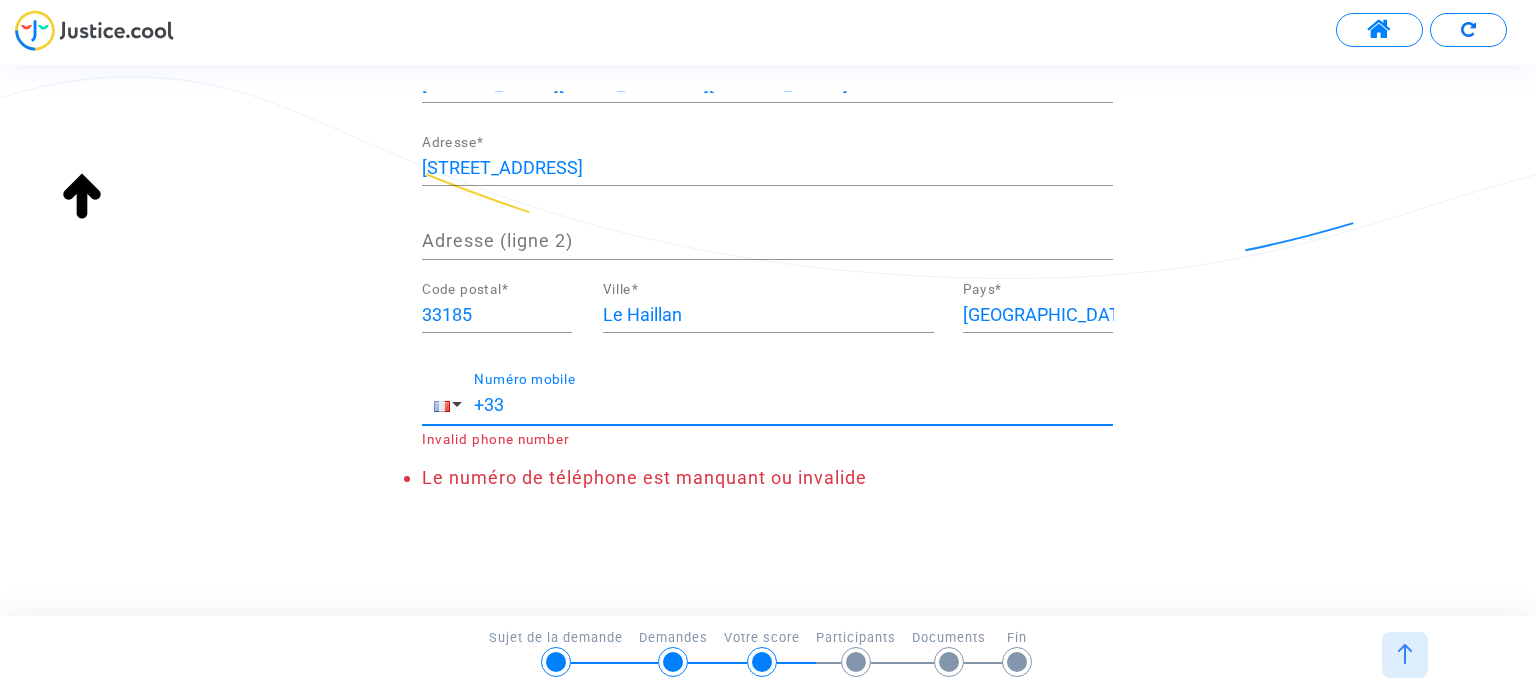 click on "+33" at bounding box center [793, 405] 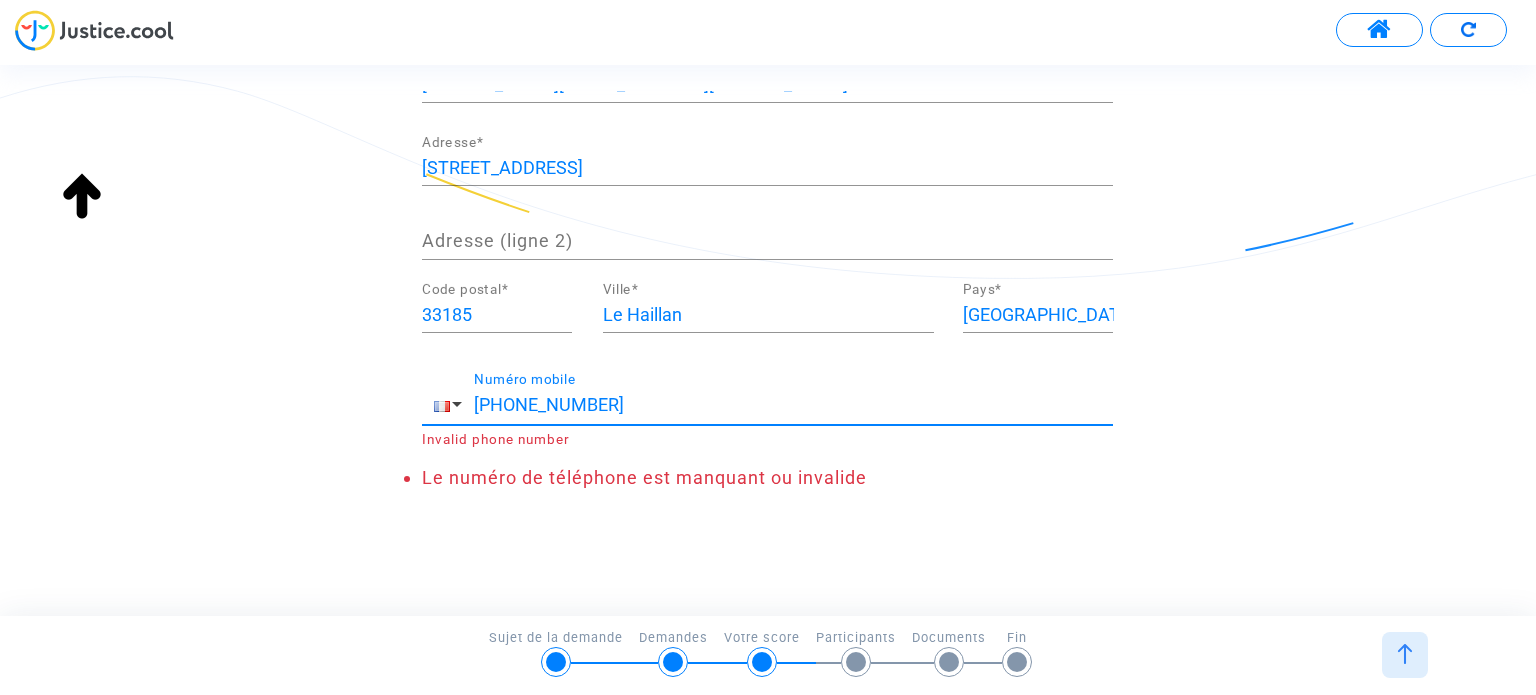 scroll, scrollTop: 394, scrollLeft: 0, axis: vertical 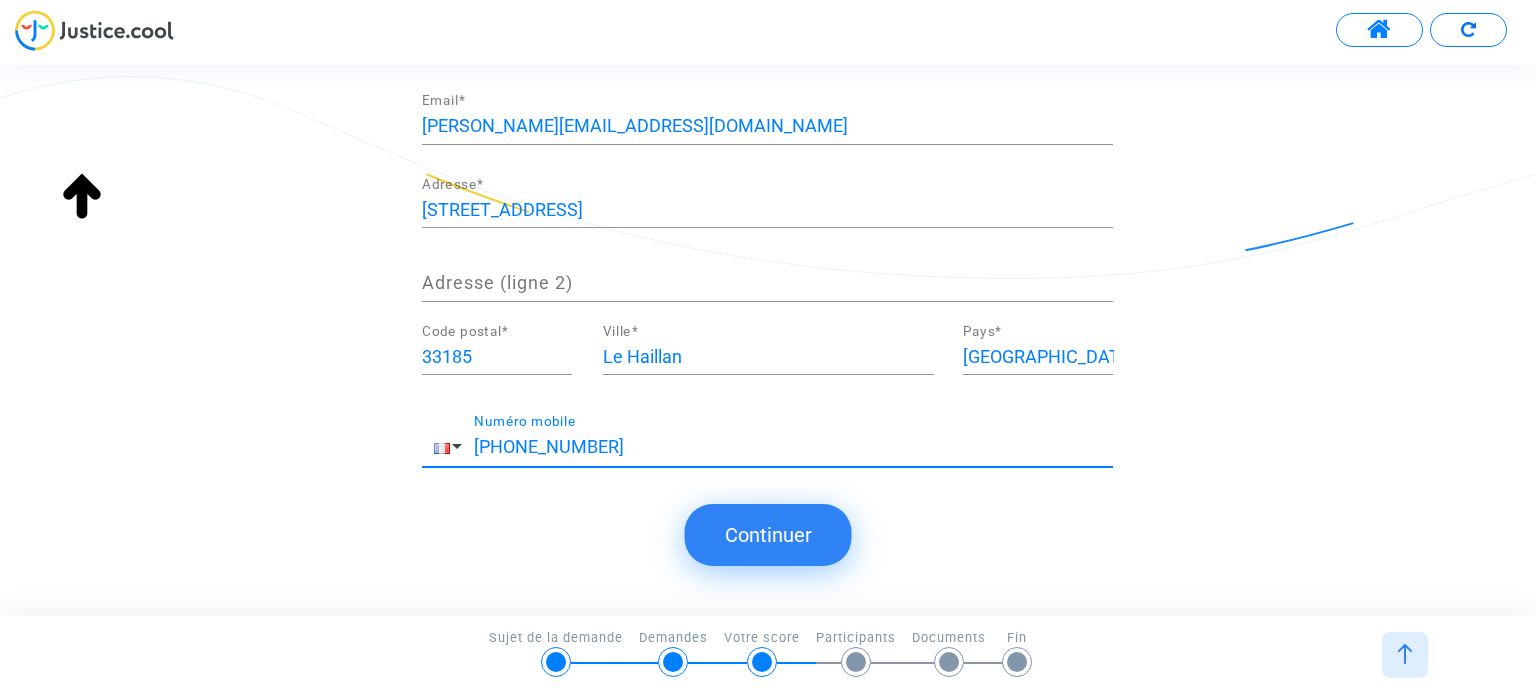 type on "+33 689076094" 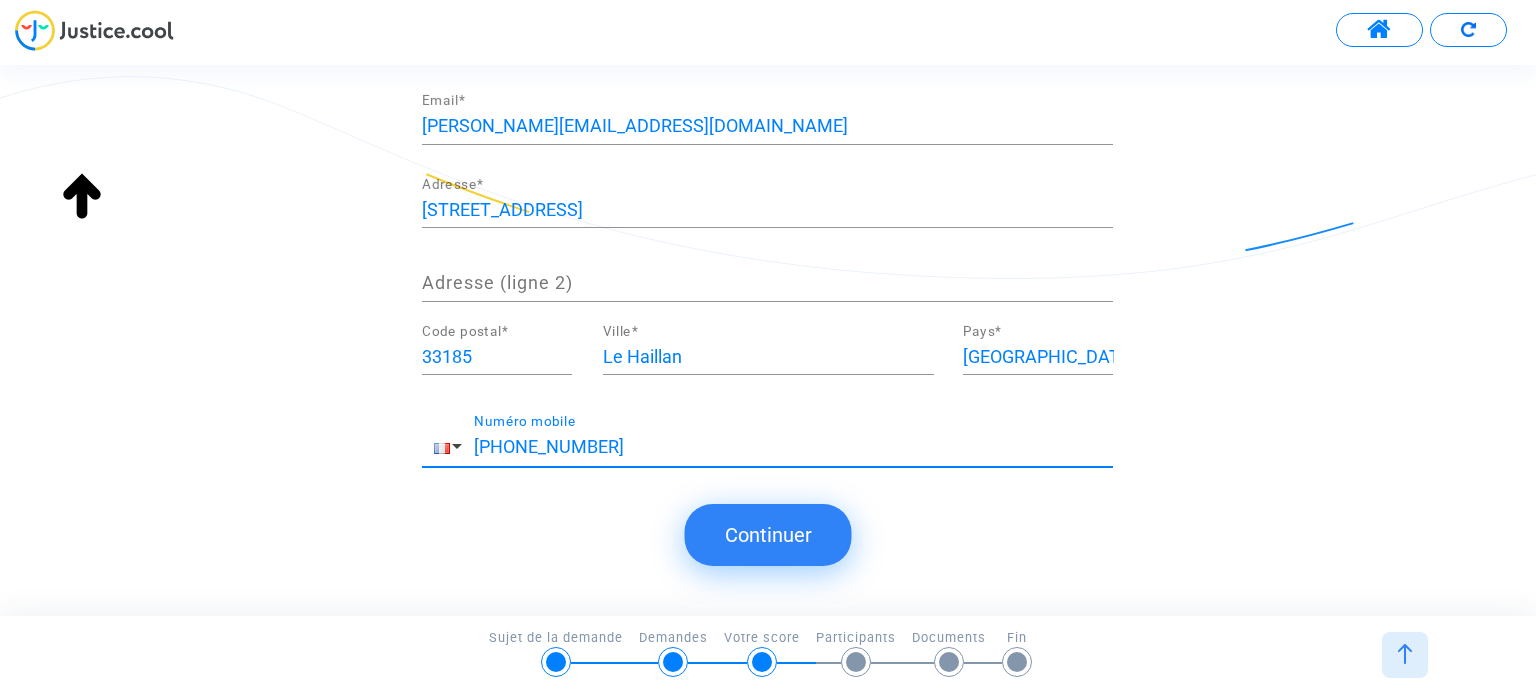 click on "Continuer" 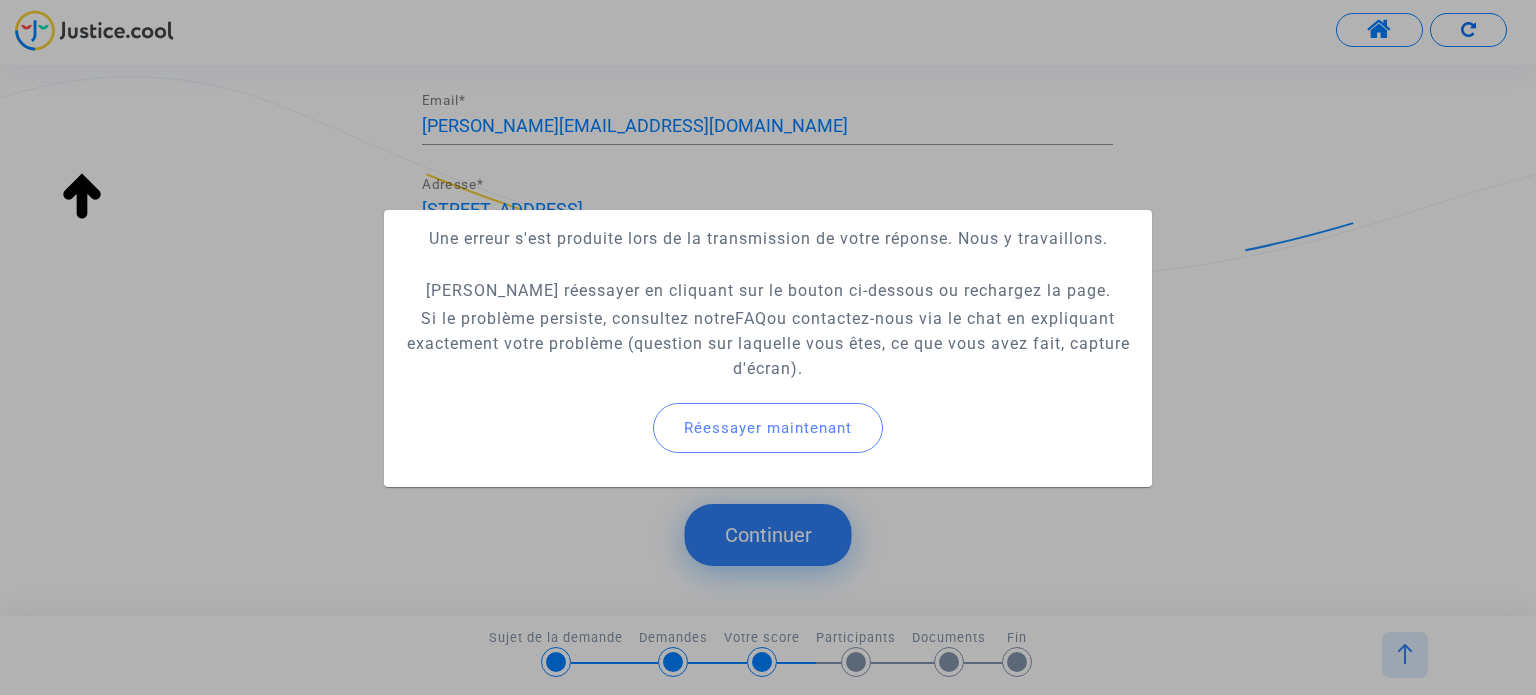 click on "Réessayer maintenant" 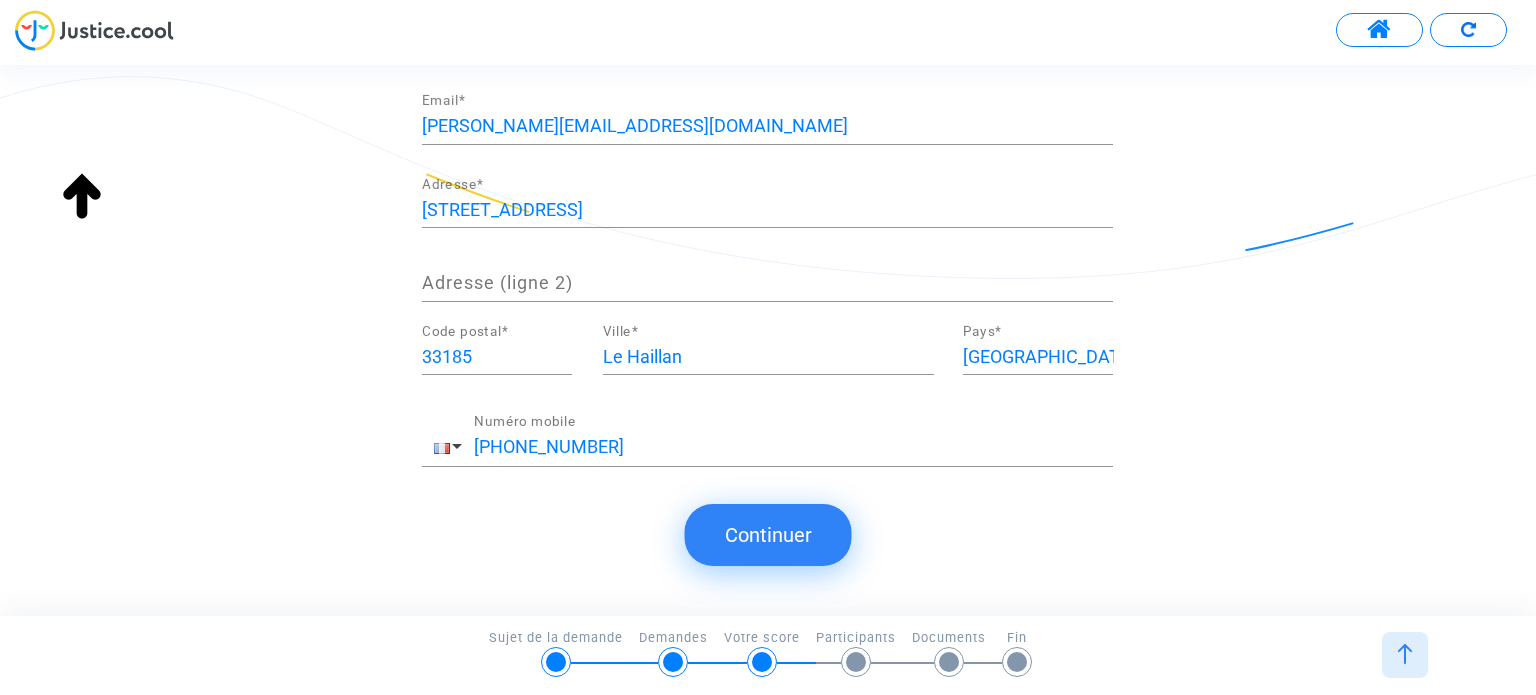 click on "Continuer" 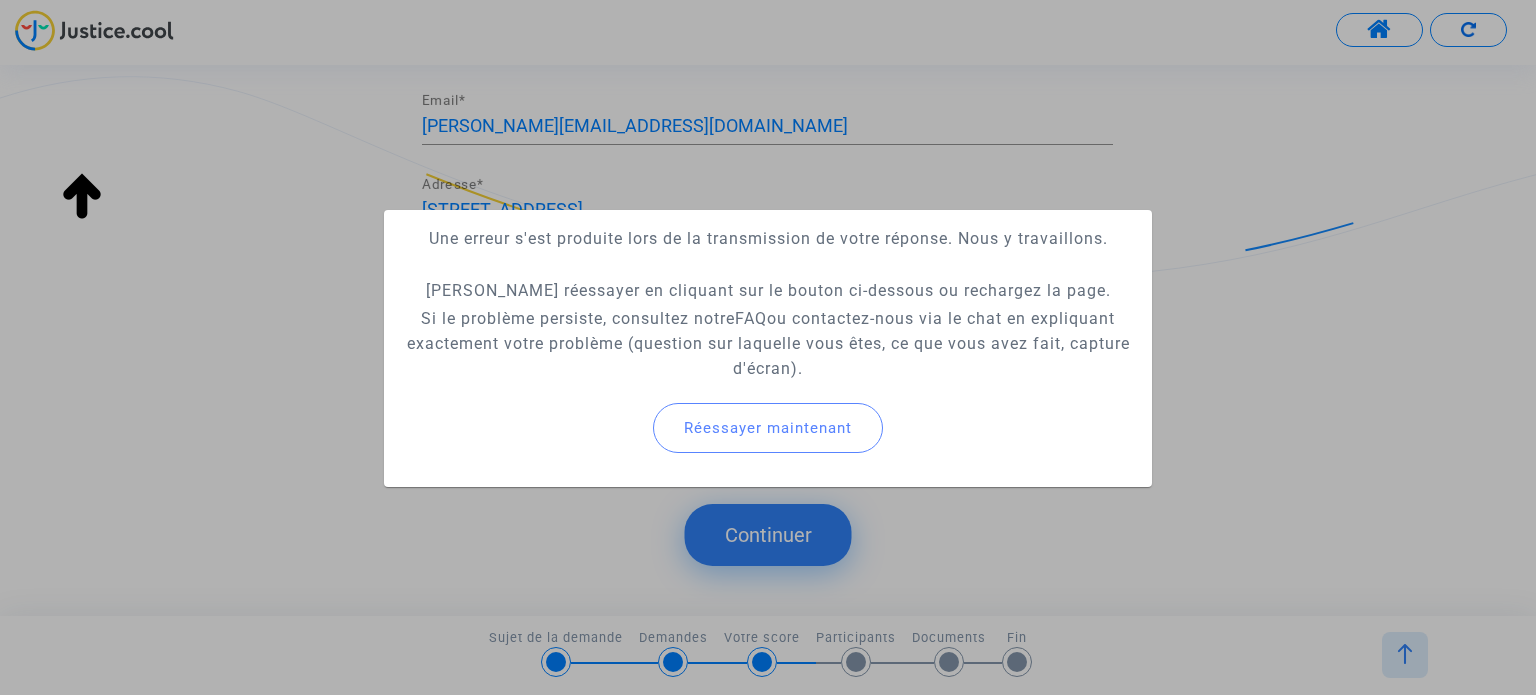 click 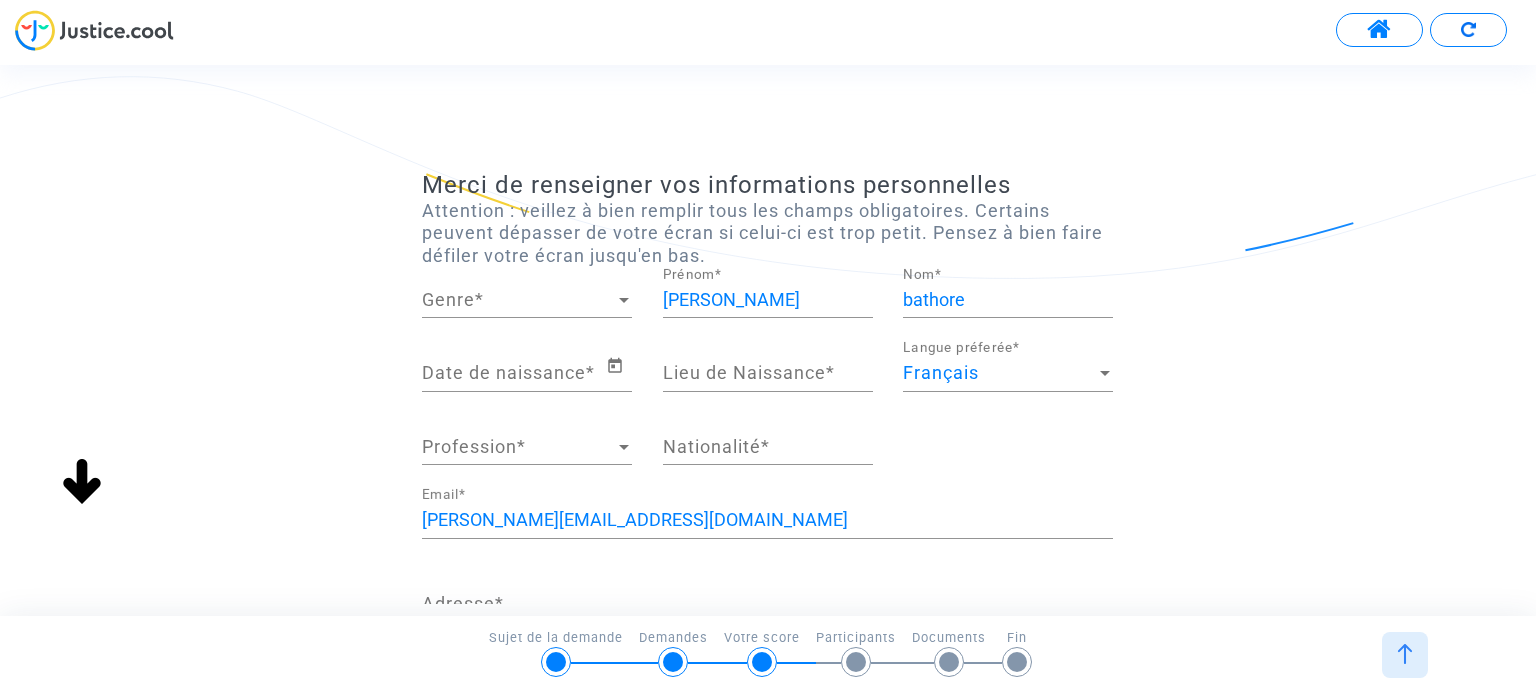 scroll, scrollTop: 0, scrollLeft: 0, axis: both 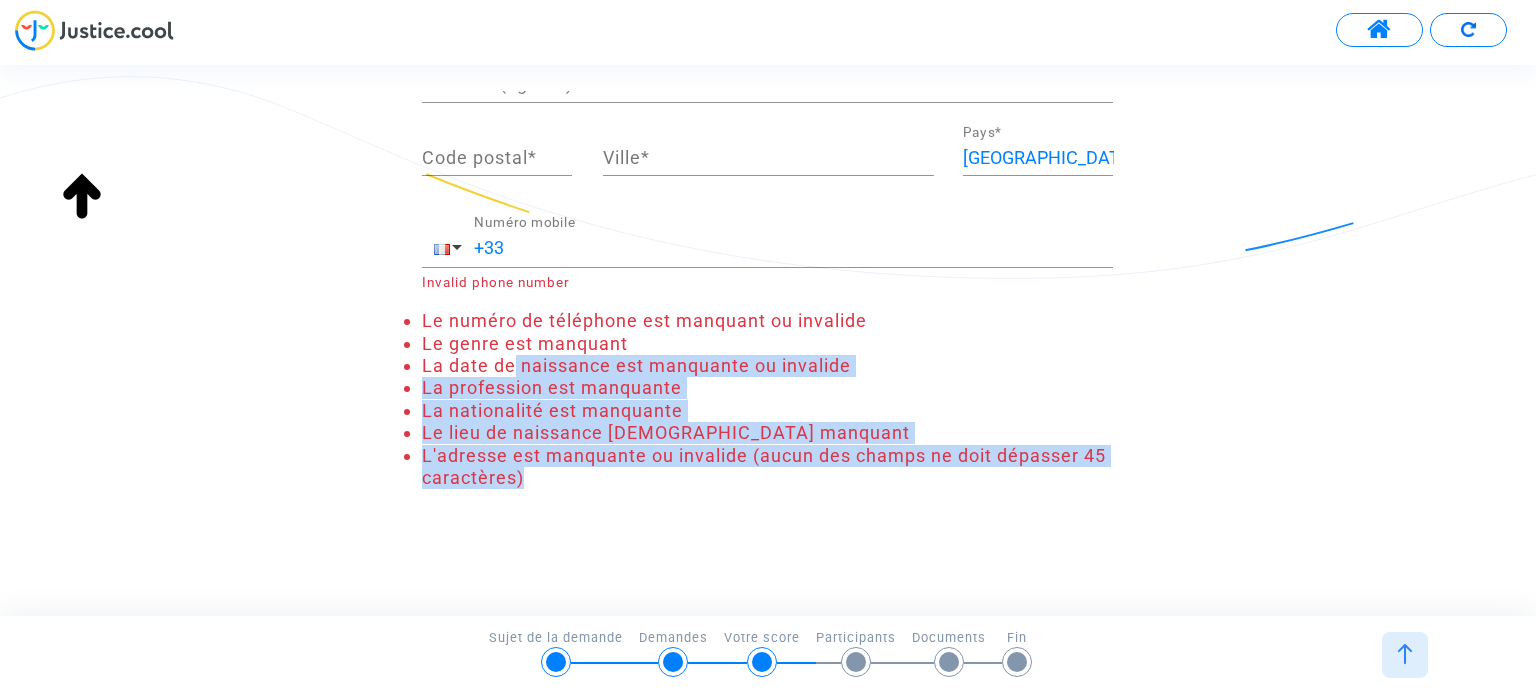 drag, startPoint x: 514, startPoint y: 351, endPoint x: 1162, endPoint y: 494, distance: 663.591 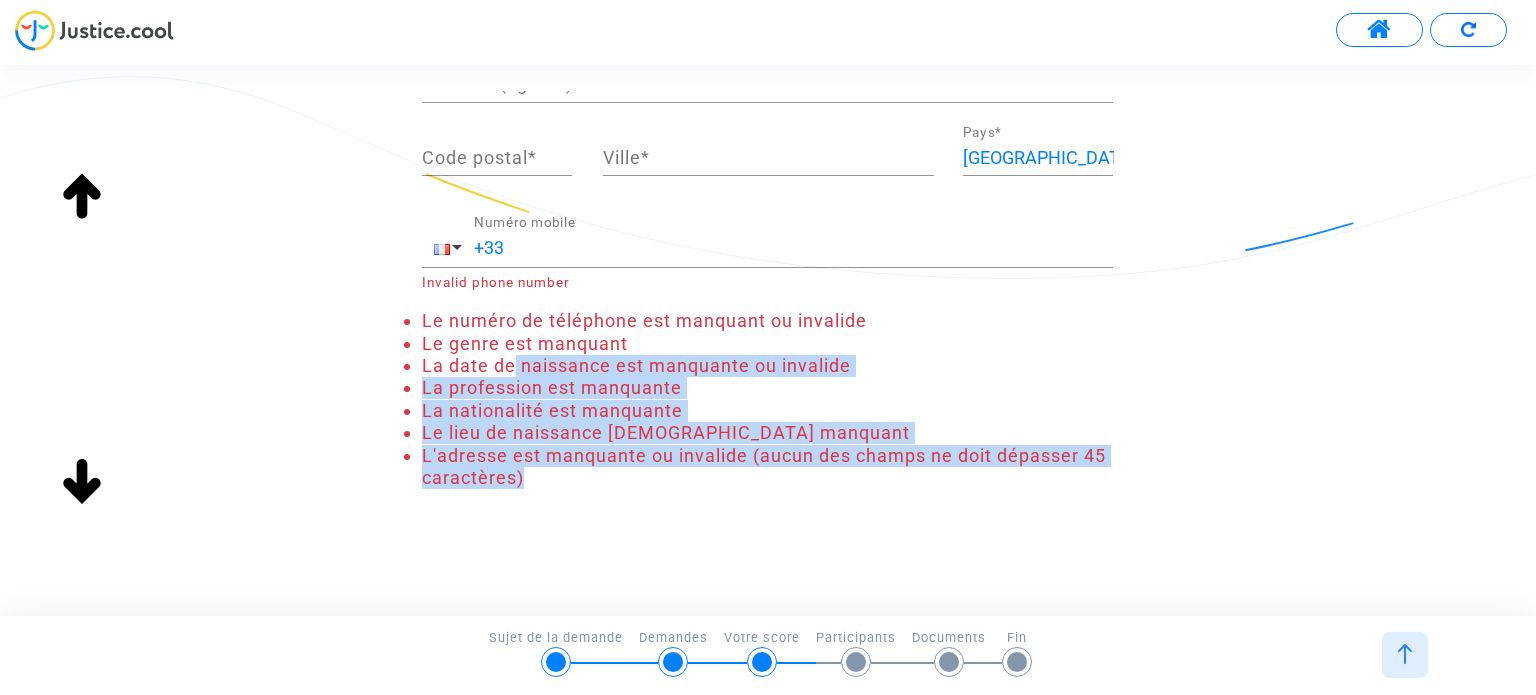 scroll, scrollTop: 0, scrollLeft: 0, axis: both 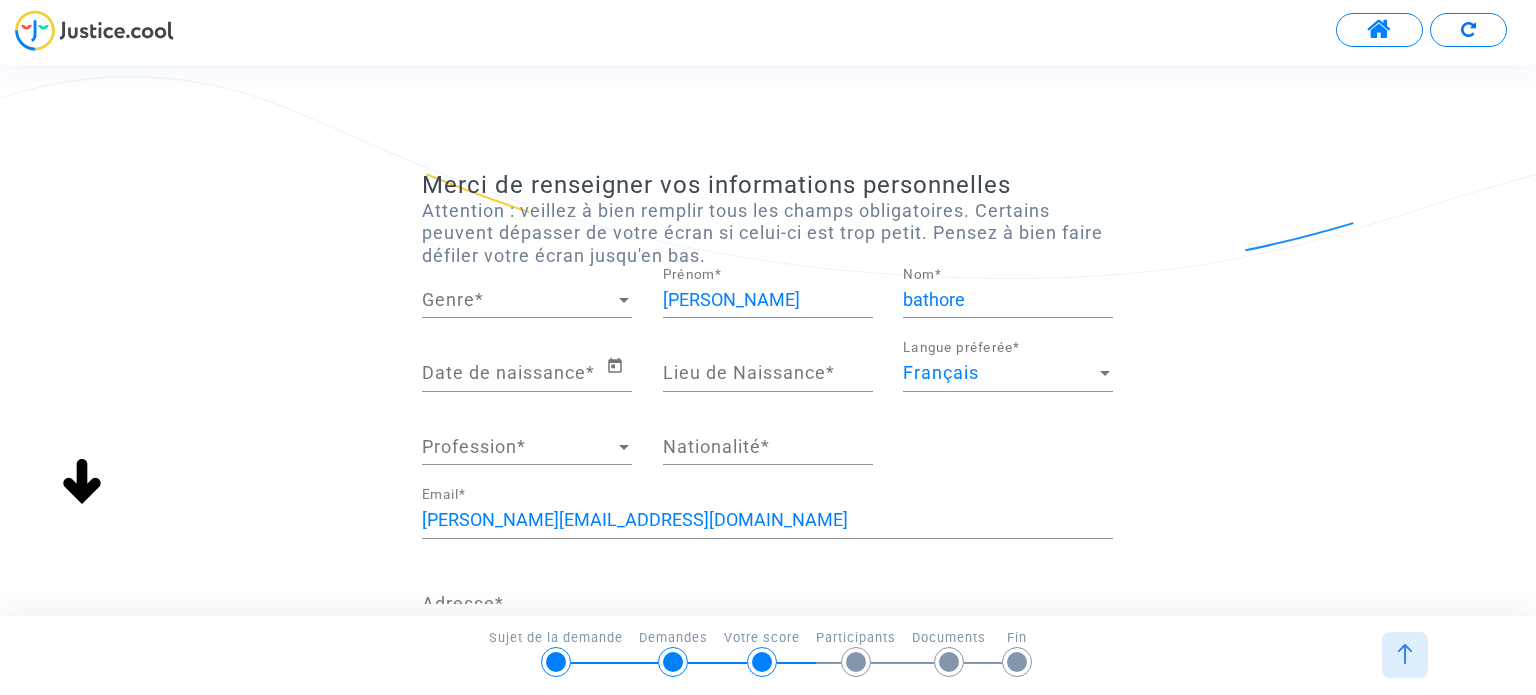 click at bounding box center (94, 30) 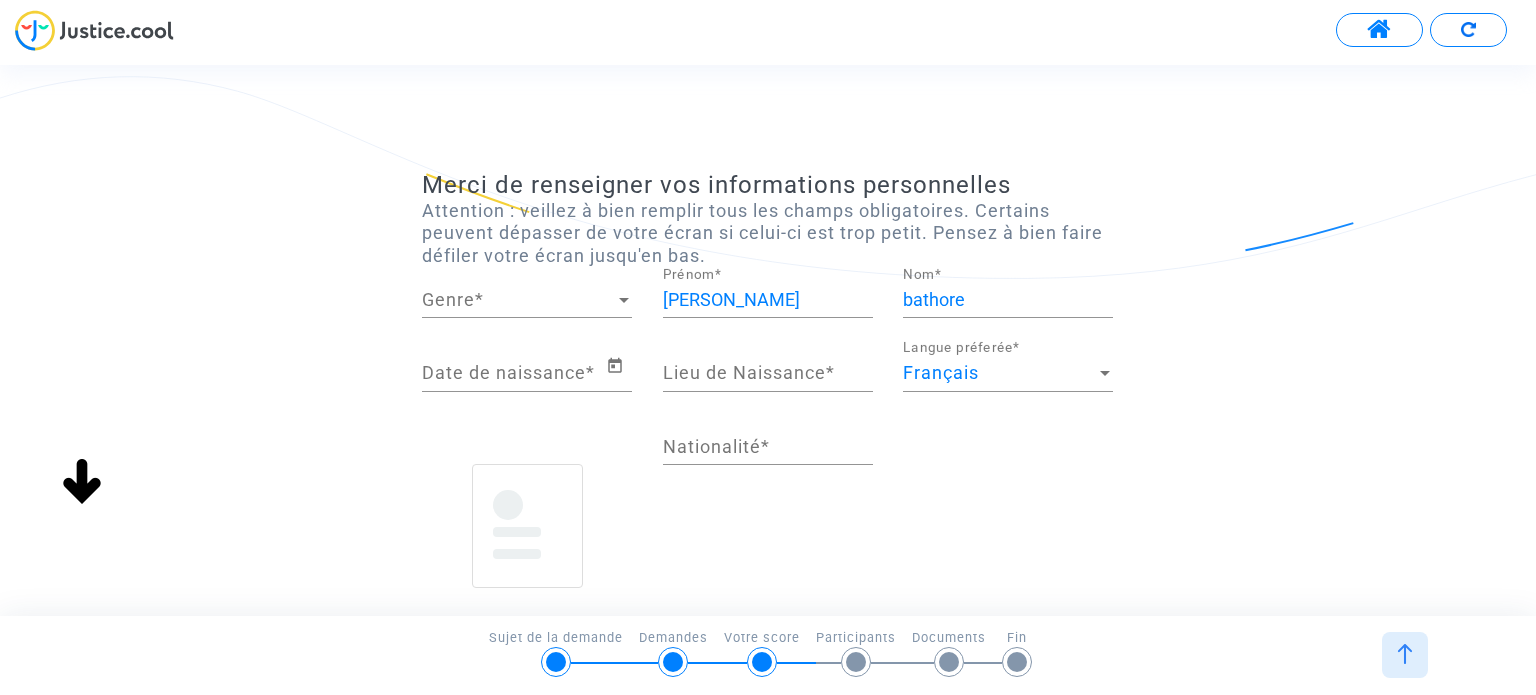 scroll, scrollTop: 0, scrollLeft: 0, axis: both 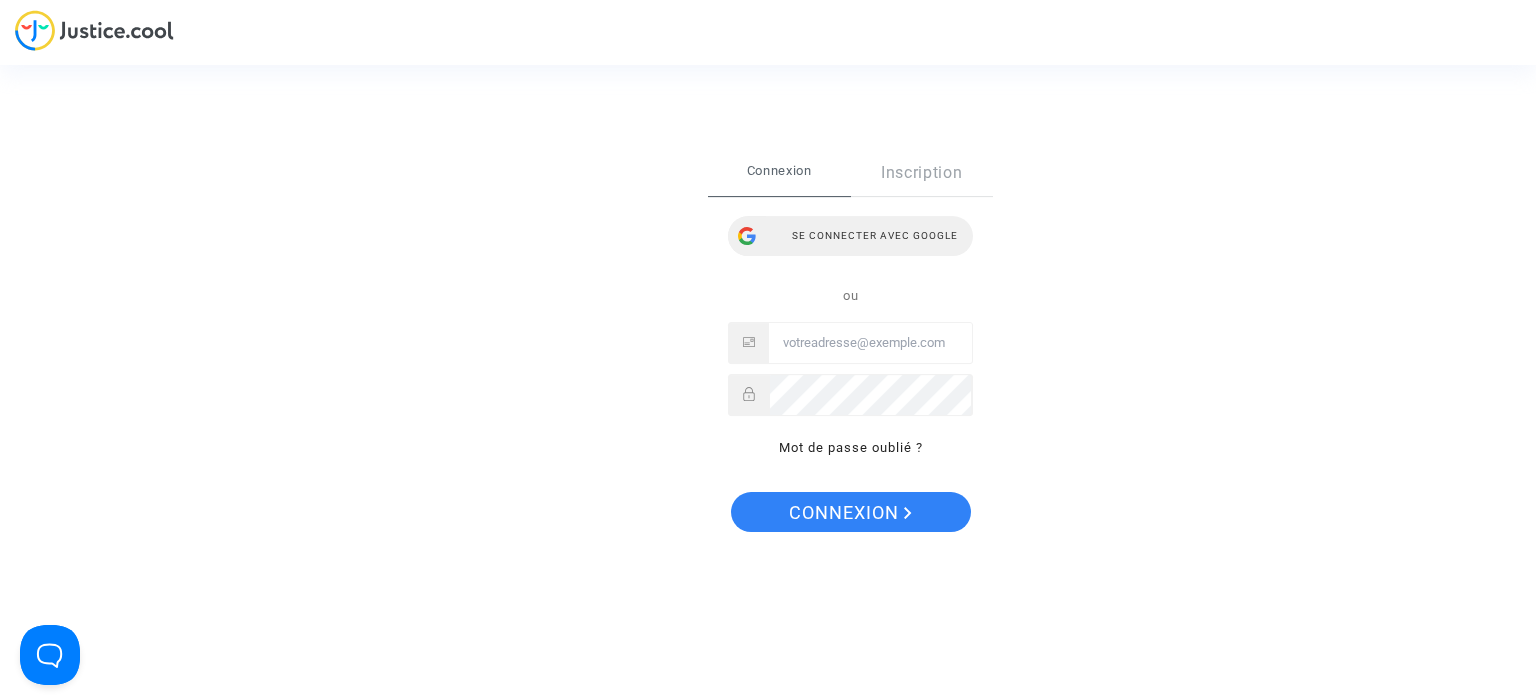 click on "Se connecter avec Google" at bounding box center (850, 236) 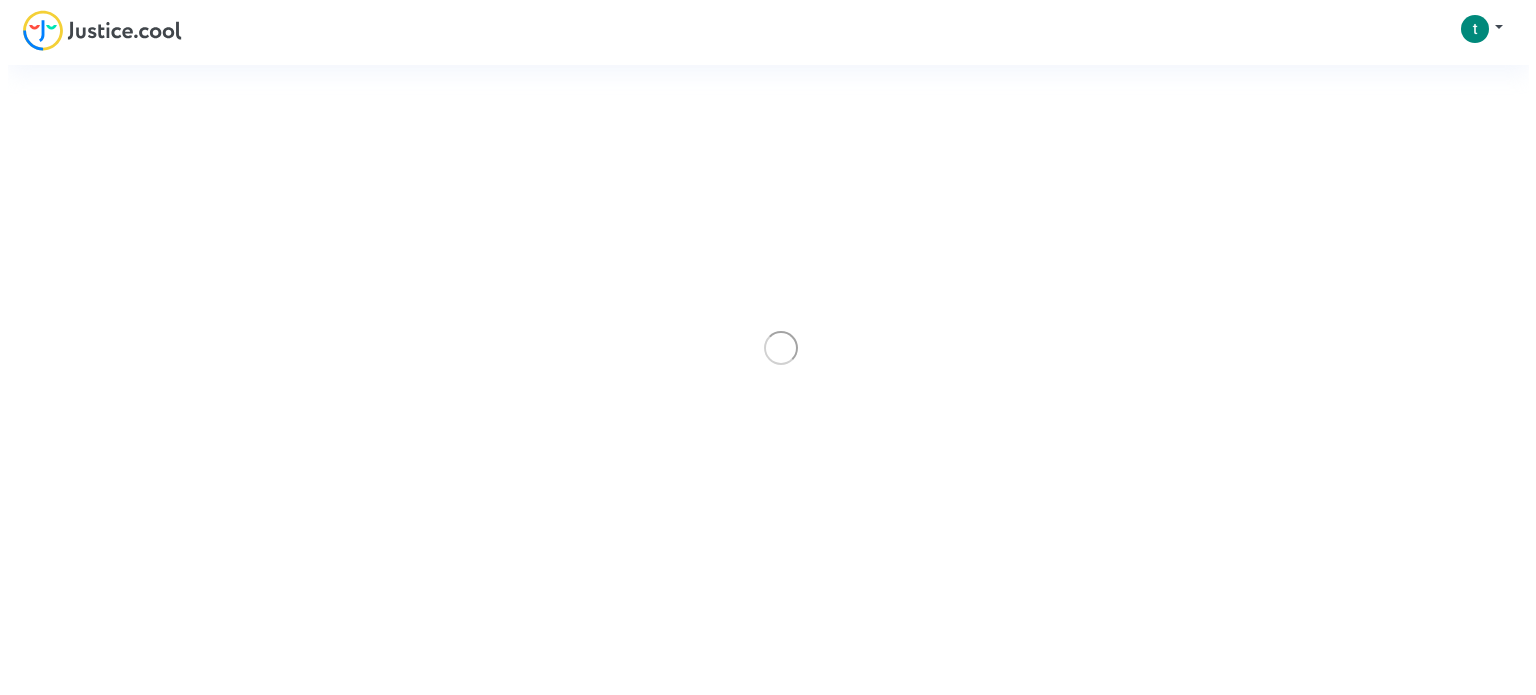 scroll, scrollTop: 0, scrollLeft: 0, axis: both 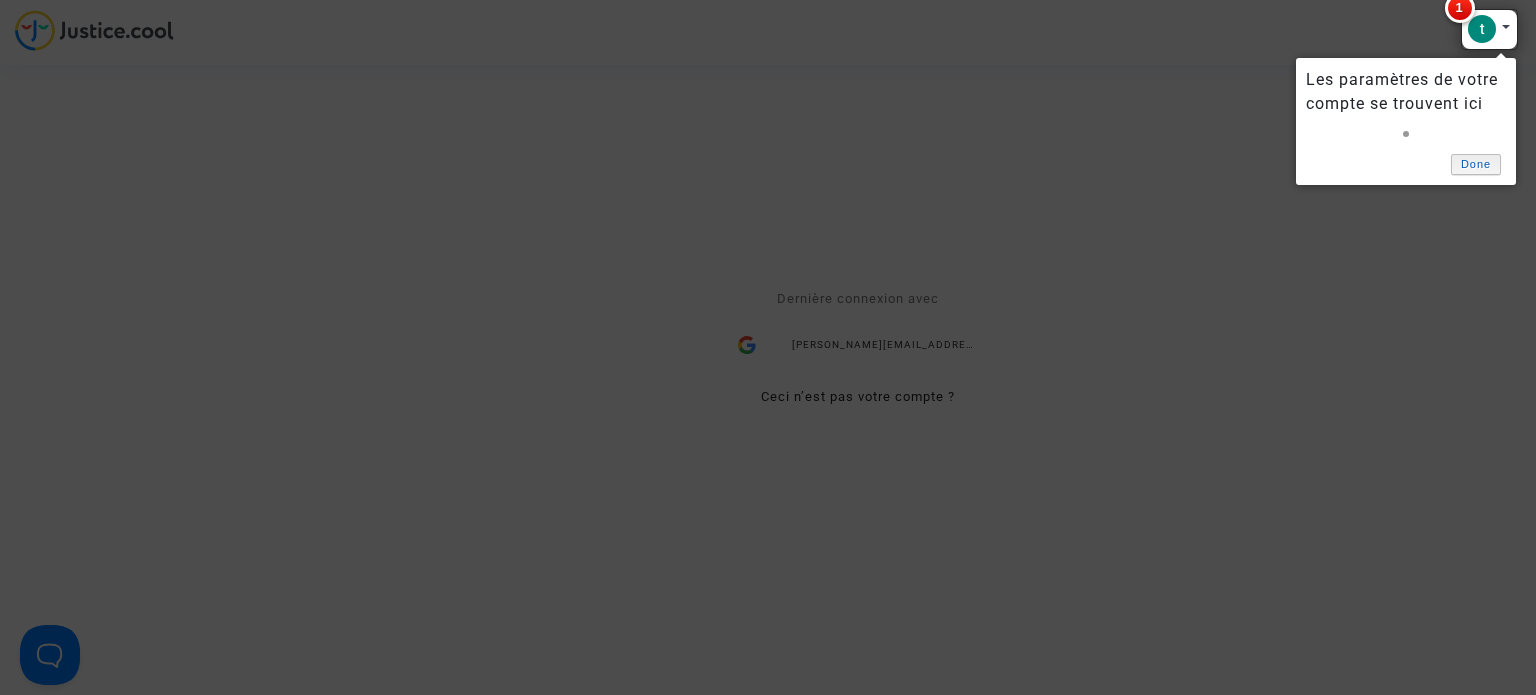 click on "Done" at bounding box center (1476, 164) 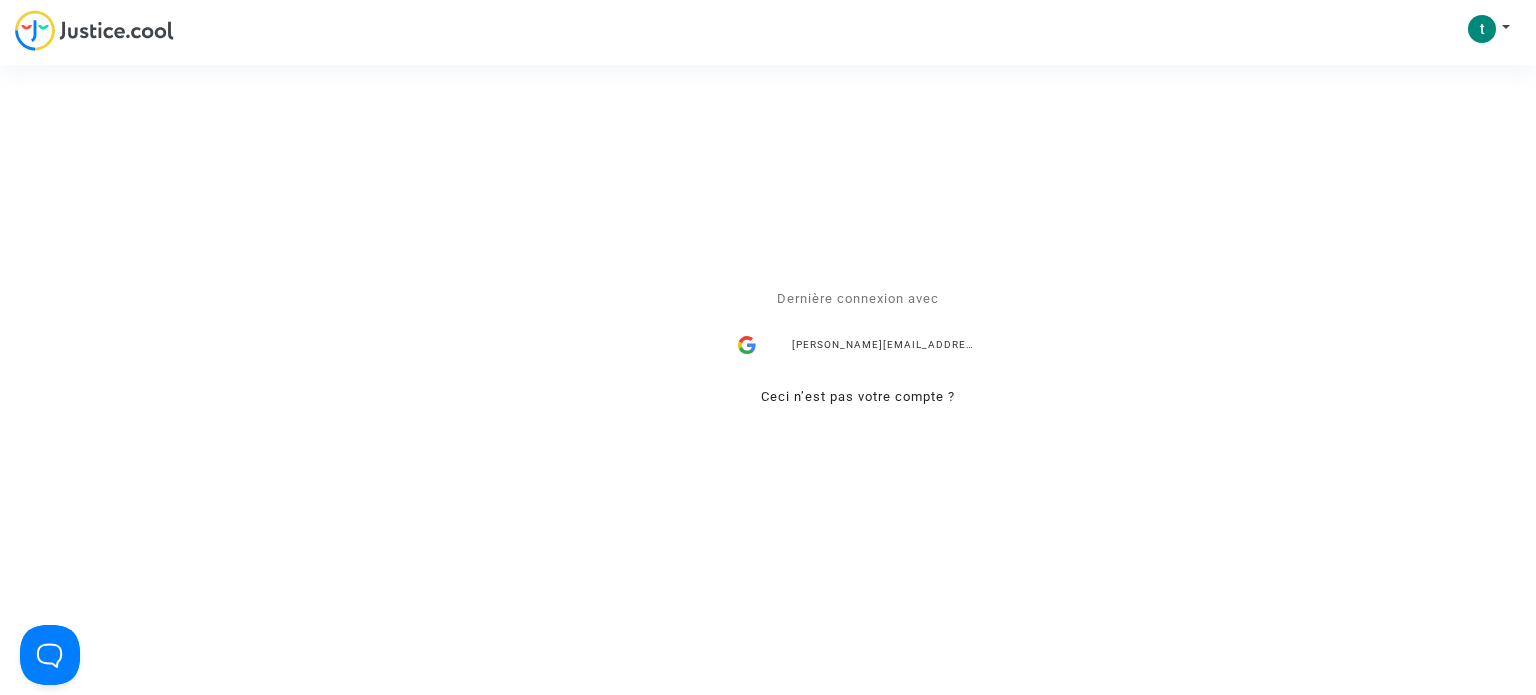 click on "Se connecter Dernière connexion avec [PERSON_NAME][EMAIL_ADDRESS][DOMAIN_NAME] Ceci n’est pas votre compte ? Envoyer" 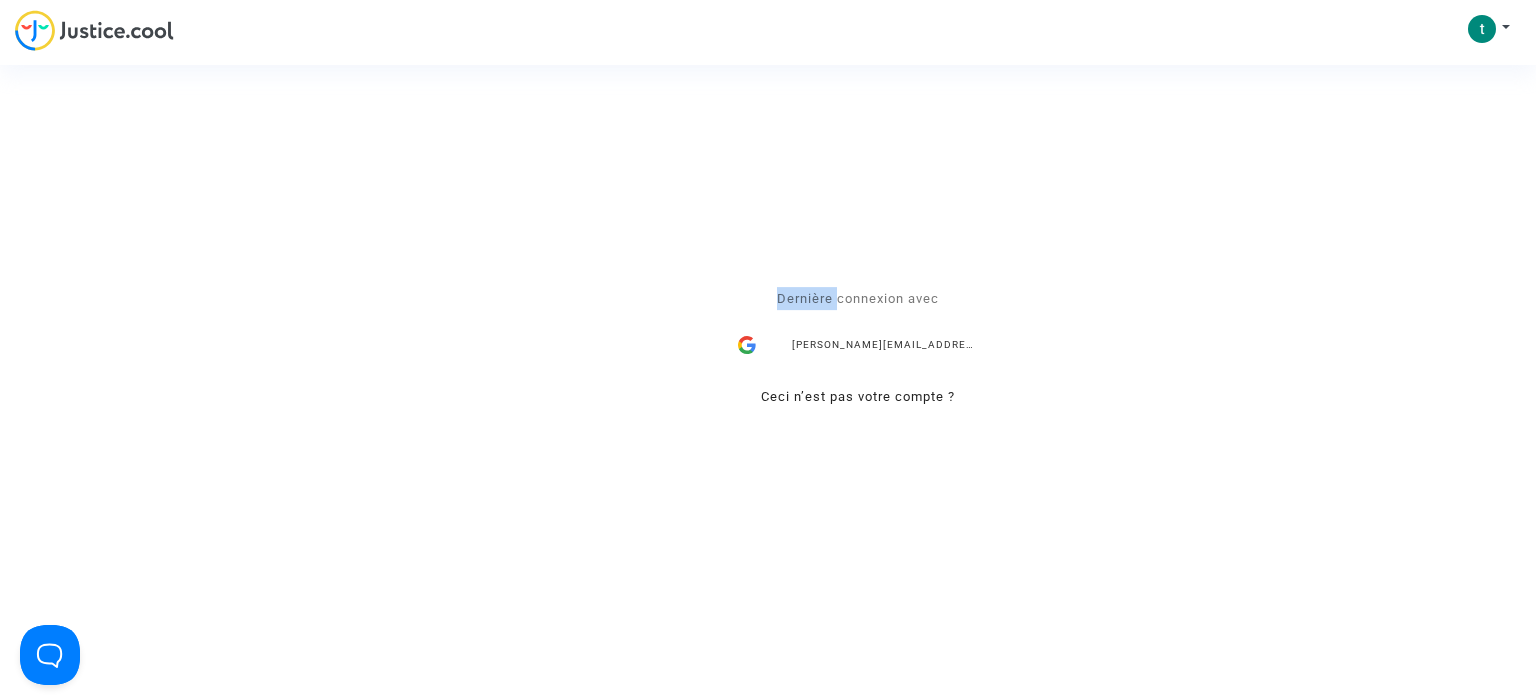 click on "Se connecter Dernière connexion avec thomas.bathore@gmail.com Ceci n’est pas votre compte ? Envoyer" 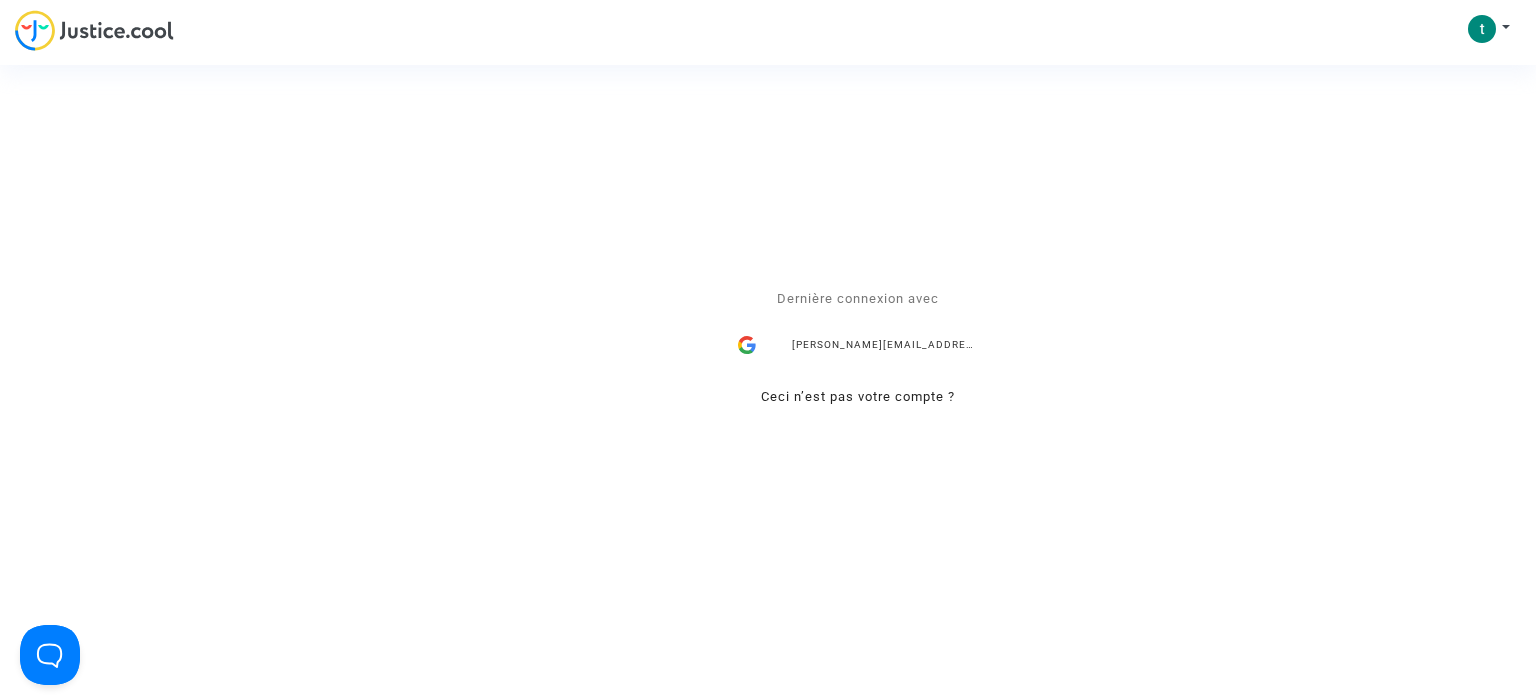 click on "Se connecter Dernière connexion avec thomas.bathore@gmail.com Ceci n’est pas votre compte ? Envoyer" 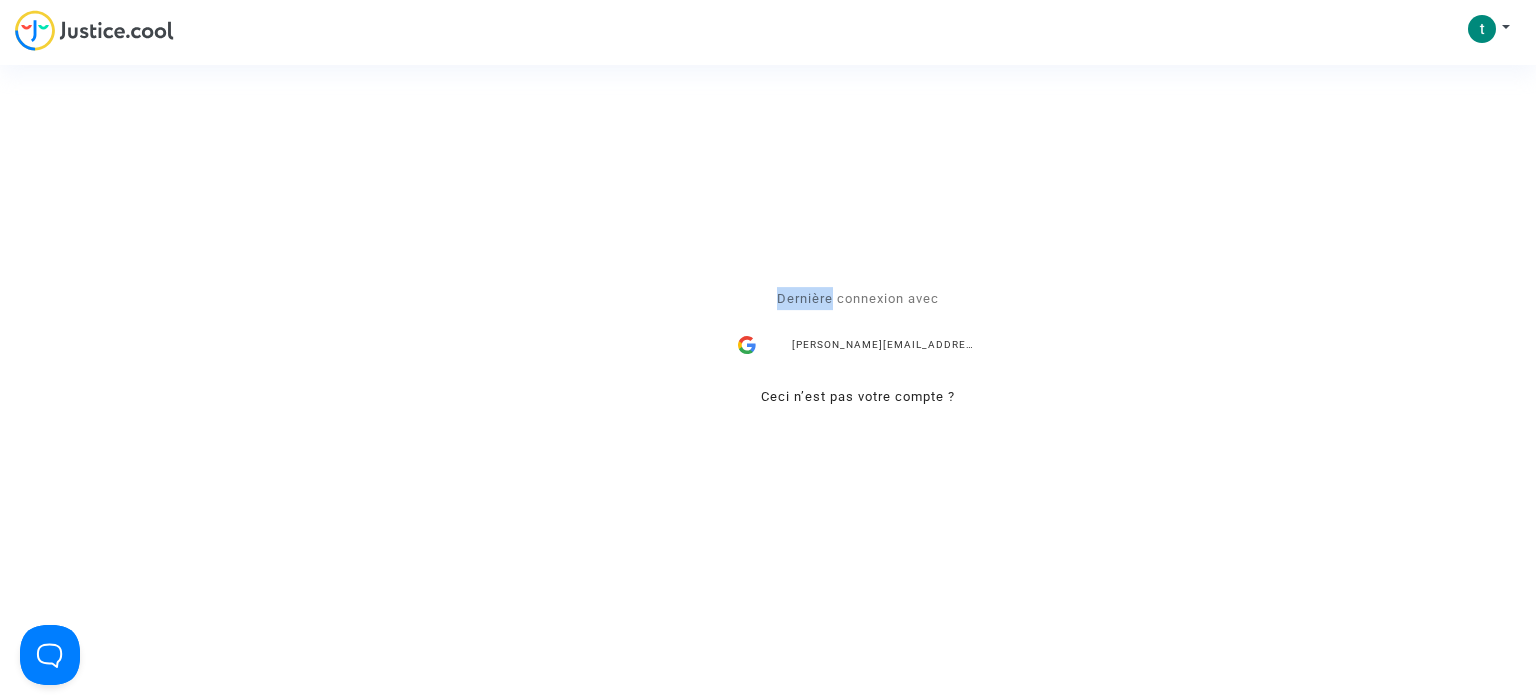 click on "Se connecter Dernière connexion avec thomas.bathore@gmail.com Ceci n’est pas votre compte ? Envoyer" 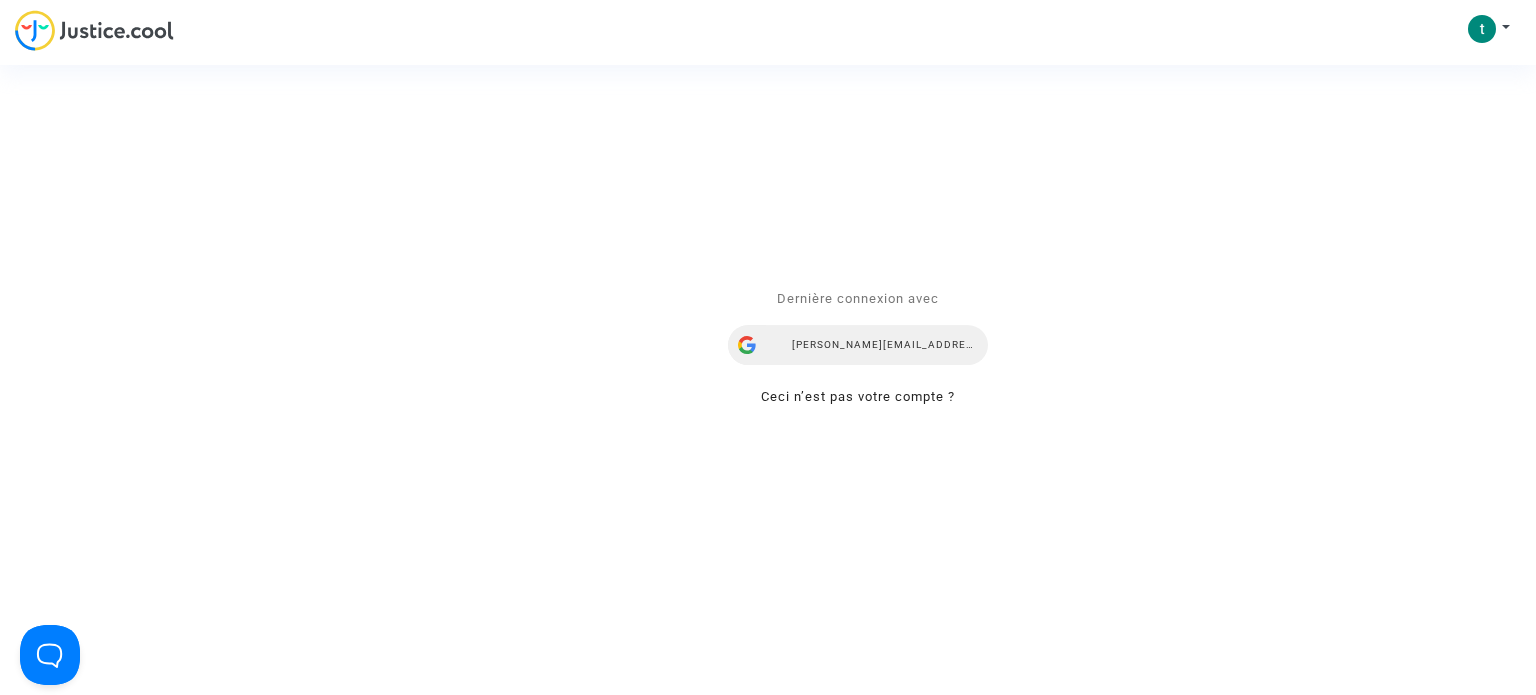 click on "[PERSON_NAME][EMAIL_ADDRESS][DOMAIN_NAME]" at bounding box center (858, 345) 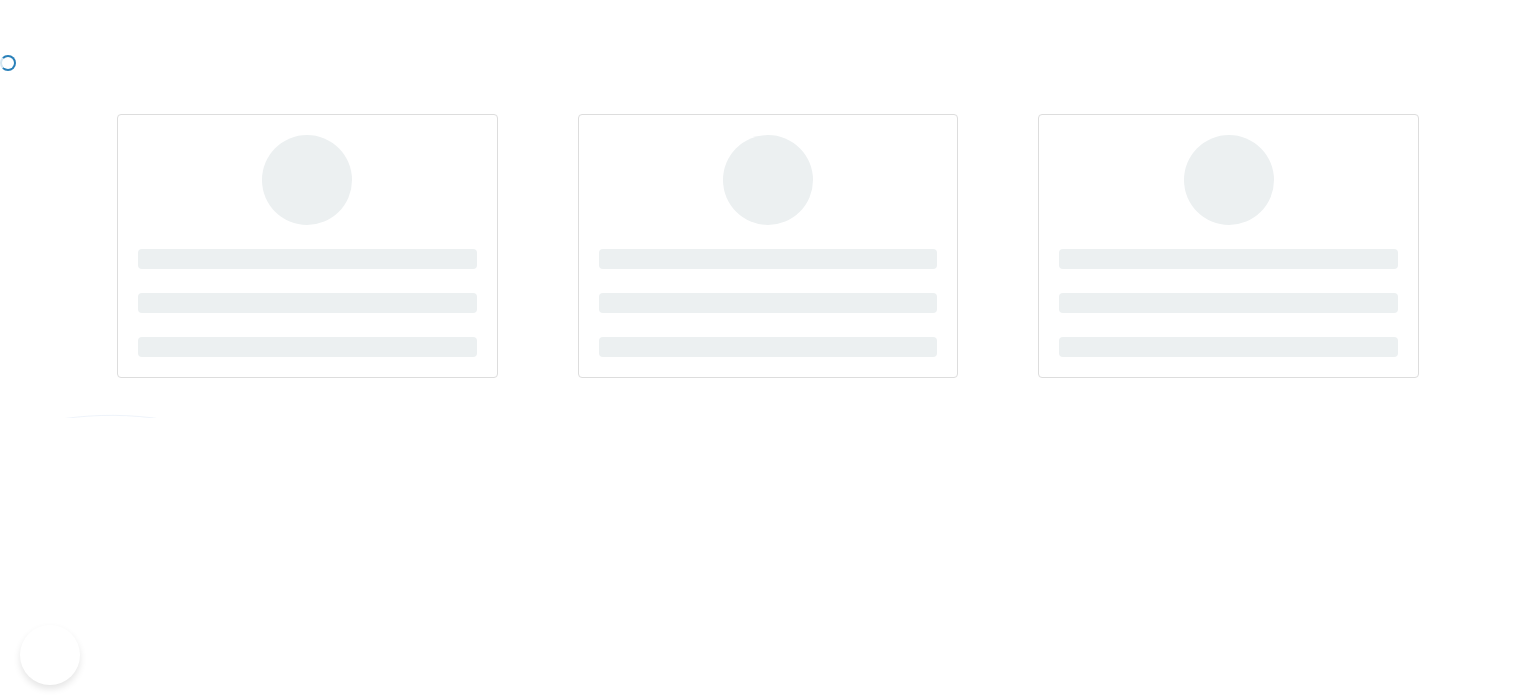 scroll, scrollTop: 0, scrollLeft: 0, axis: both 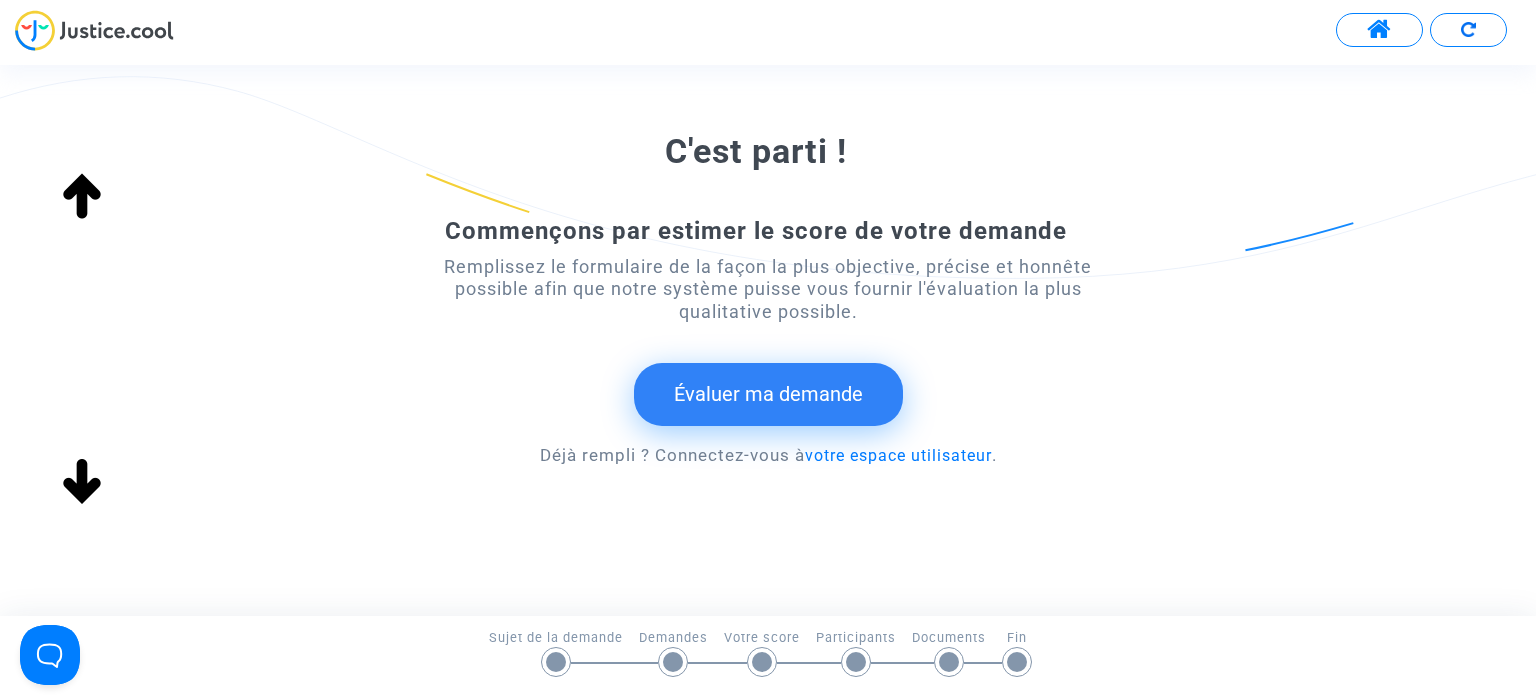 click on "Évaluer ma demande" 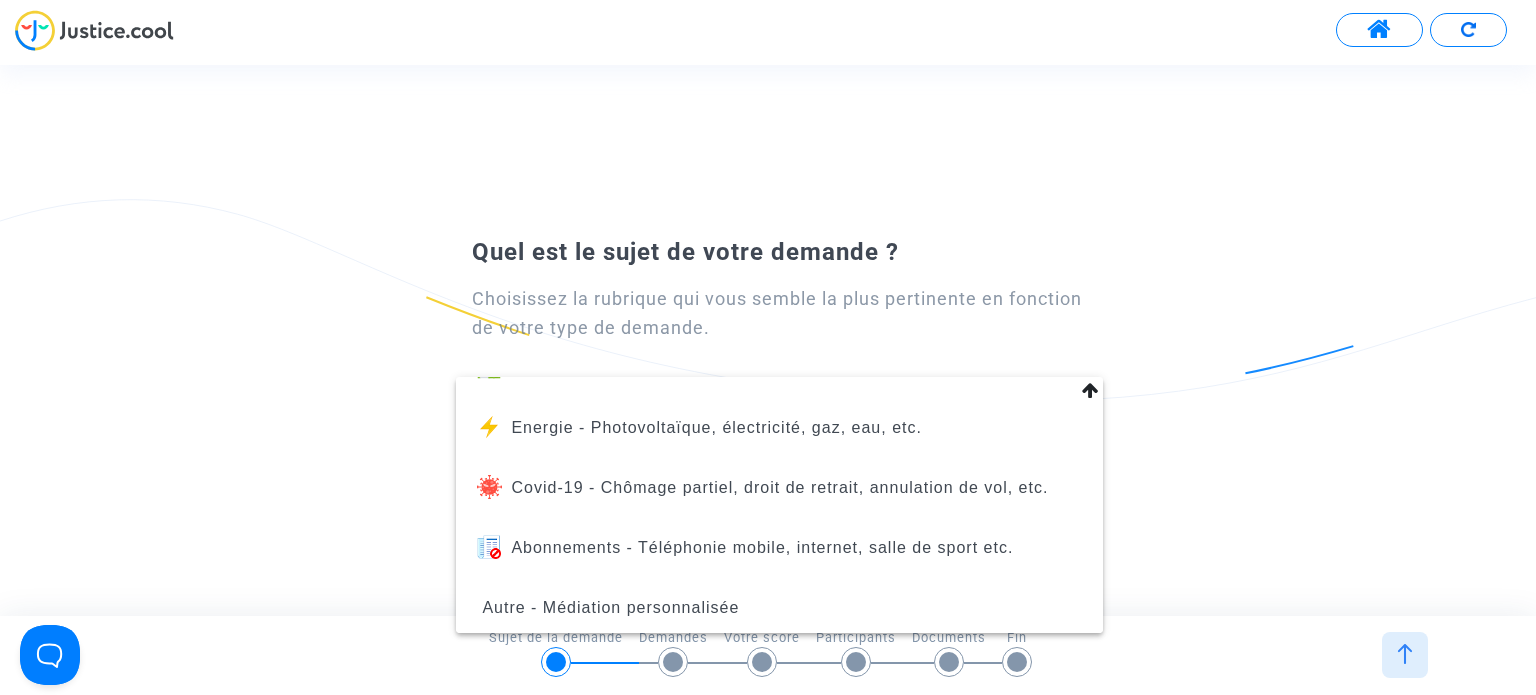scroll, scrollTop: 229, scrollLeft: 0, axis: vertical 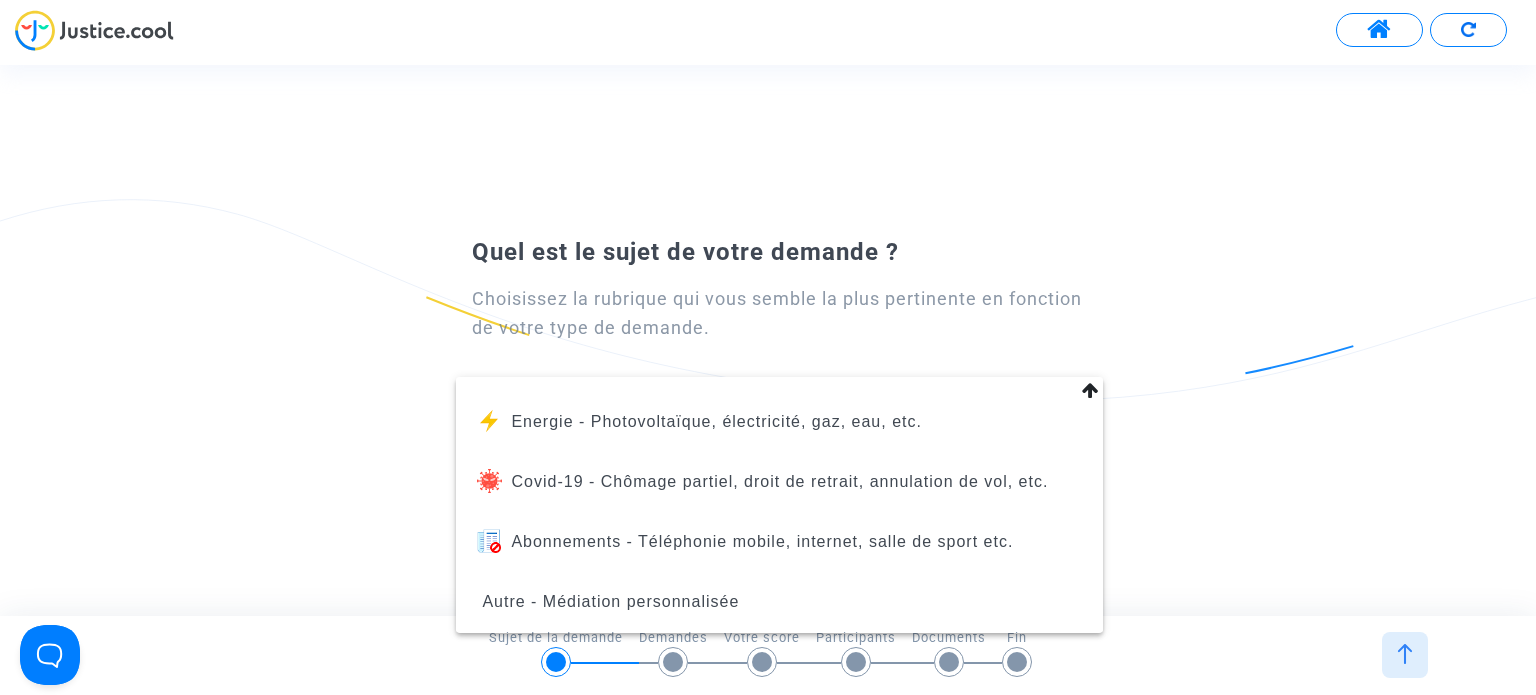 drag, startPoint x: 1180, startPoint y: 179, endPoint x: 1190, endPoint y: 171, distance: 12.806249 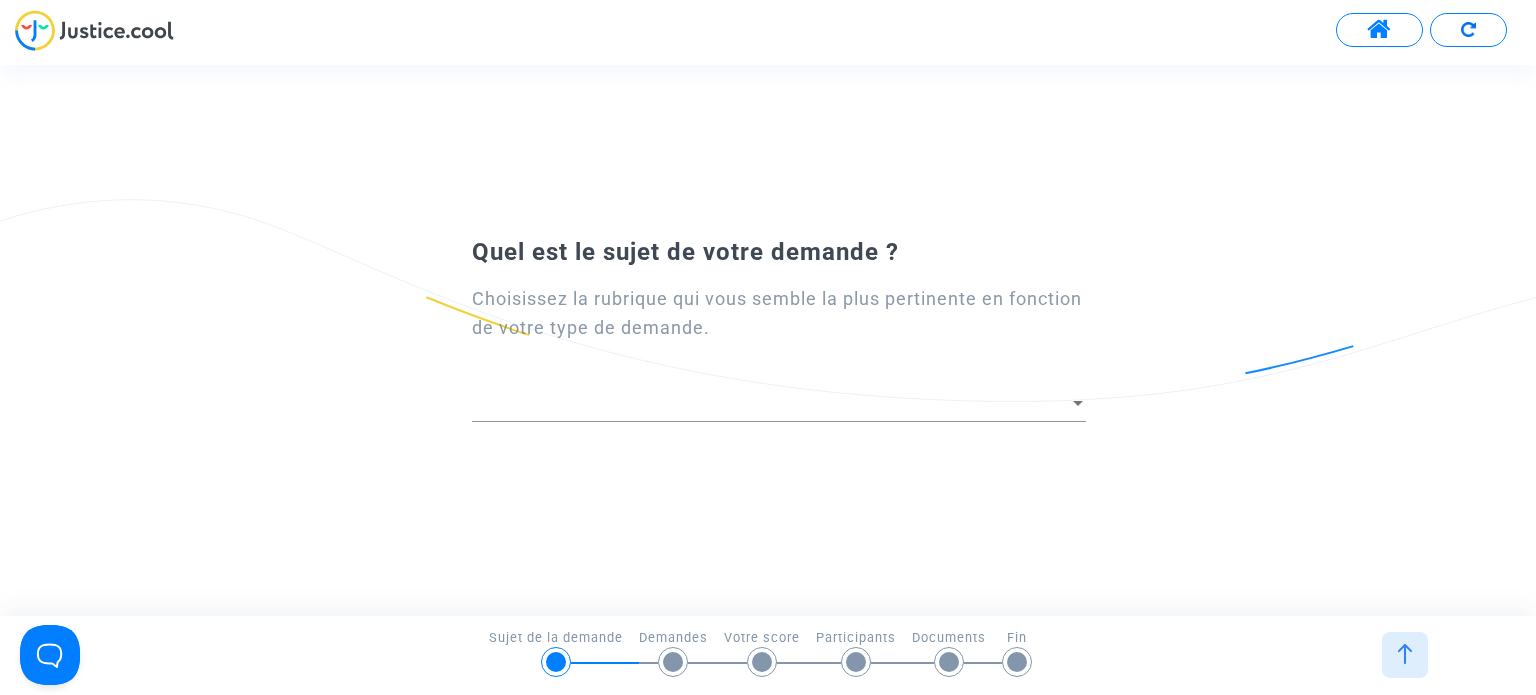 click at bounding box center (1379, 30) 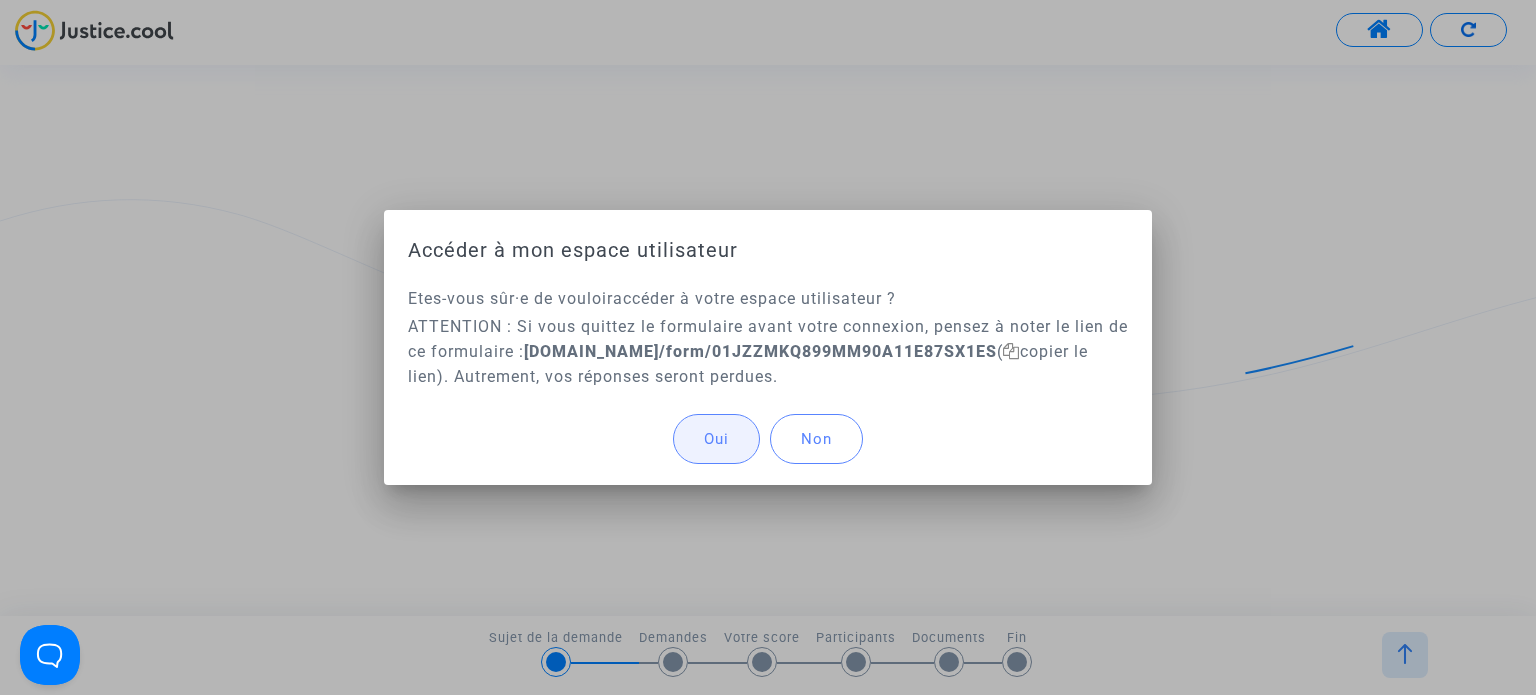 click on "Oui" at bounding box center (716, 439) 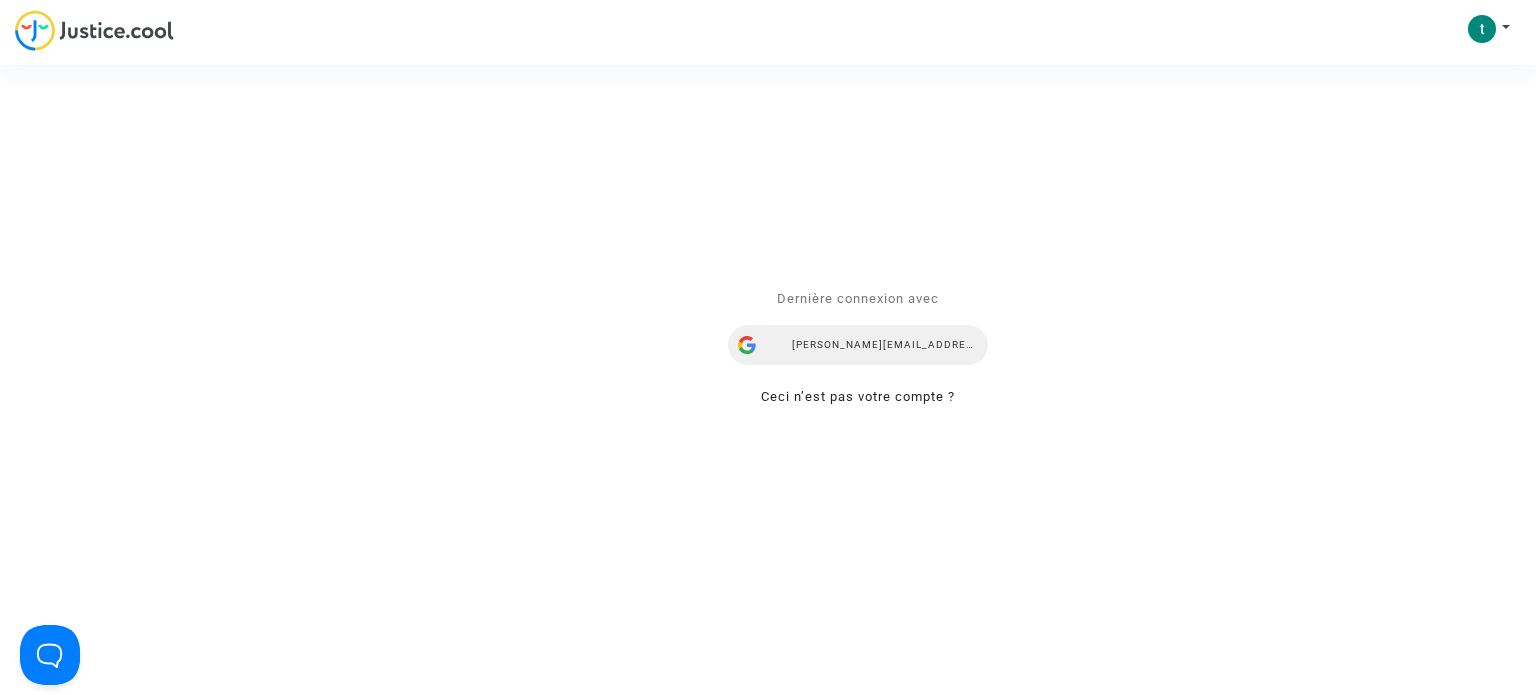 click on "[PERSON_NAME][EMAIL_ADDRESS][DOMAIN_NAME]" at bounding box center [858, 345] 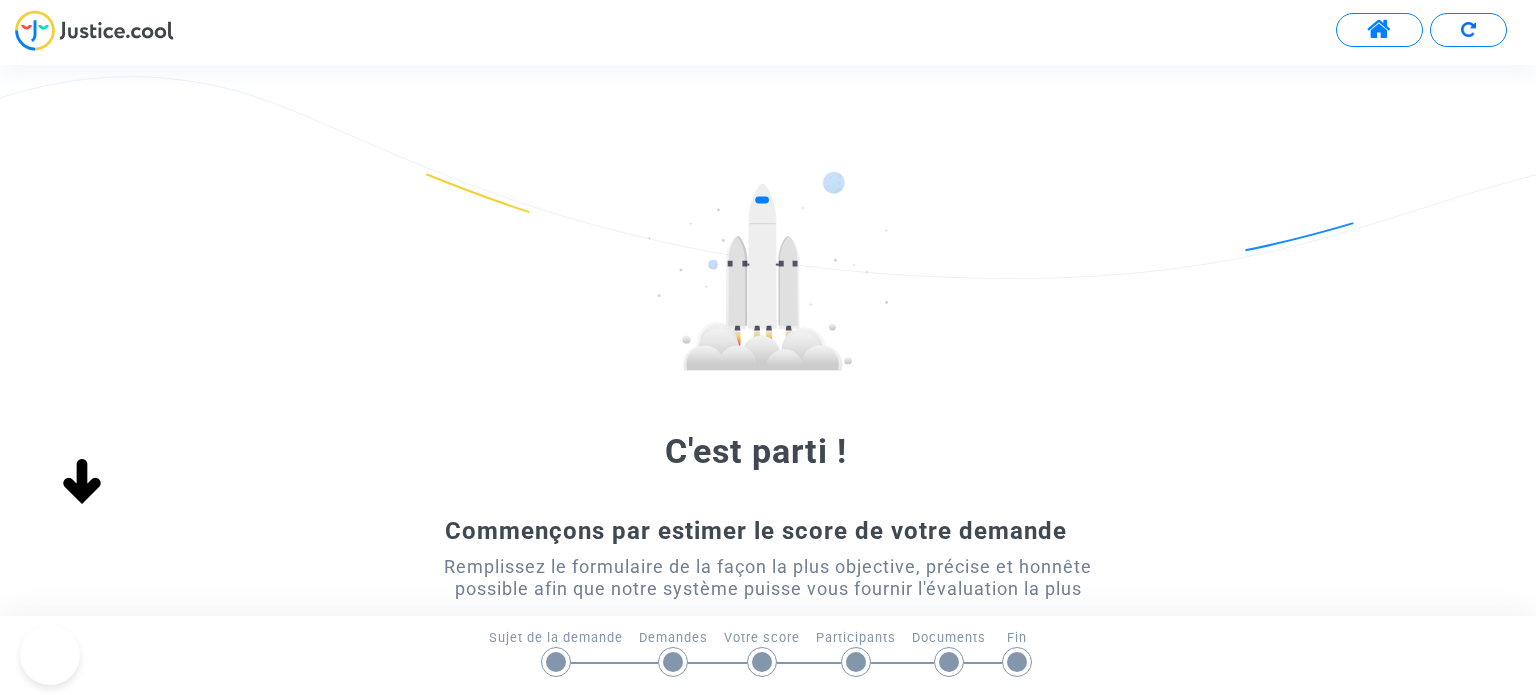 scroll, scrollTop: 0, scrollLeft: 0, axis: both 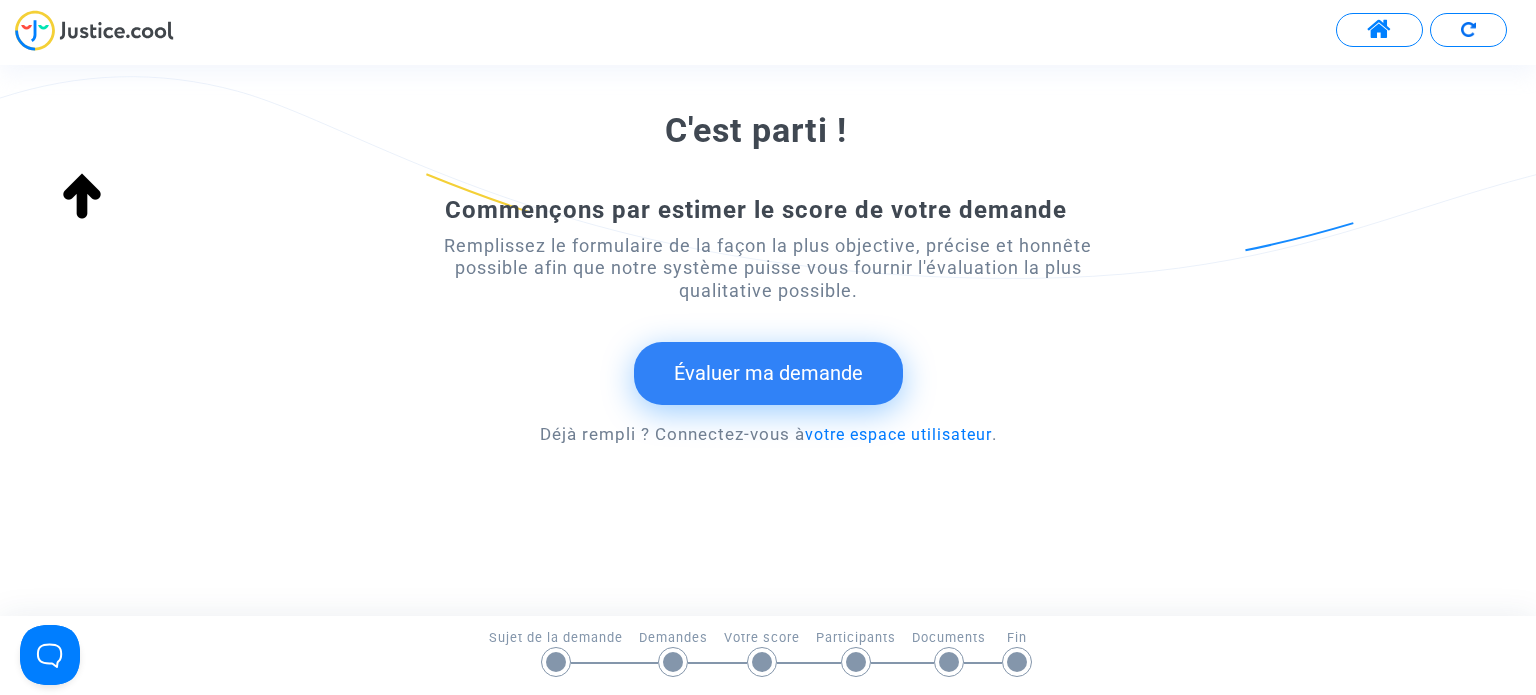 click on "Évaluer ma demande" 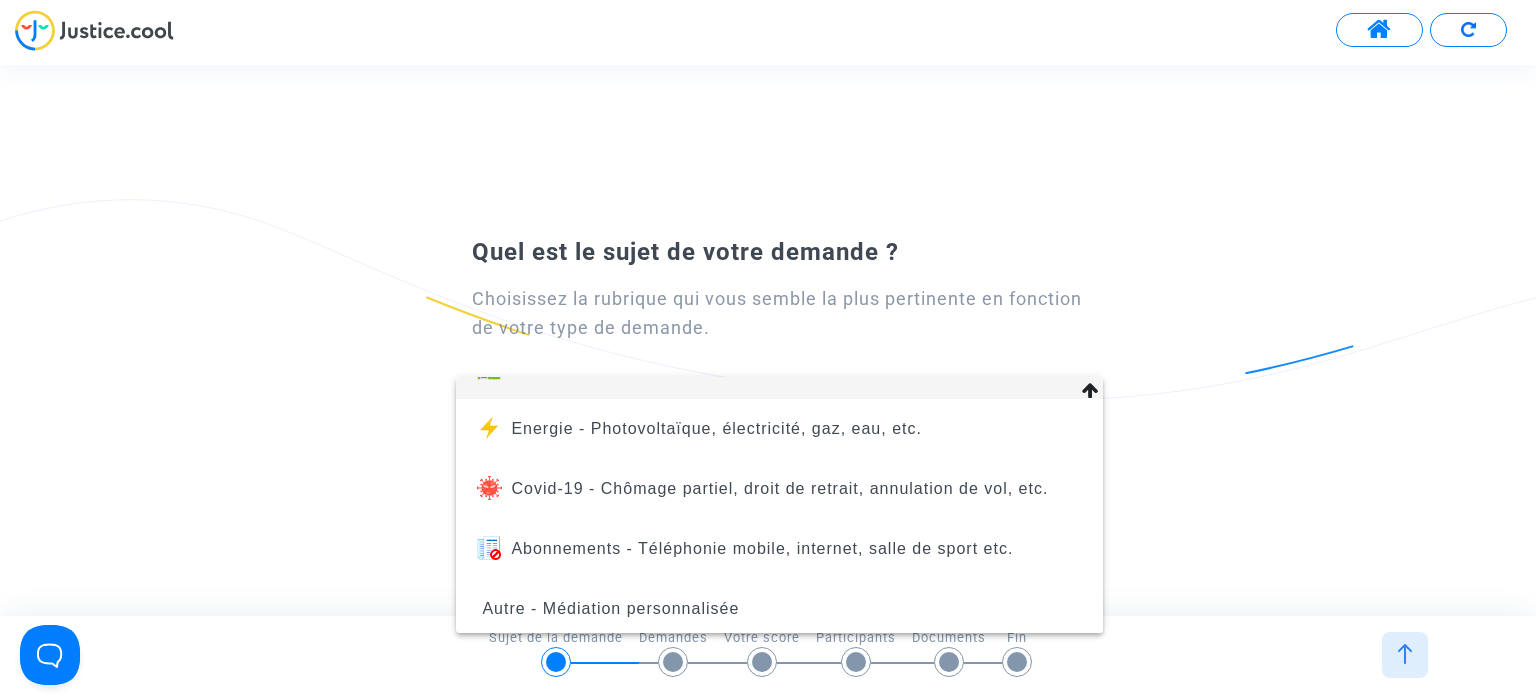 scroll, scrollTop: 229, scrollLeft: 0, axis: vertical 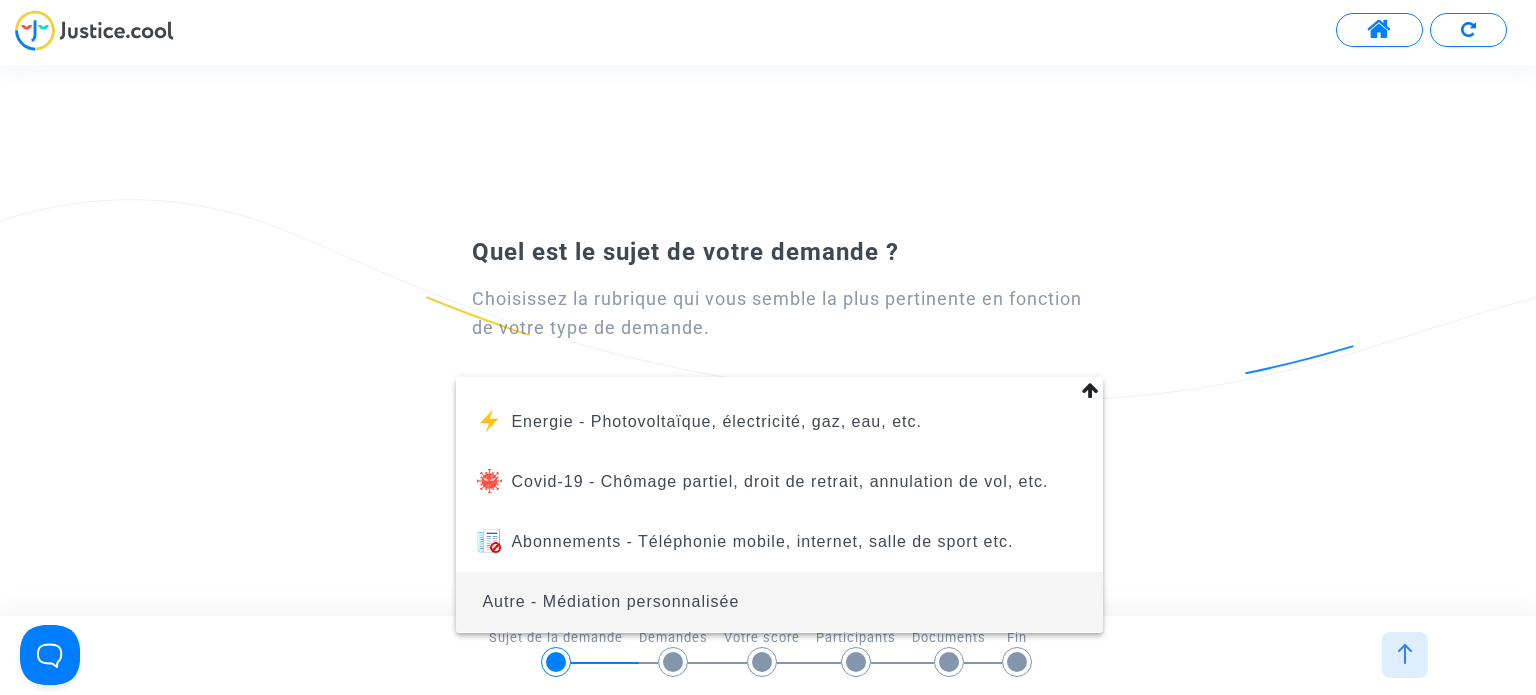 click on "Autre - Médiation personnalisée" at bounding box center (610, 601) 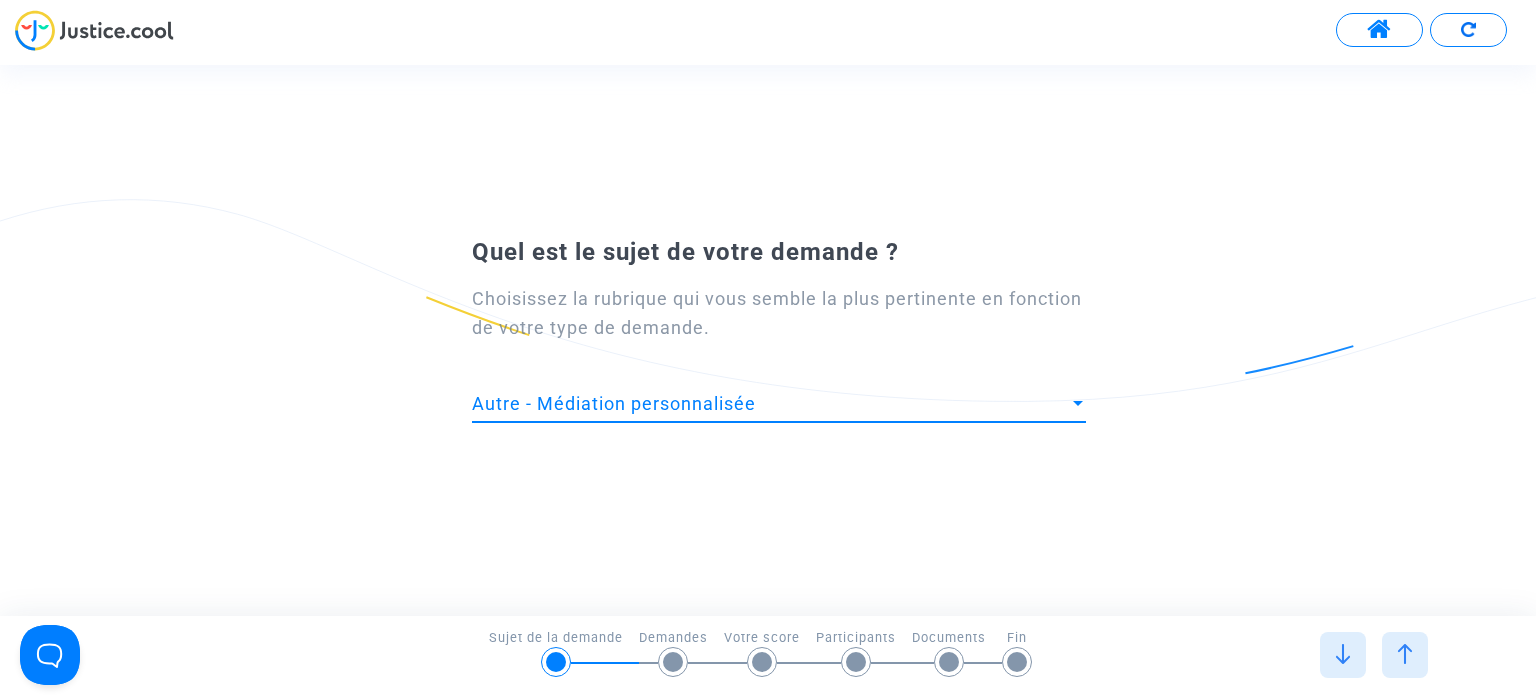 scroll, scrollTop: 0, scrollLeft: 0, axis: both 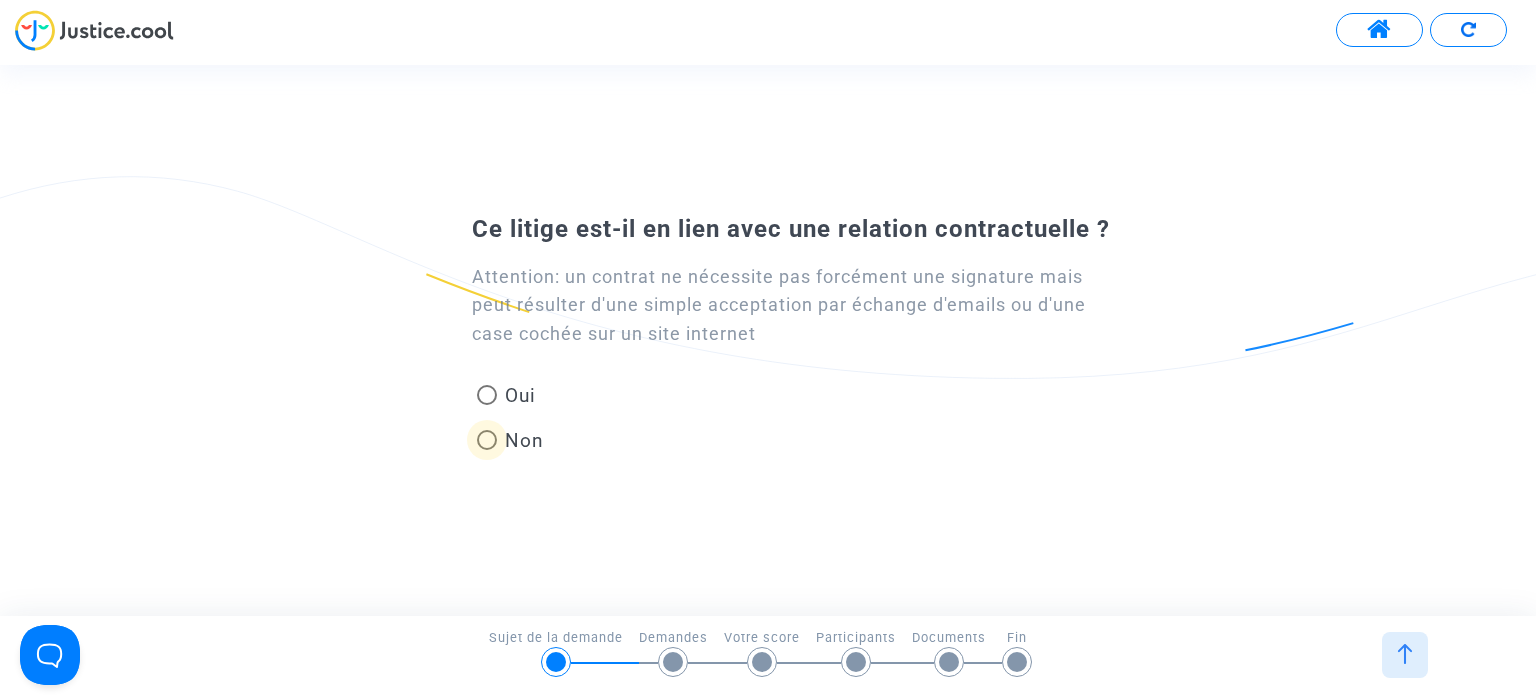 click at bounding box center [487, 440] 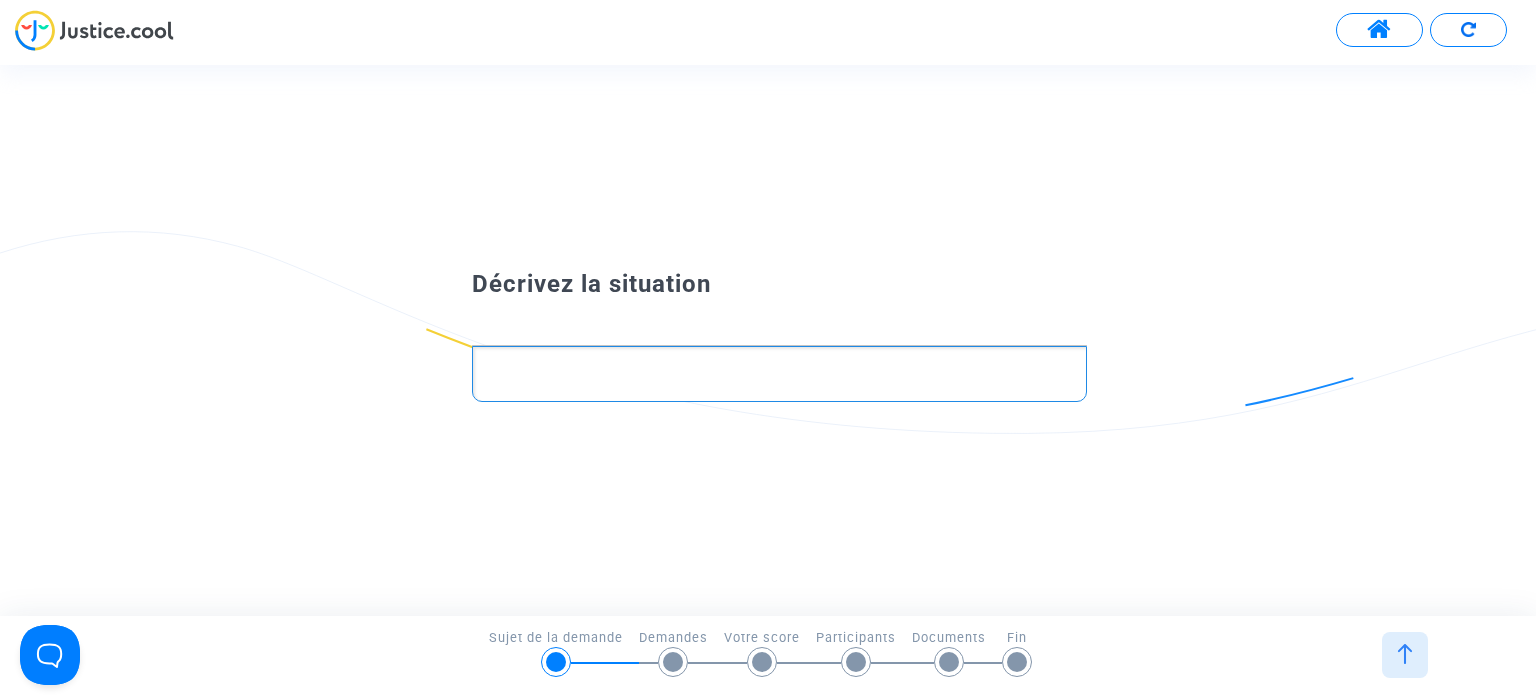 click 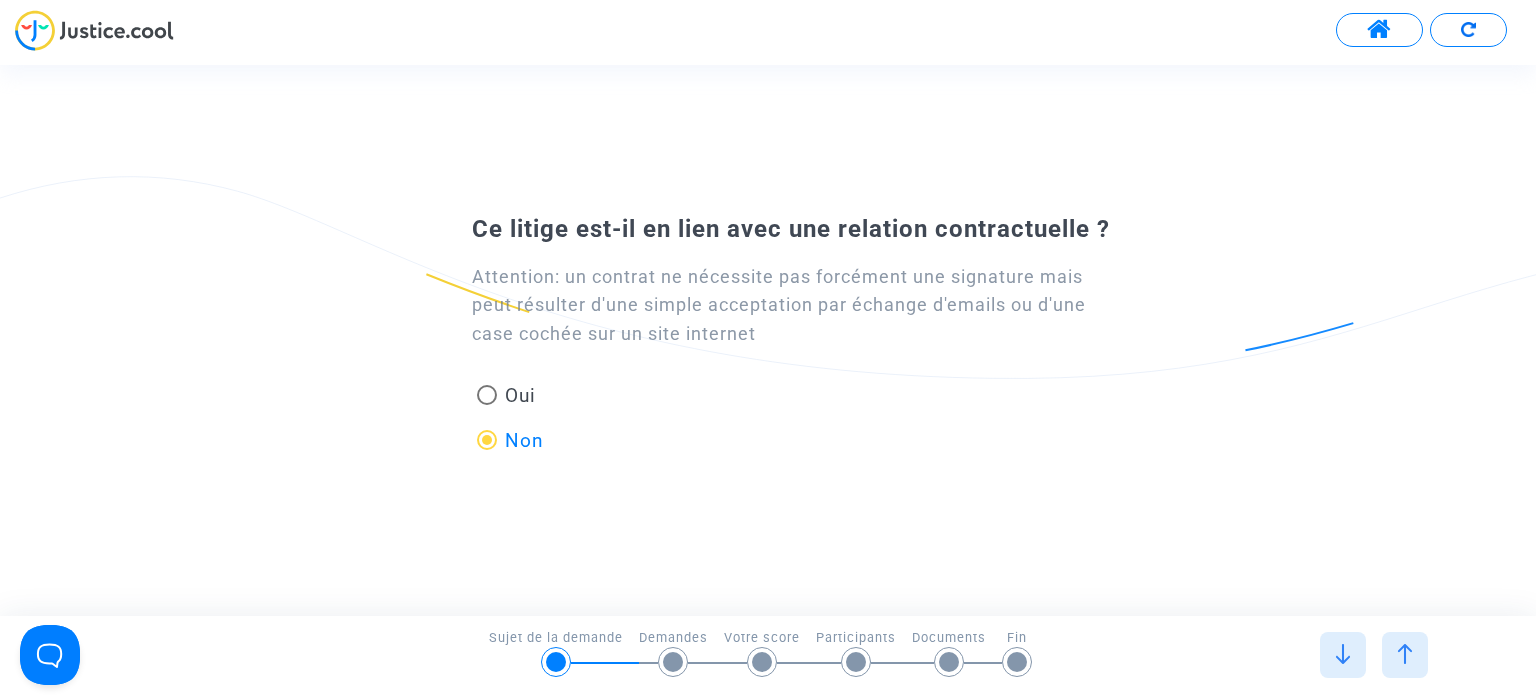 click at bounding box center (94, 30) 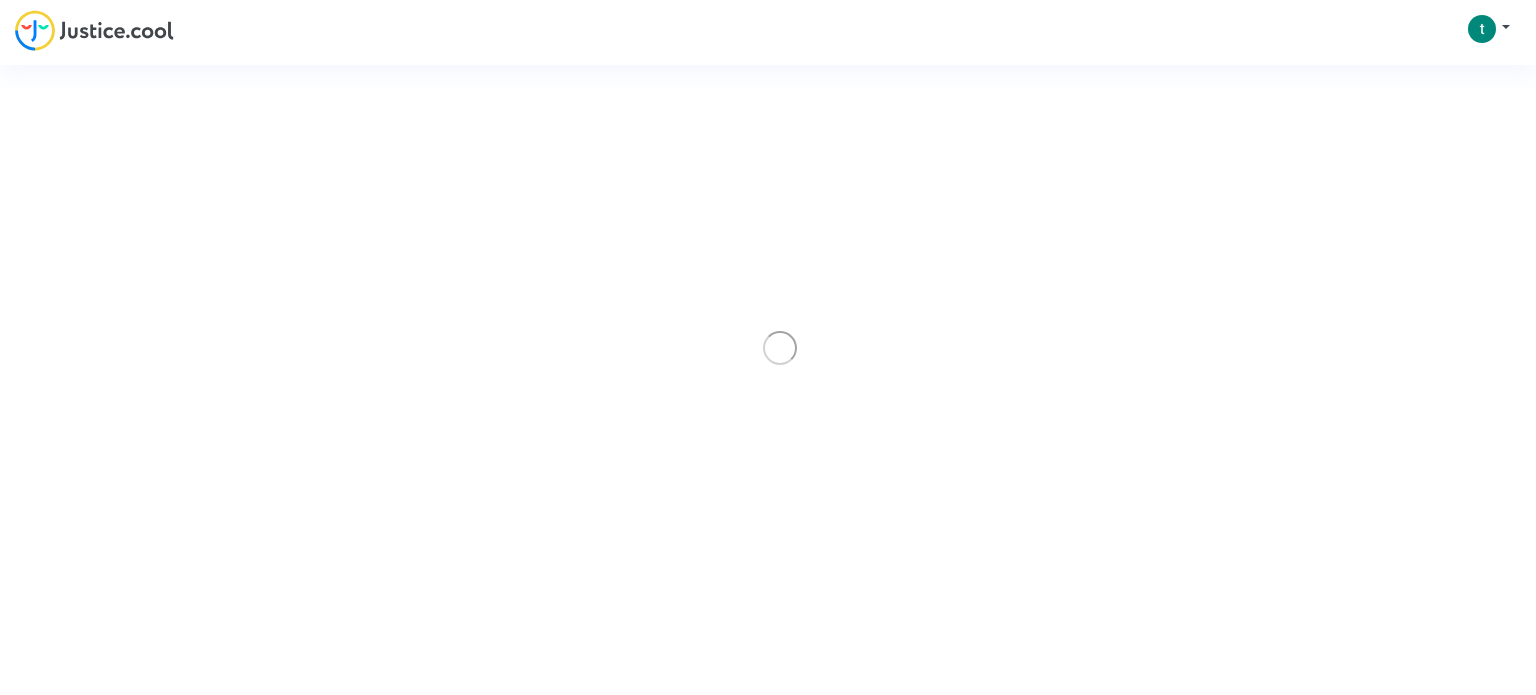 scroll, scrollTop: 0, scrollLeft: 0, axis: both 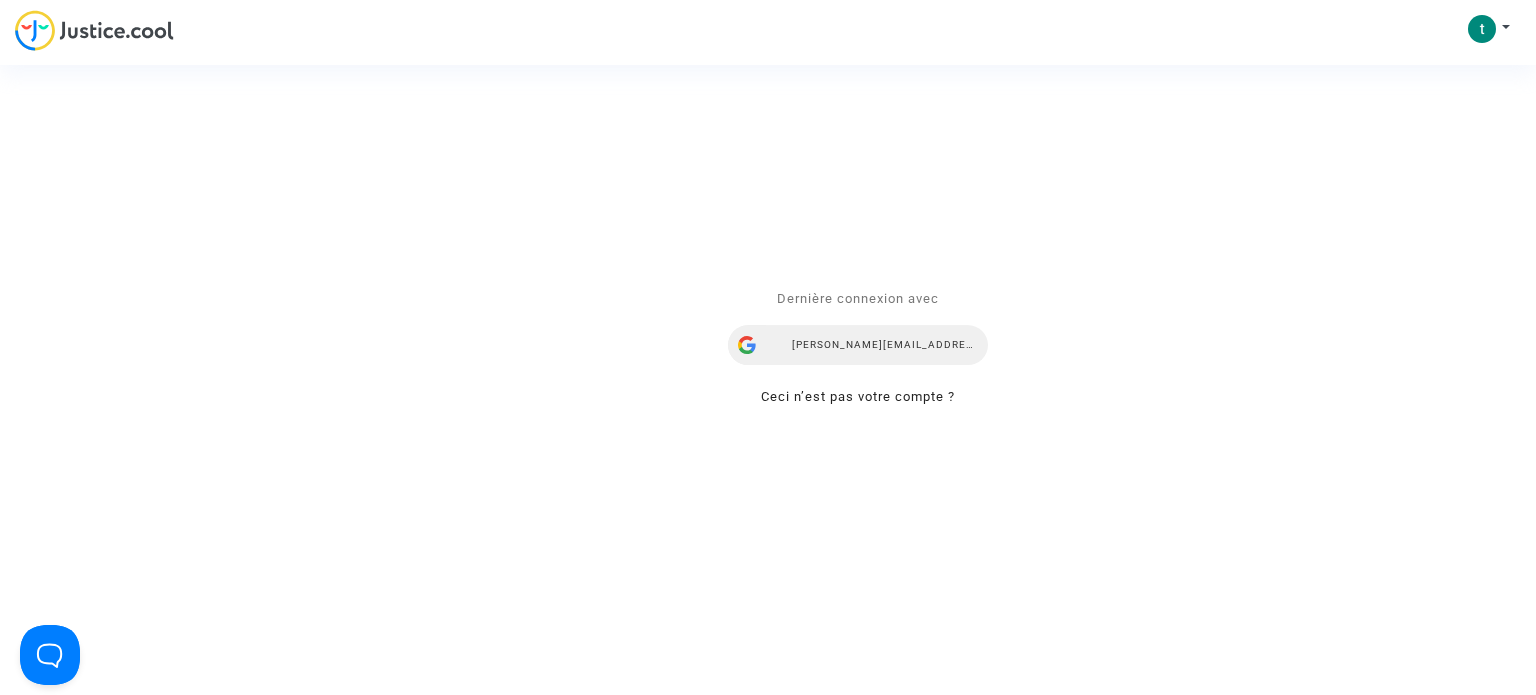 click on "[PERSON_NAME][EMAIL_ADDRESS][DOMAIN_NAME]" at bounding box center [858, 345] 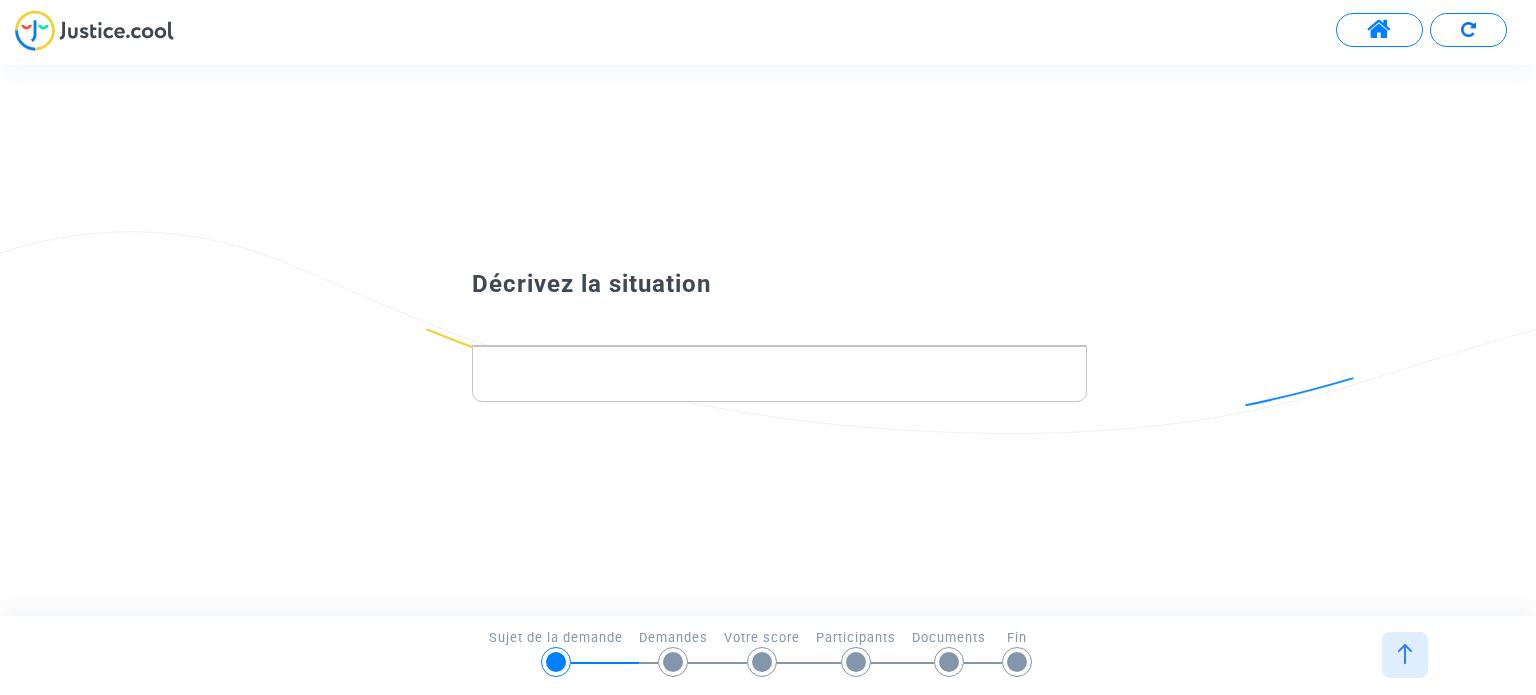 scroll, scrollTop: 0, scrollLeft: 0, axis: both 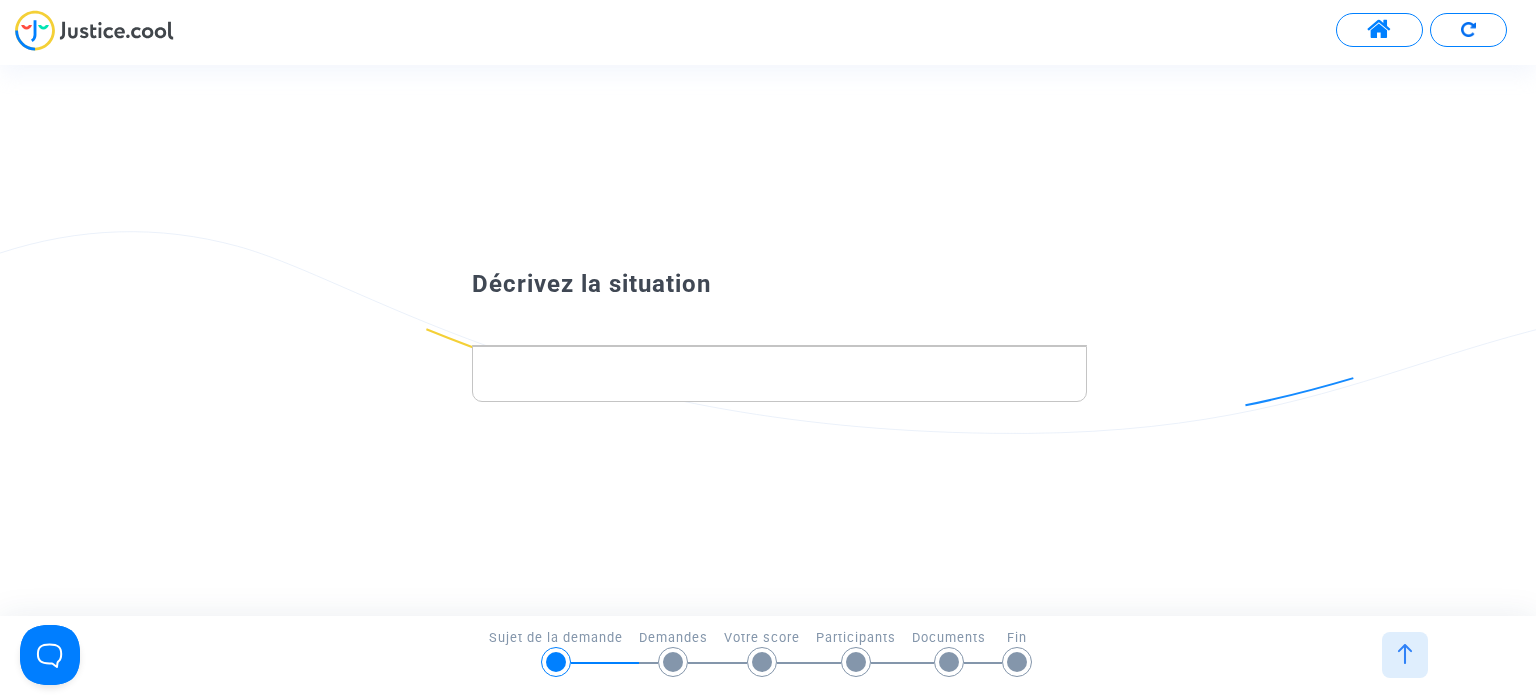click at bounding box center (1468, 30) 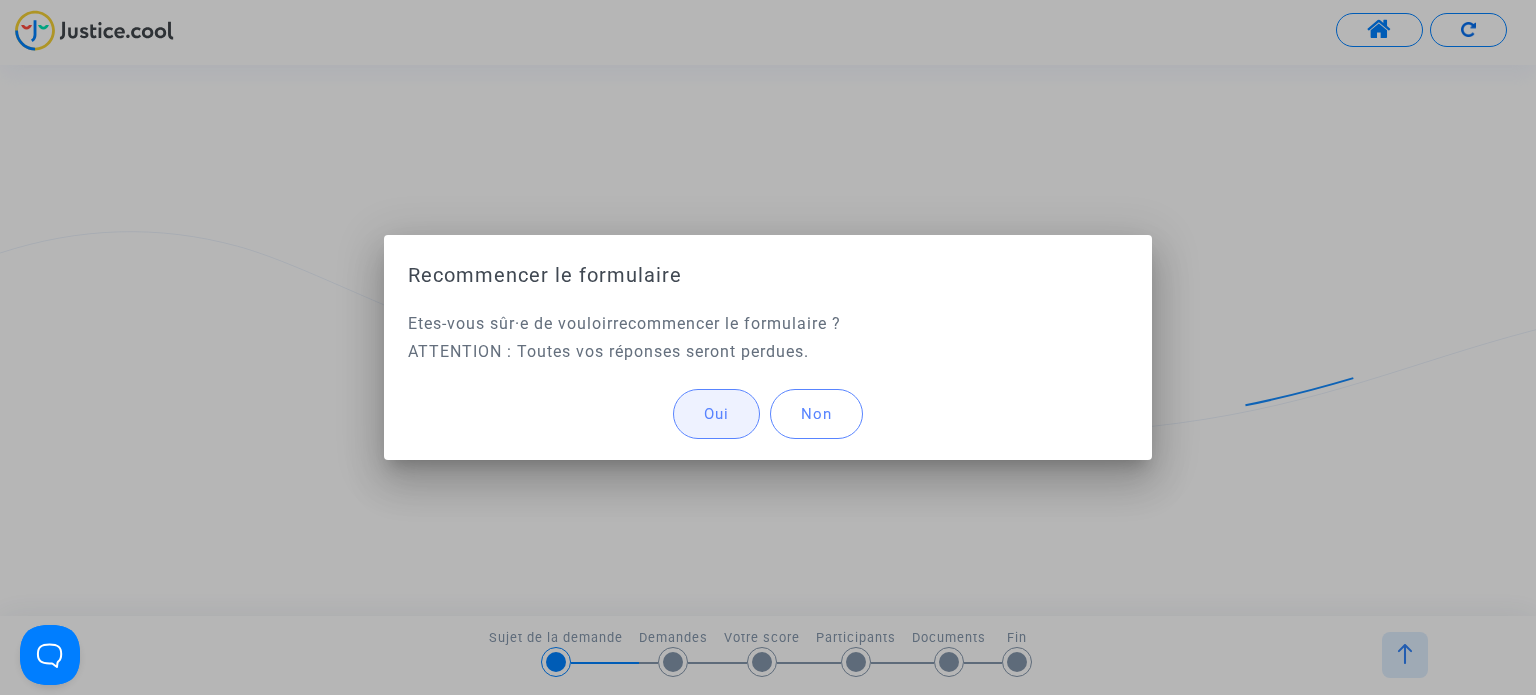 click on "Oui" at bounding box center [716, 414] 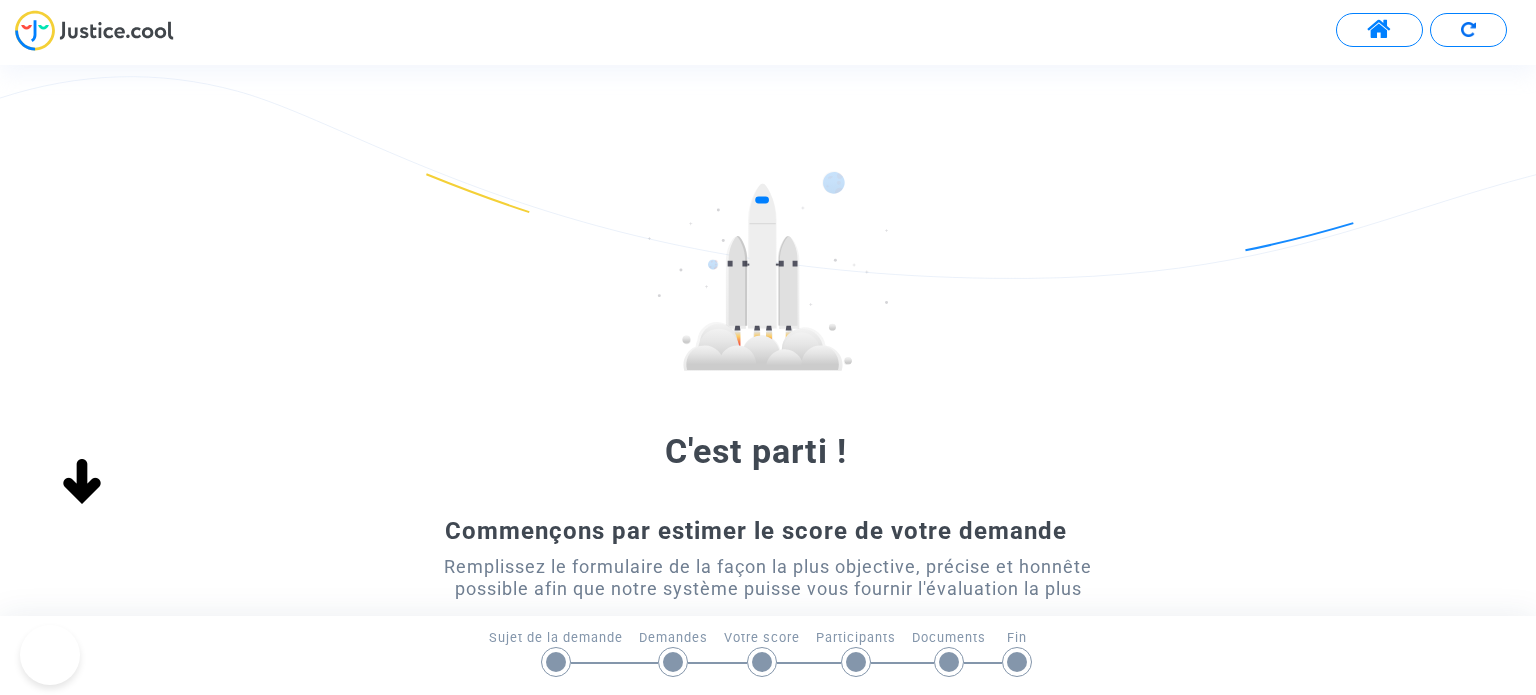 scroll, scrollTop: 0, scrollLeft: 0, axis: both 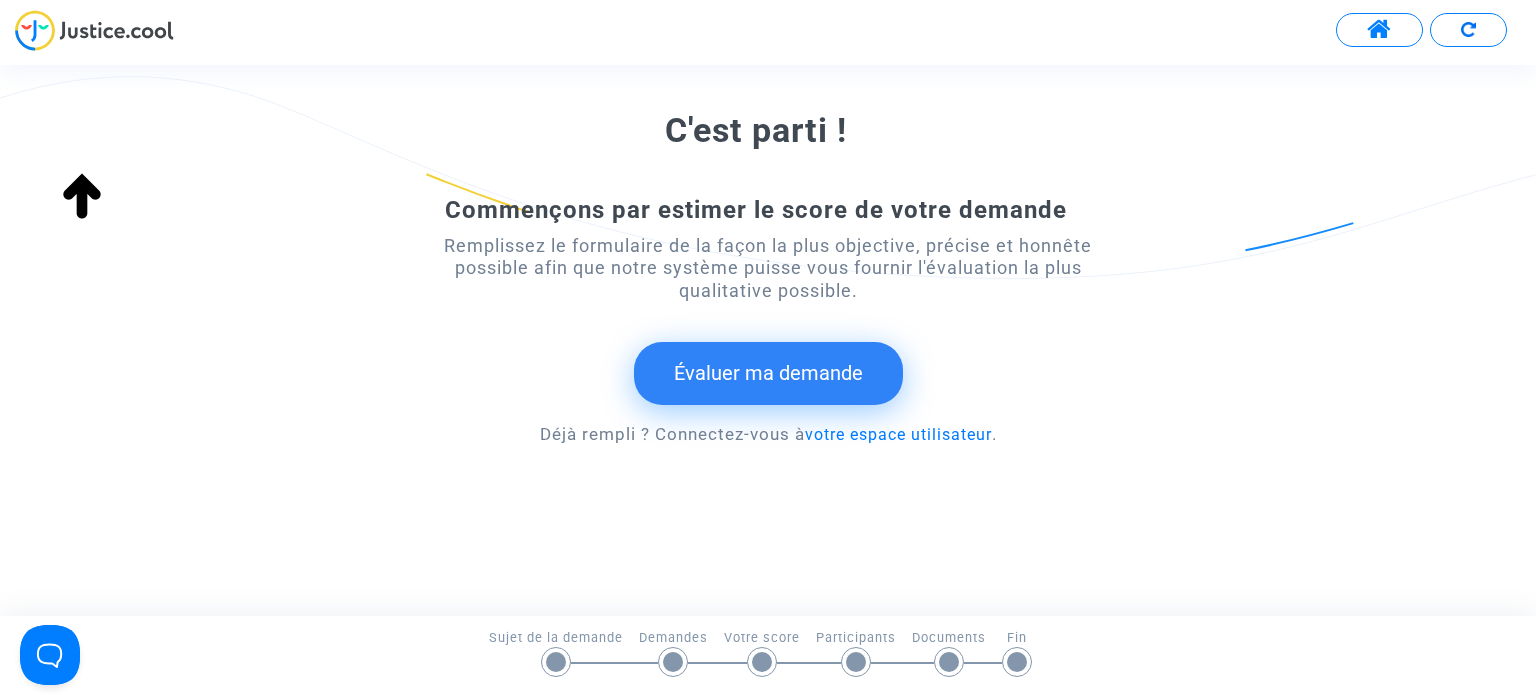 click on "Évaluer ma demande" 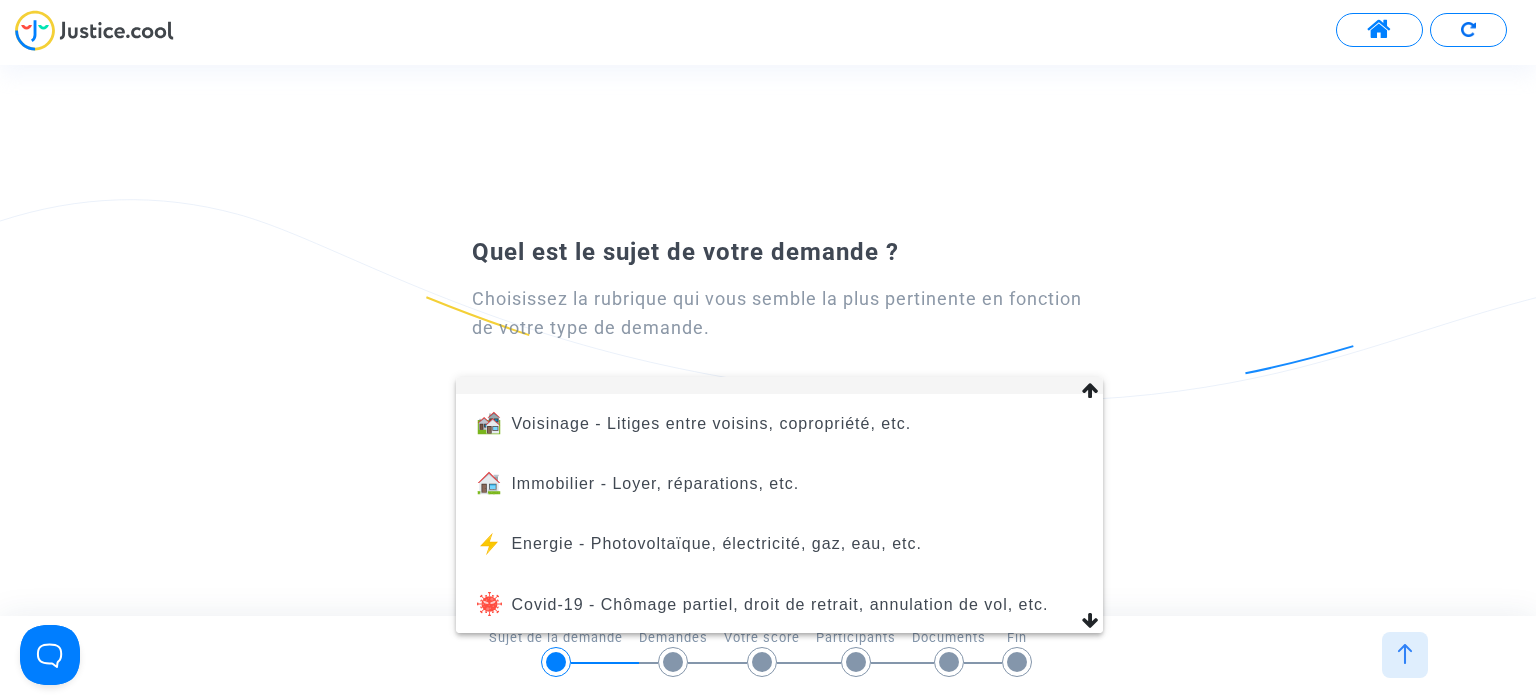 scroll, scrollTop: 0, scrollLeft: 0, axis: both 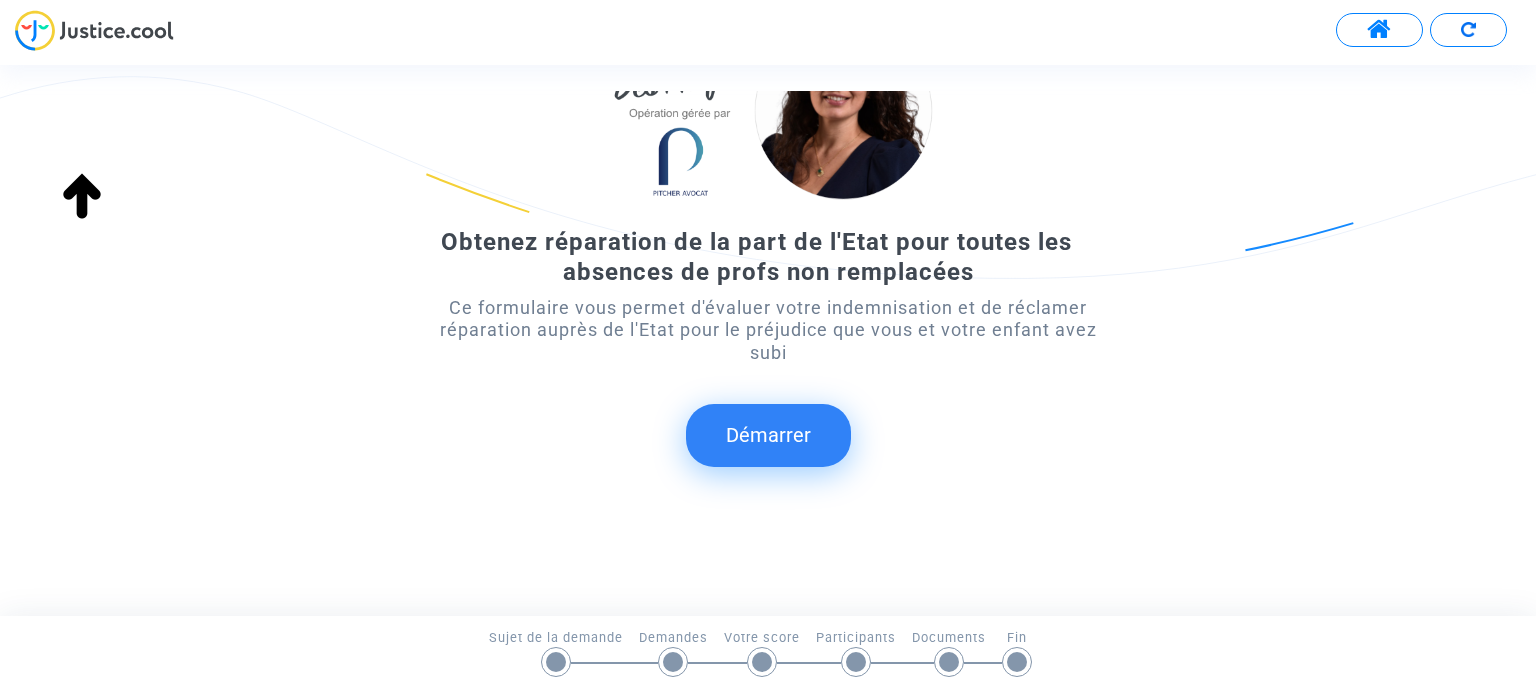 click on "Démarrer" 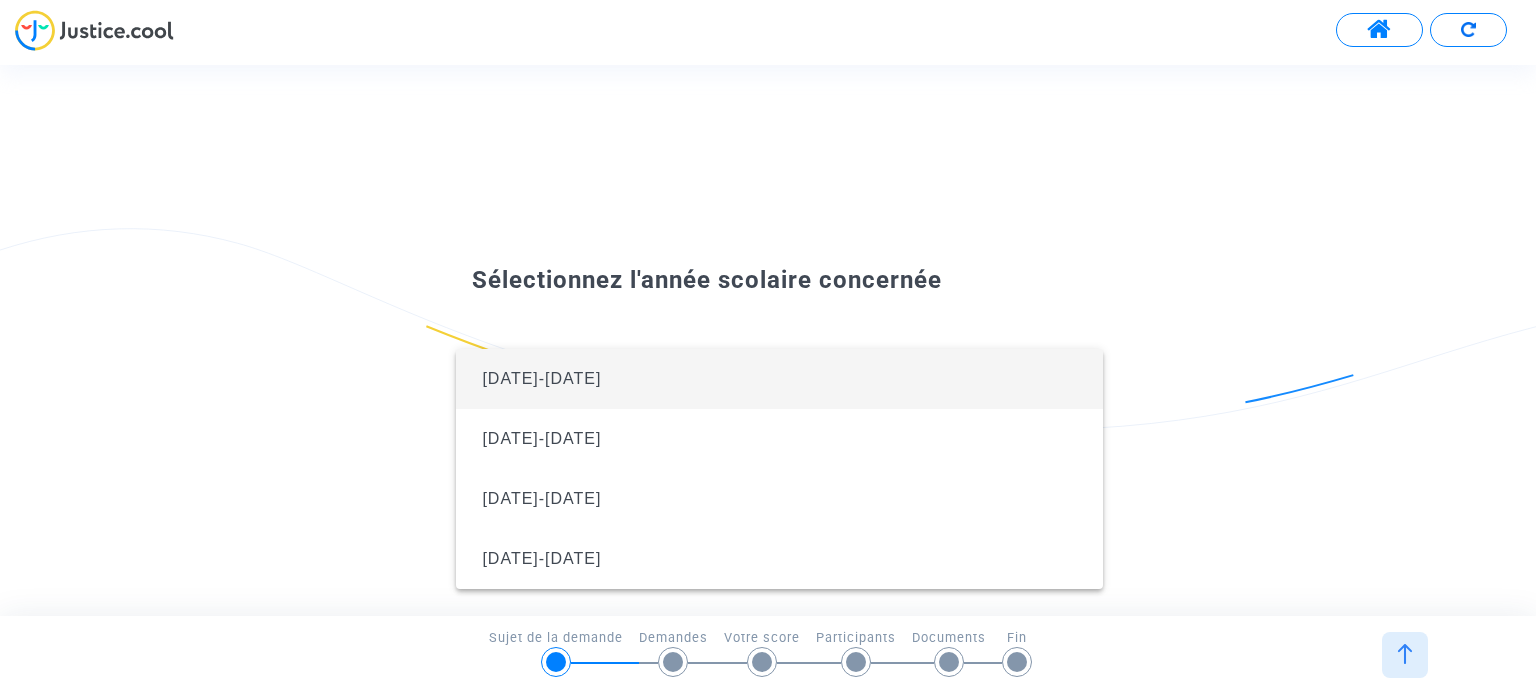 click on "[DATE]-[DATE]" at bounding box center (541, 378) 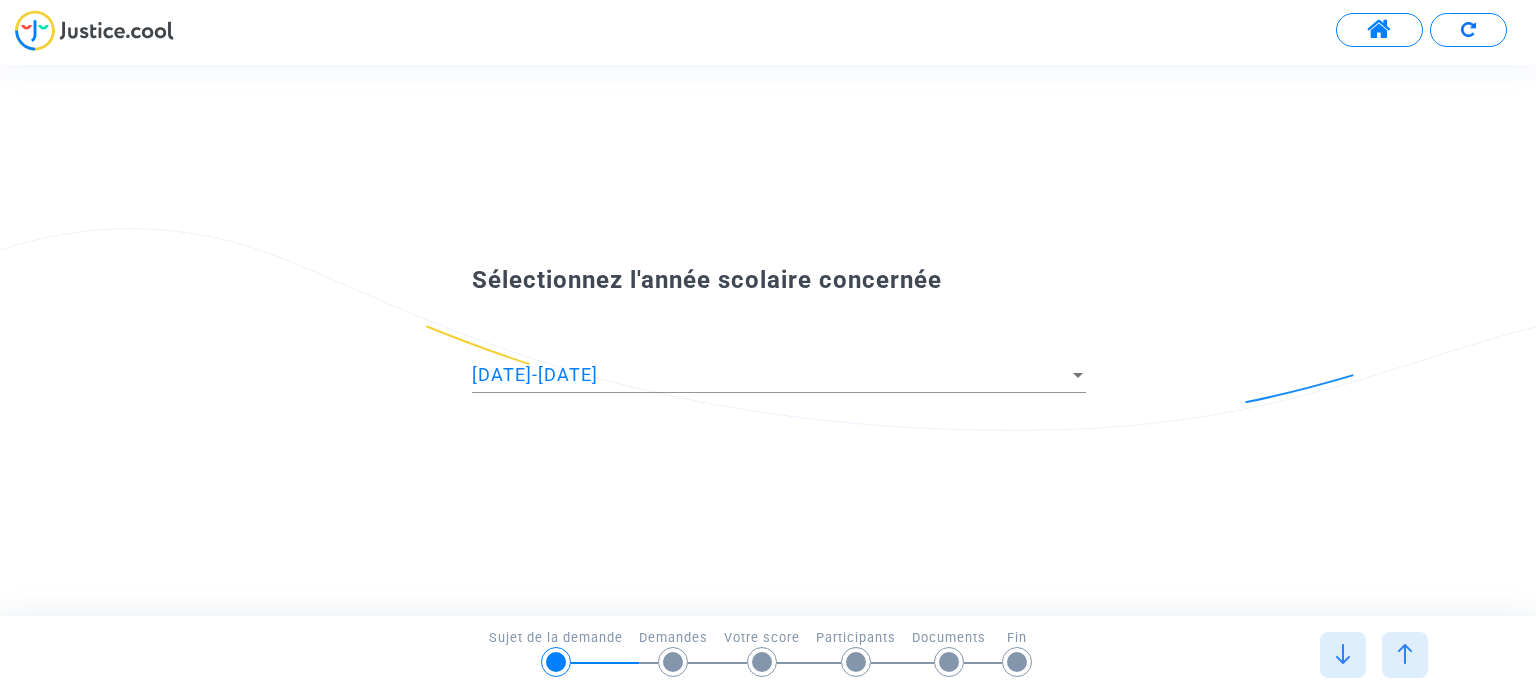 scroll, scrollTop: 0, scrollLeft: 0, axis: both 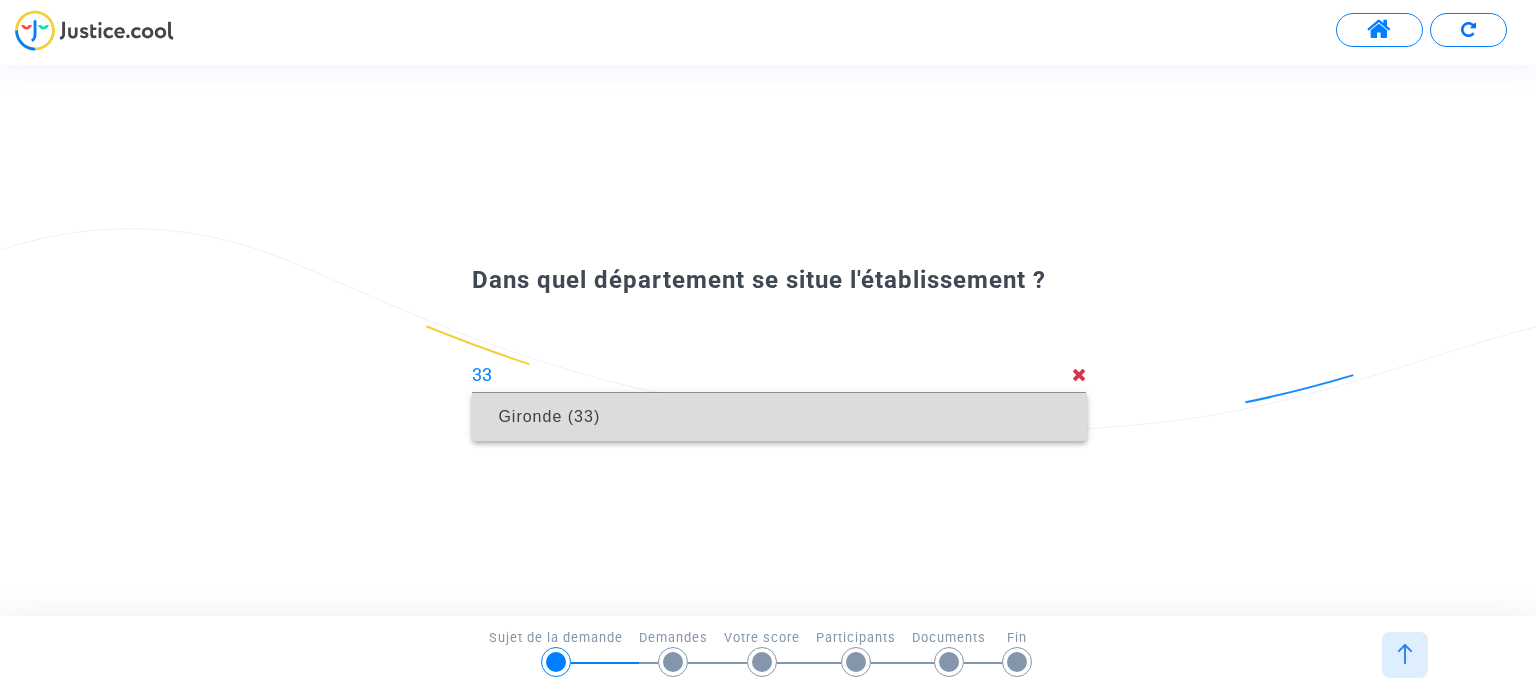 click on "Gironde (33)" at bounding box center [549, 416] 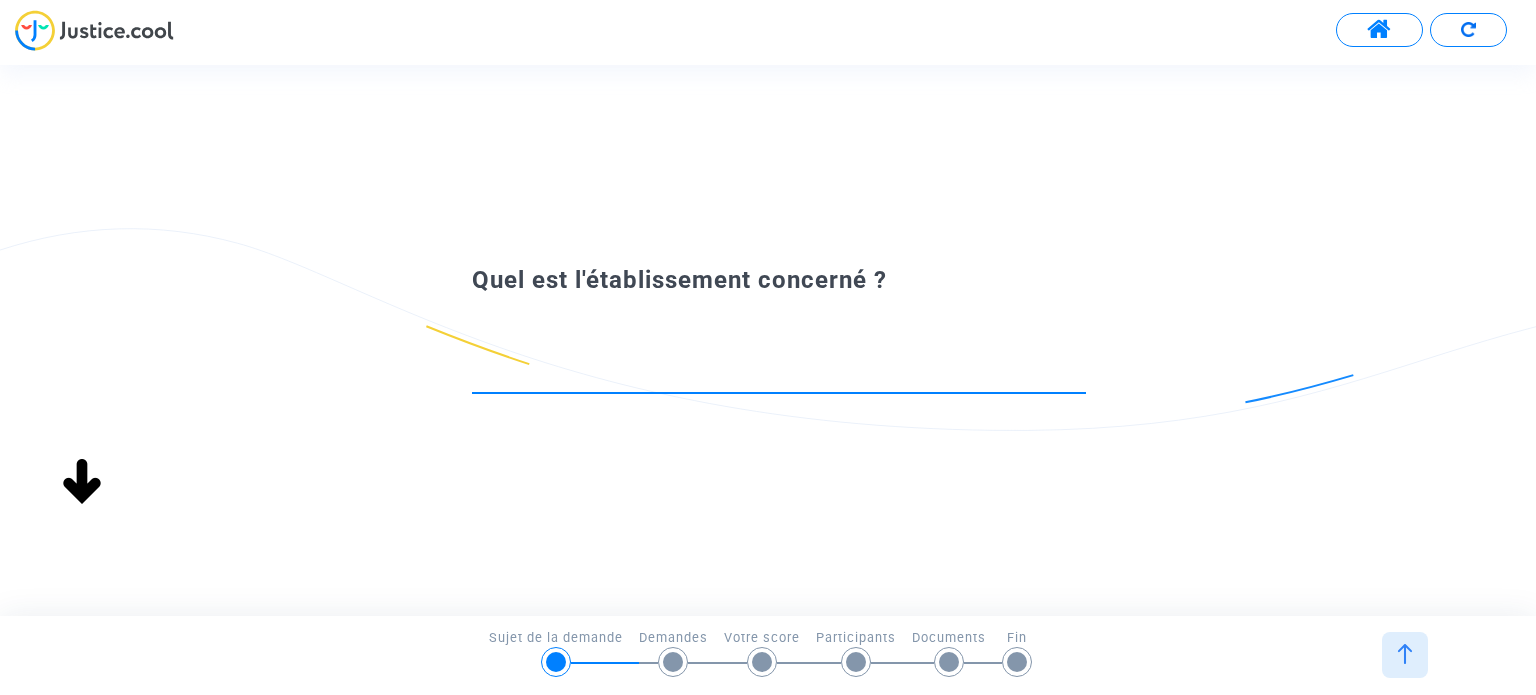 click at bounding box center [779, 375] 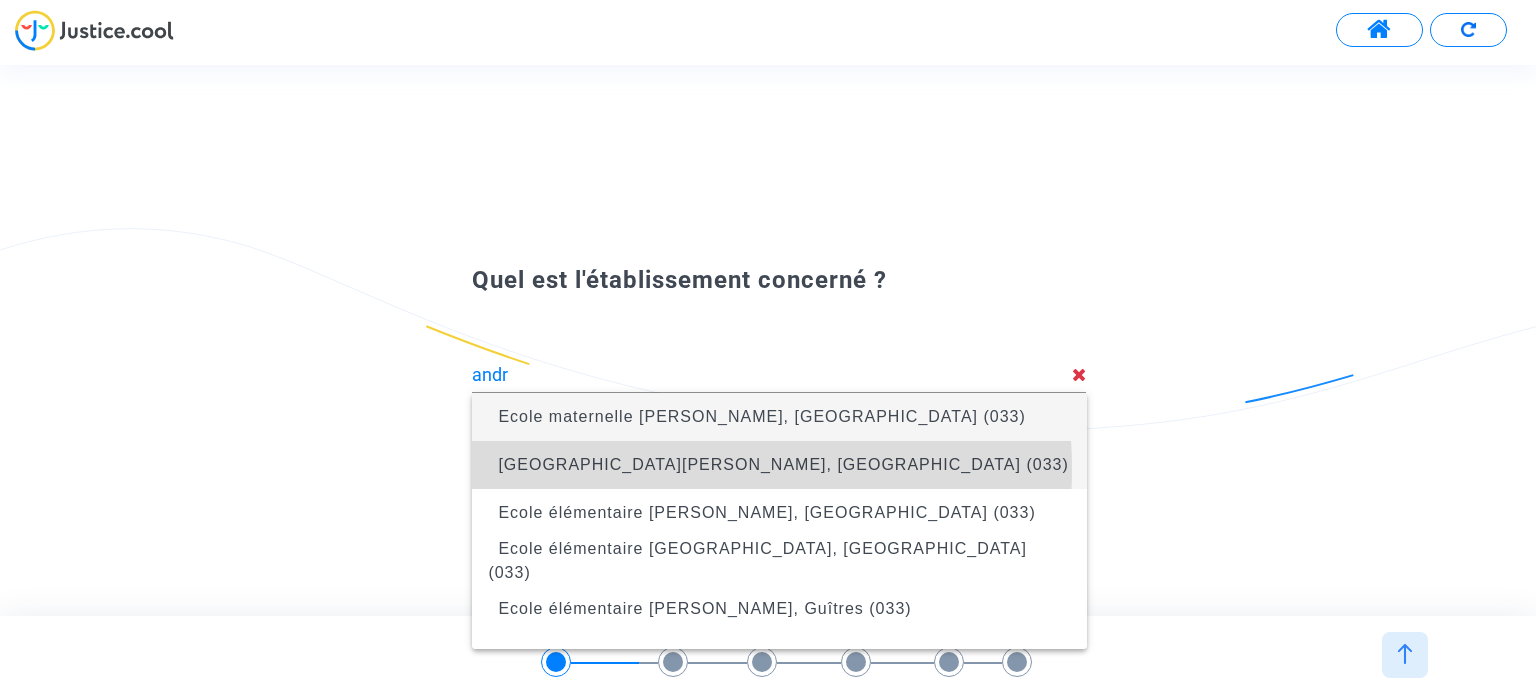 click on "[GEOGRAPHIC_DATA][PERSON_NAME], [GEOGRAPHIC_DATA] (033)" at bounding box center (783, 464) 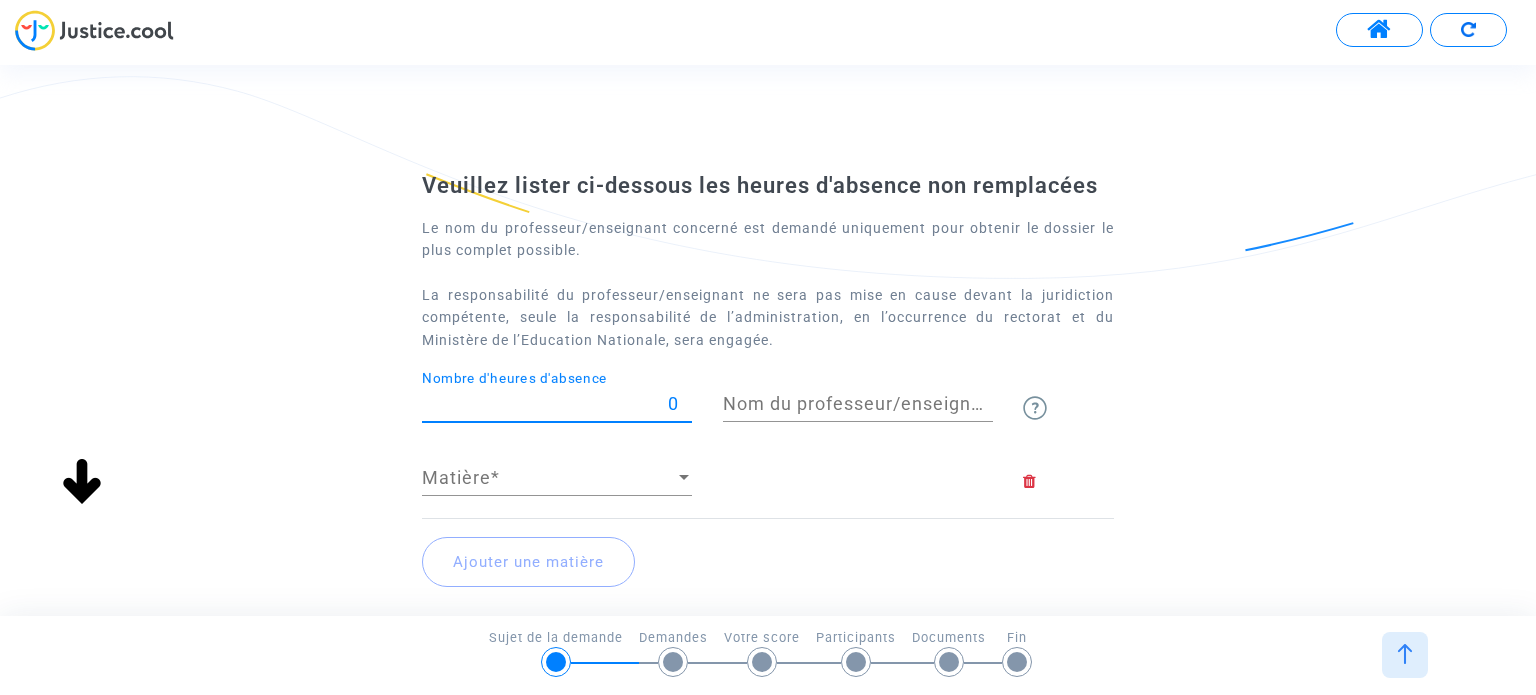drag, startPoint x: 571, startPoint y: 403, endPoint x: 759, endPoint y: 419, distance: 188.67963 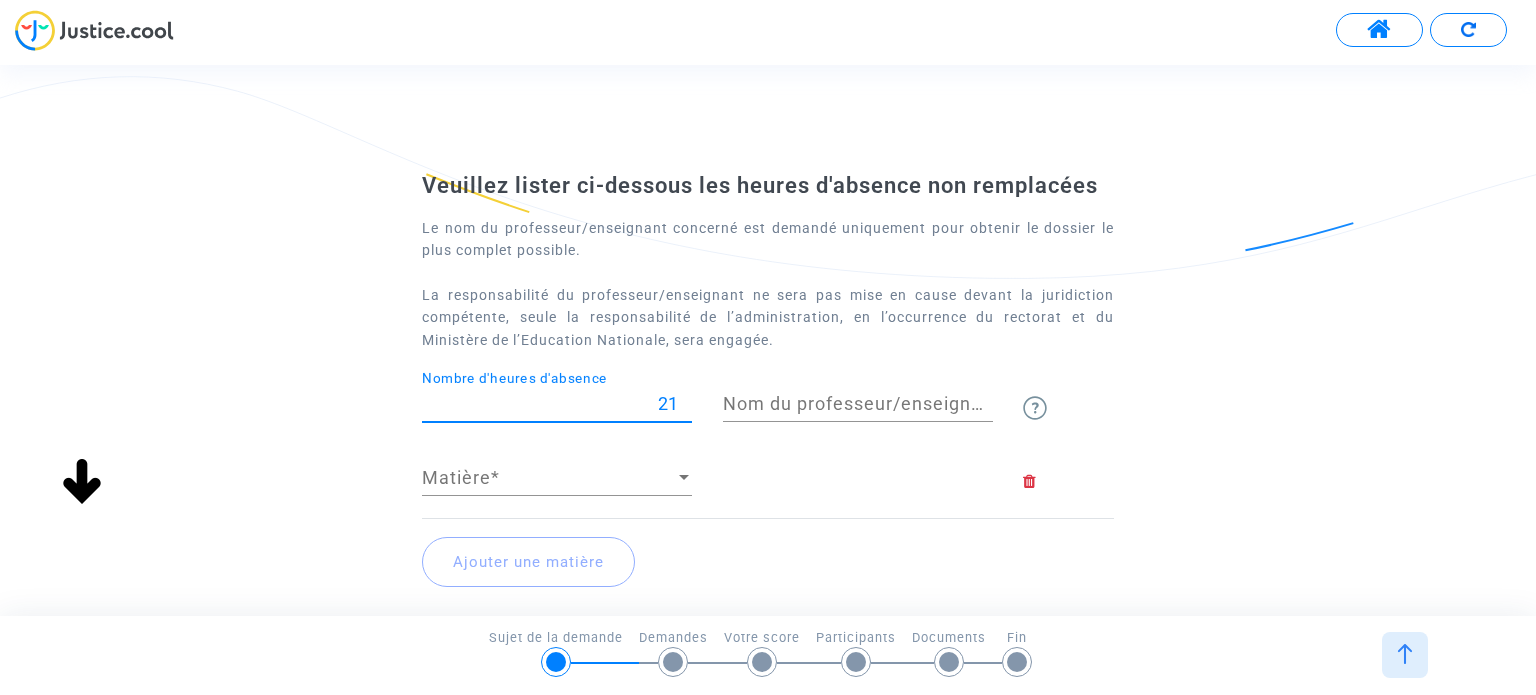 type on "21" 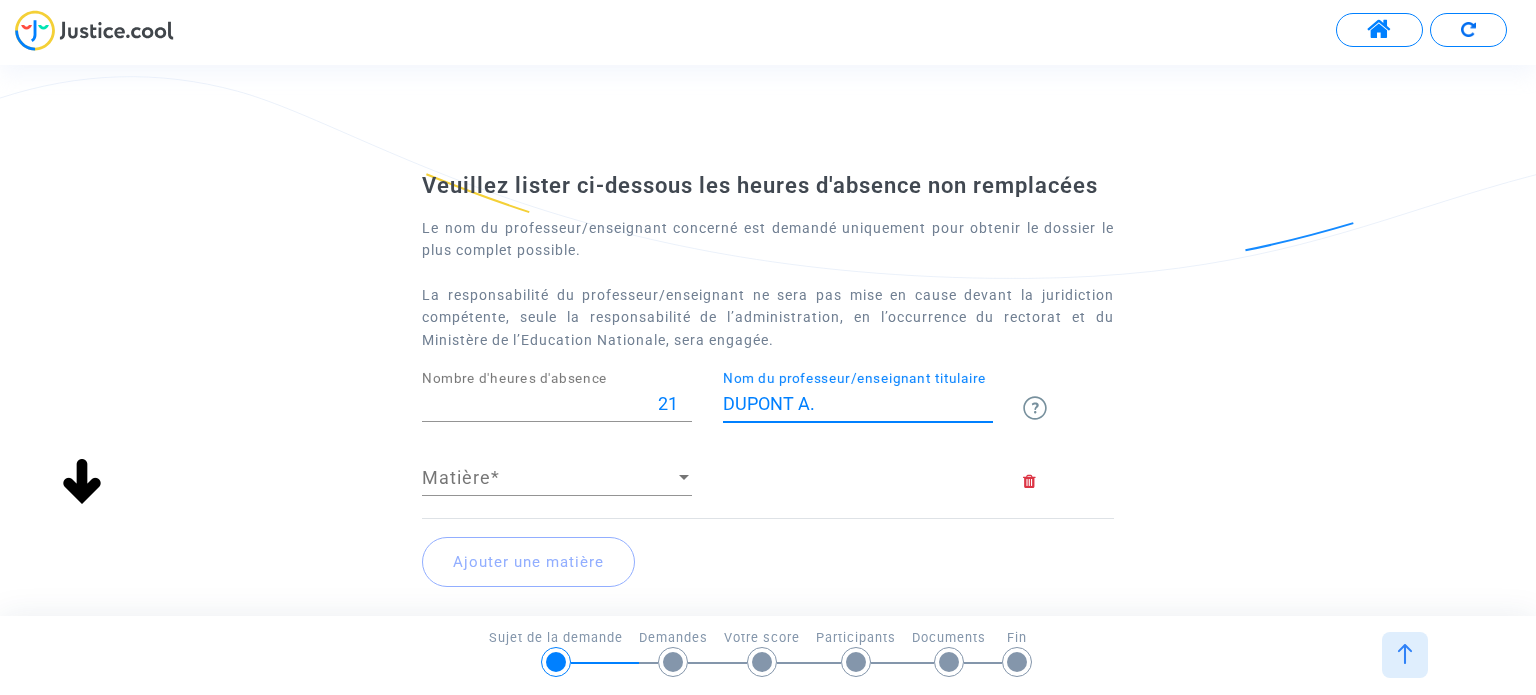 type on "DUPONT A." 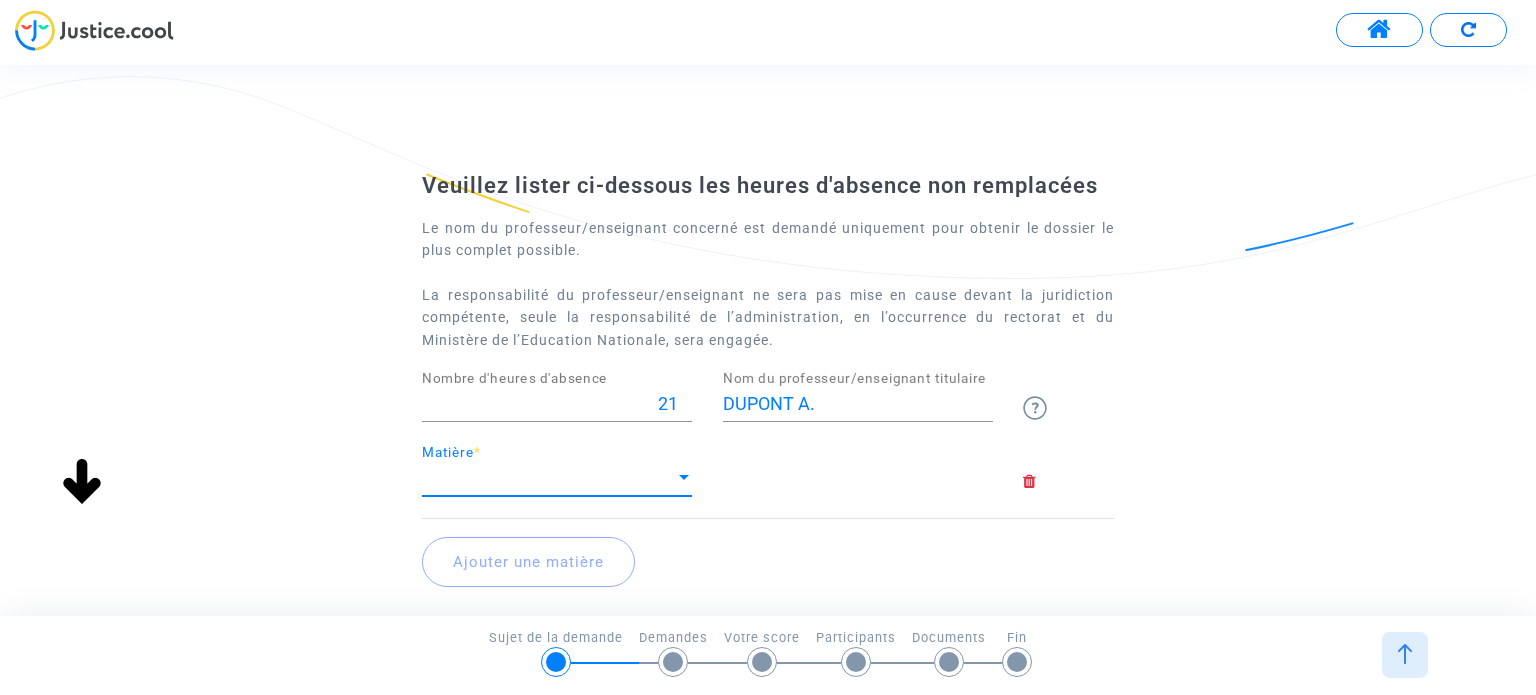 click on "Matière Matière  *" 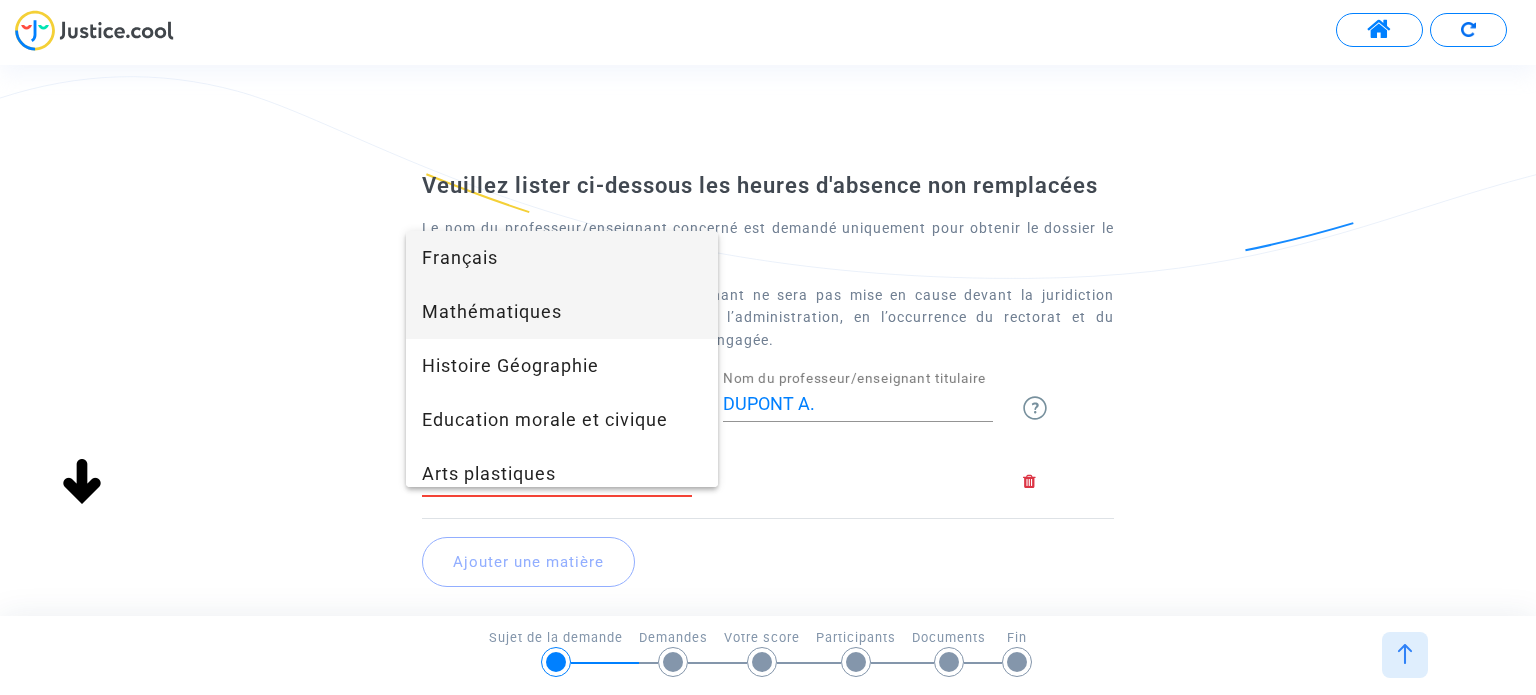 click on "Mathématiques" at bounding box center (562, 312) 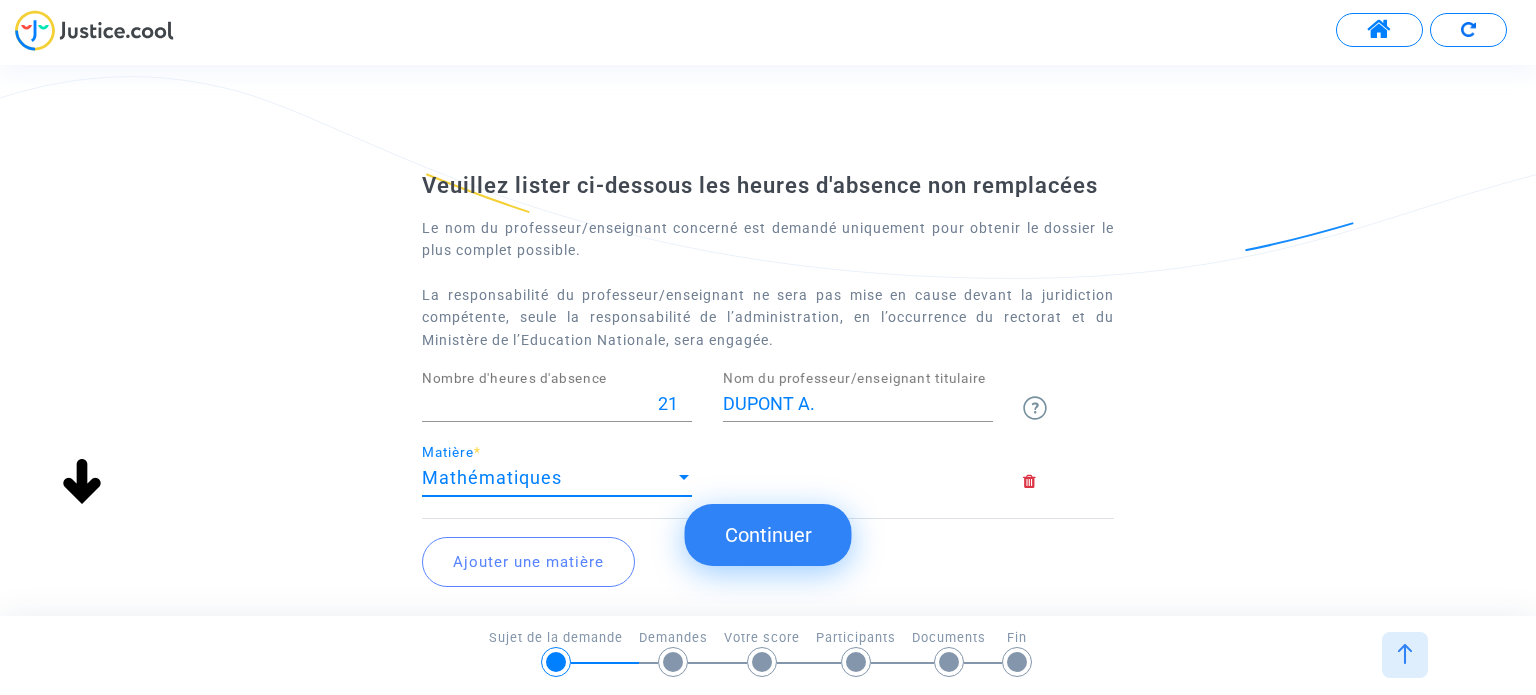 click on "Ajouter une matière" 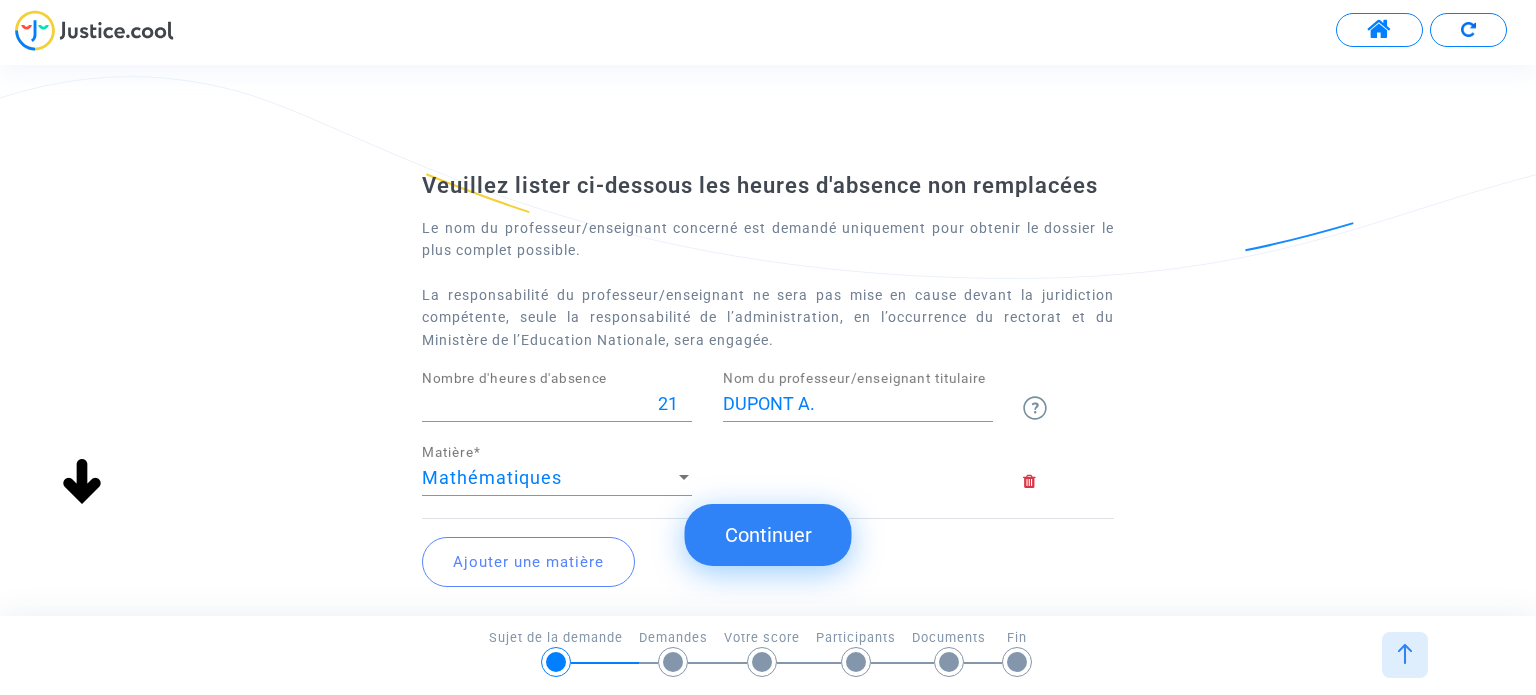 click on "Continuer" 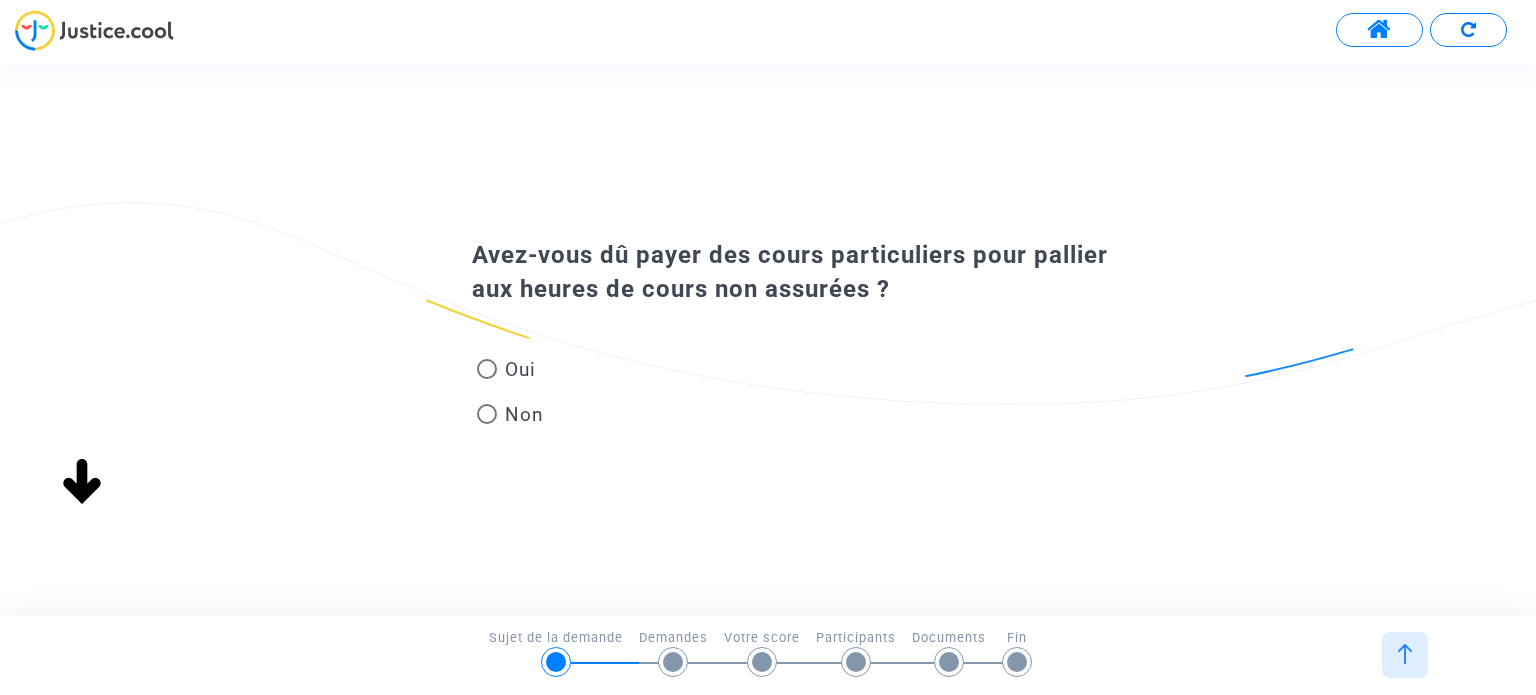 click at bounding box center [487, 414] 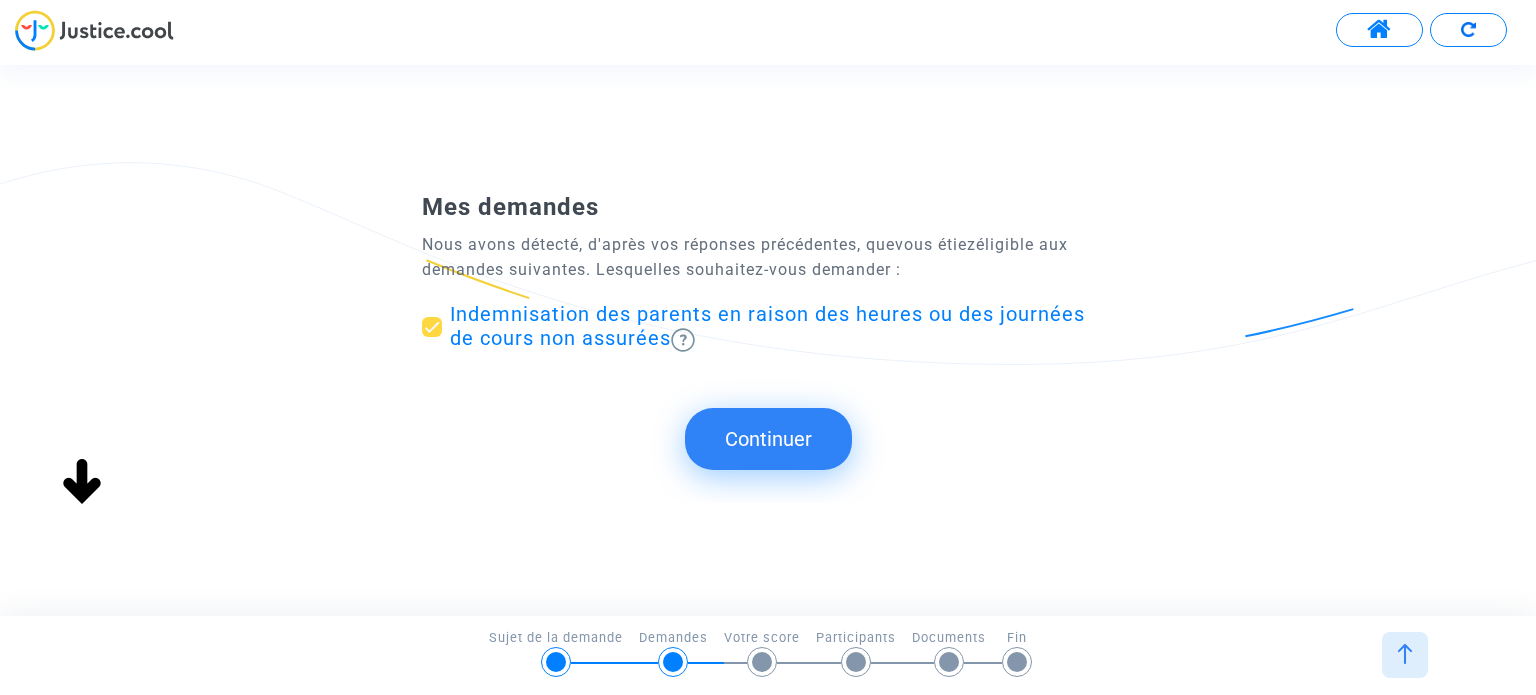 click on "Continuer" 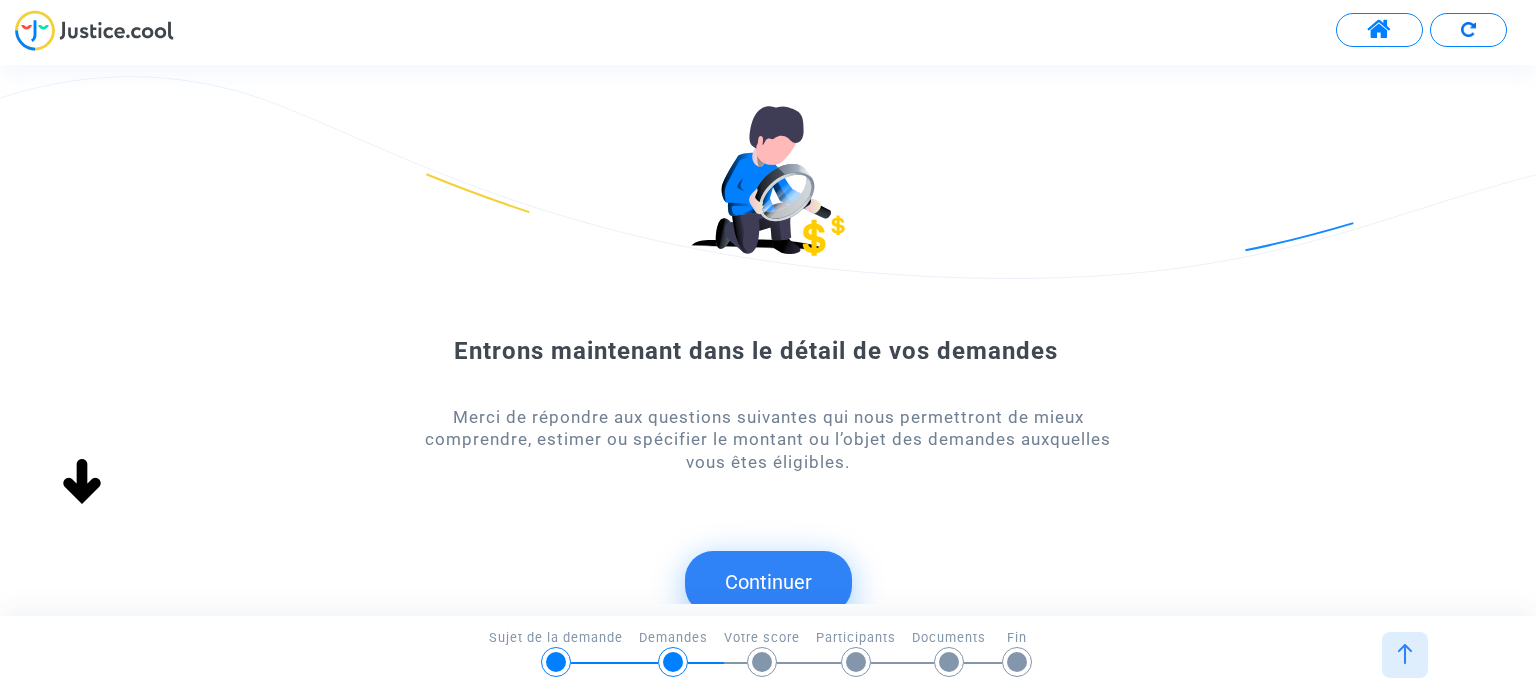 click on "Continuer" 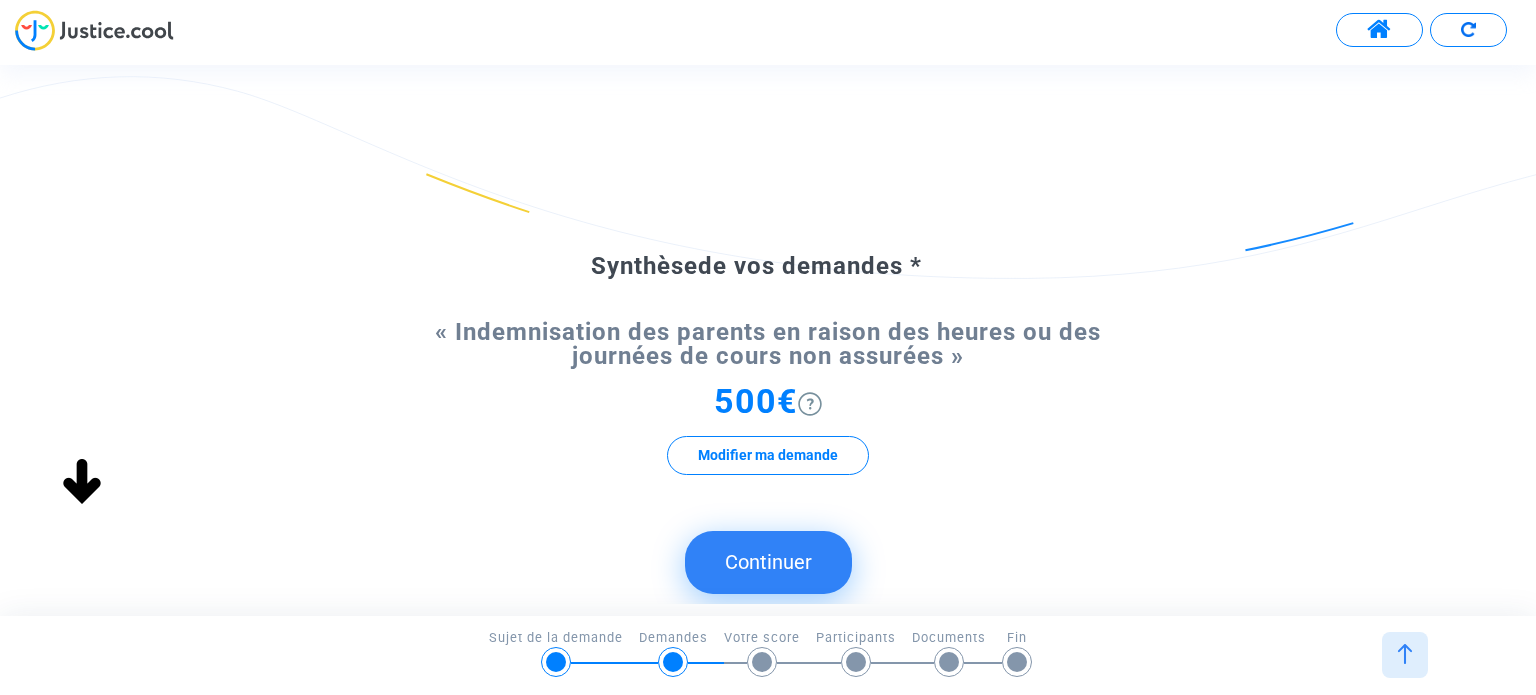 click on "Continuer" 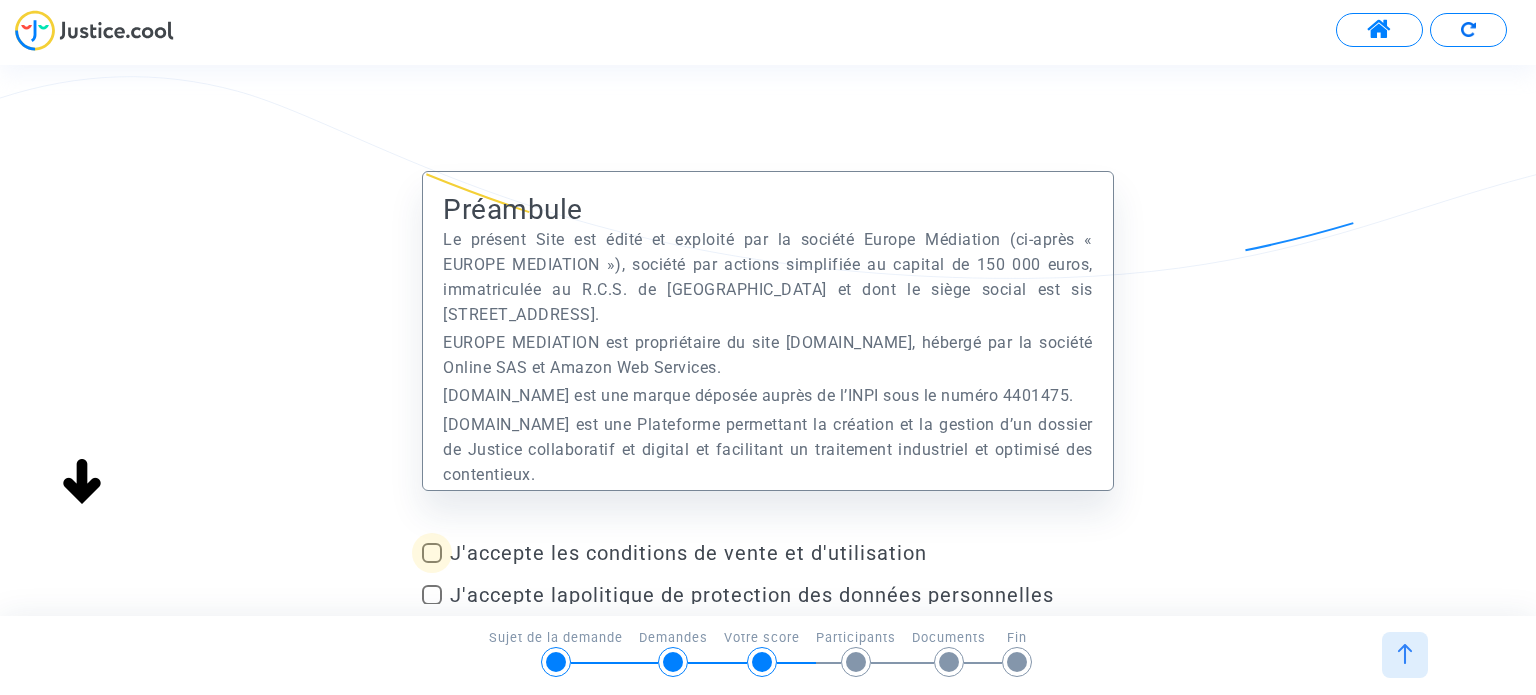 click at bounding box center [432, 553] 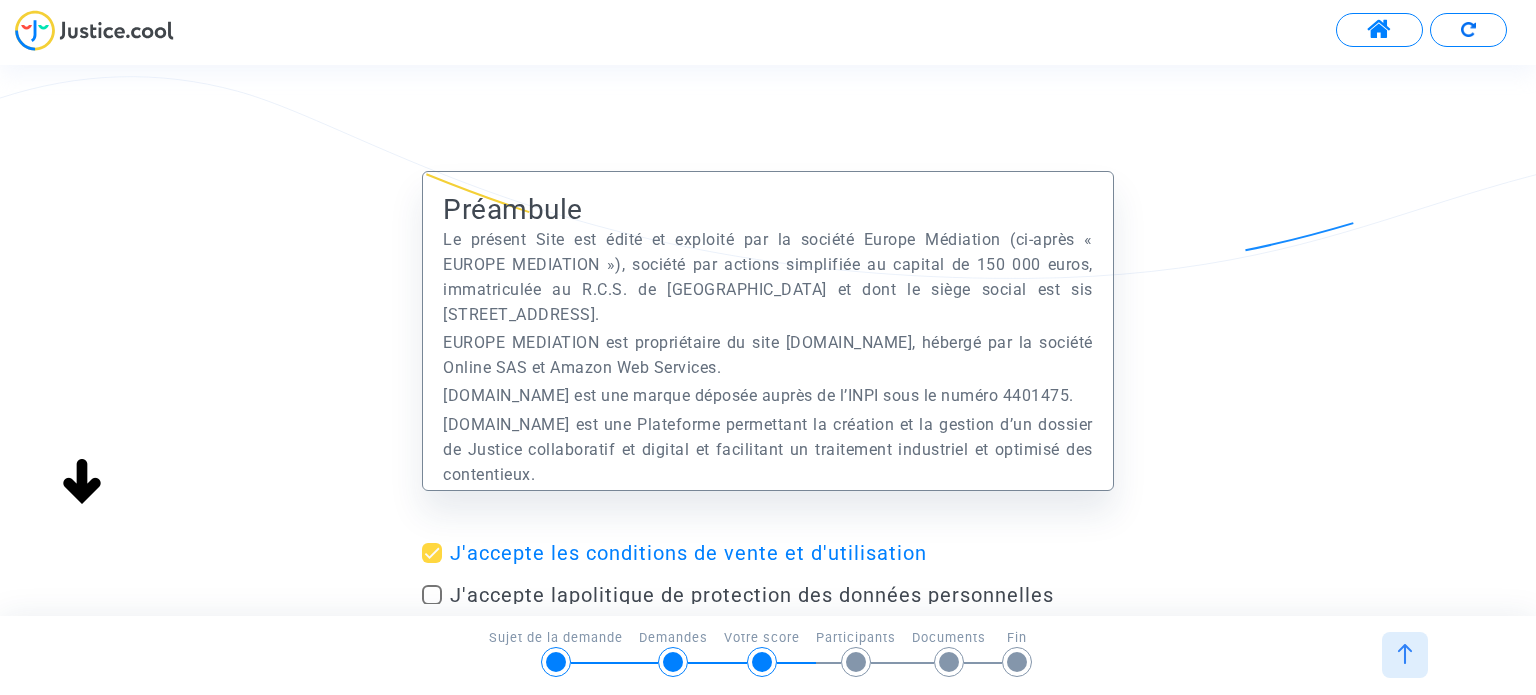 click on "J'accepte les conditions de vente et d'utilisation    J'accepte la  politique de protection des données personnelles" 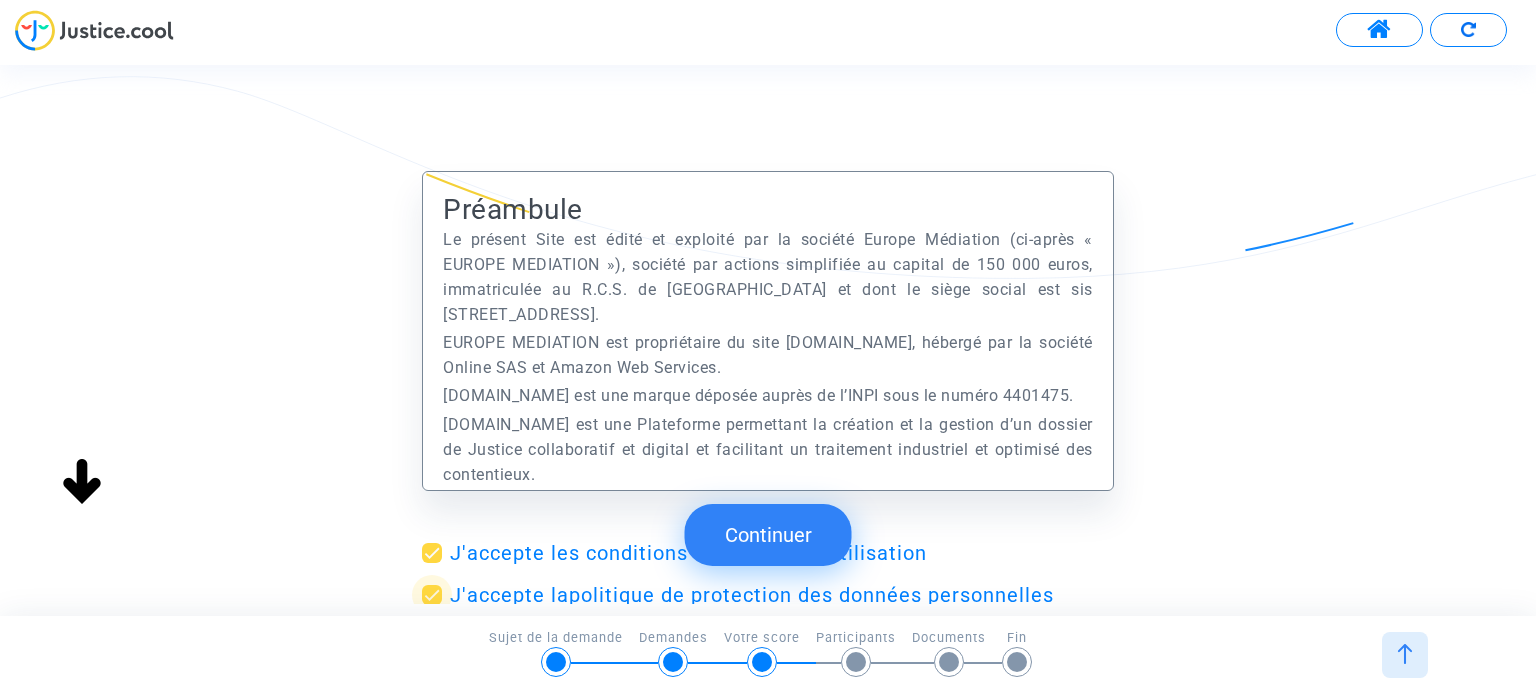 scroll, scrollTop: 15, scrollLeft: 0, axis: vertical 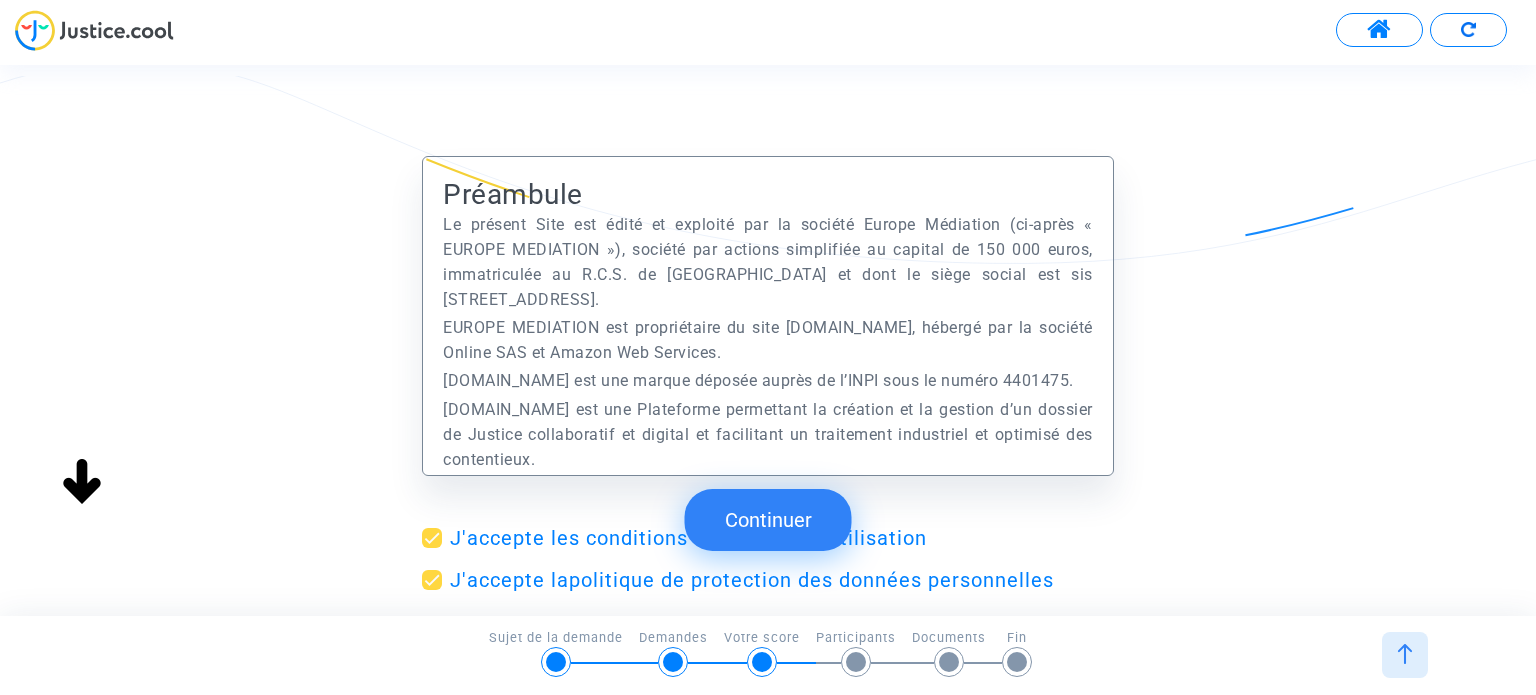 click on "Continuer" 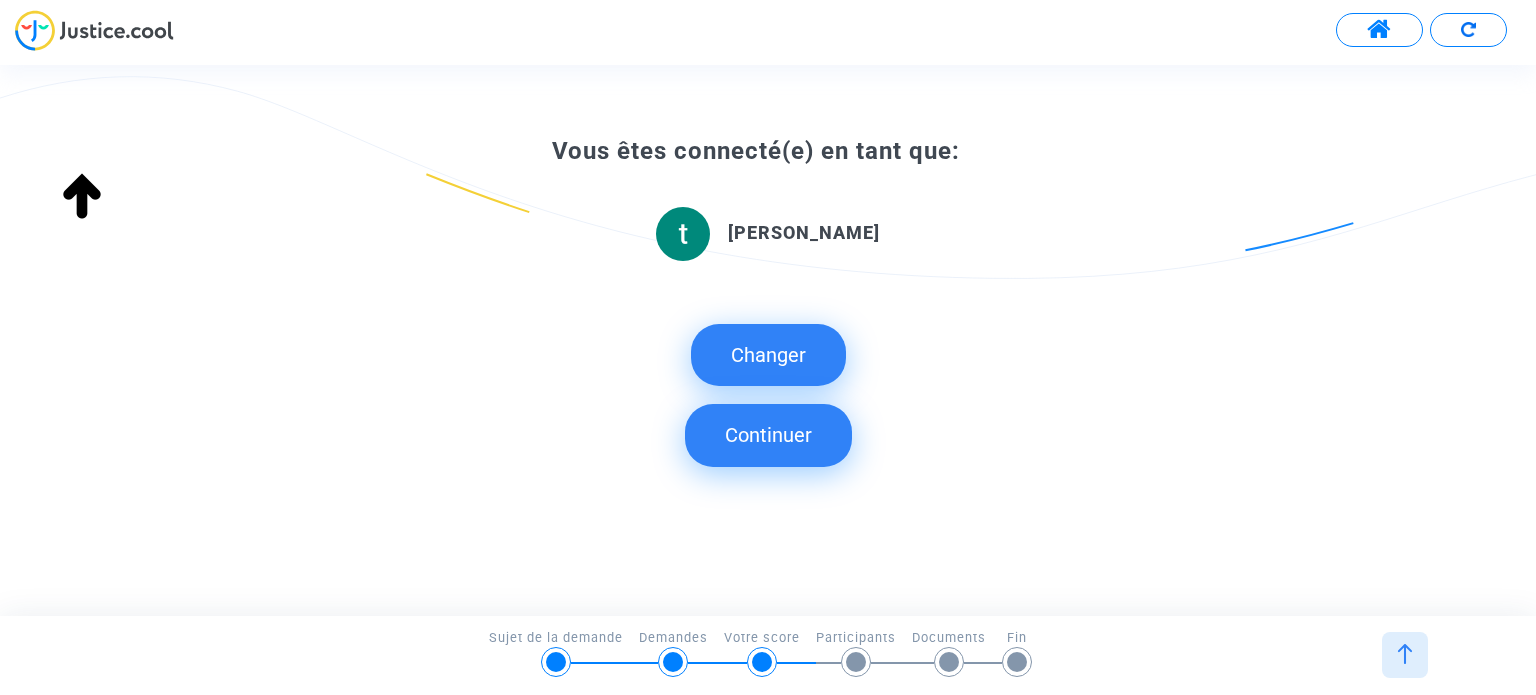 click on "Continuer" 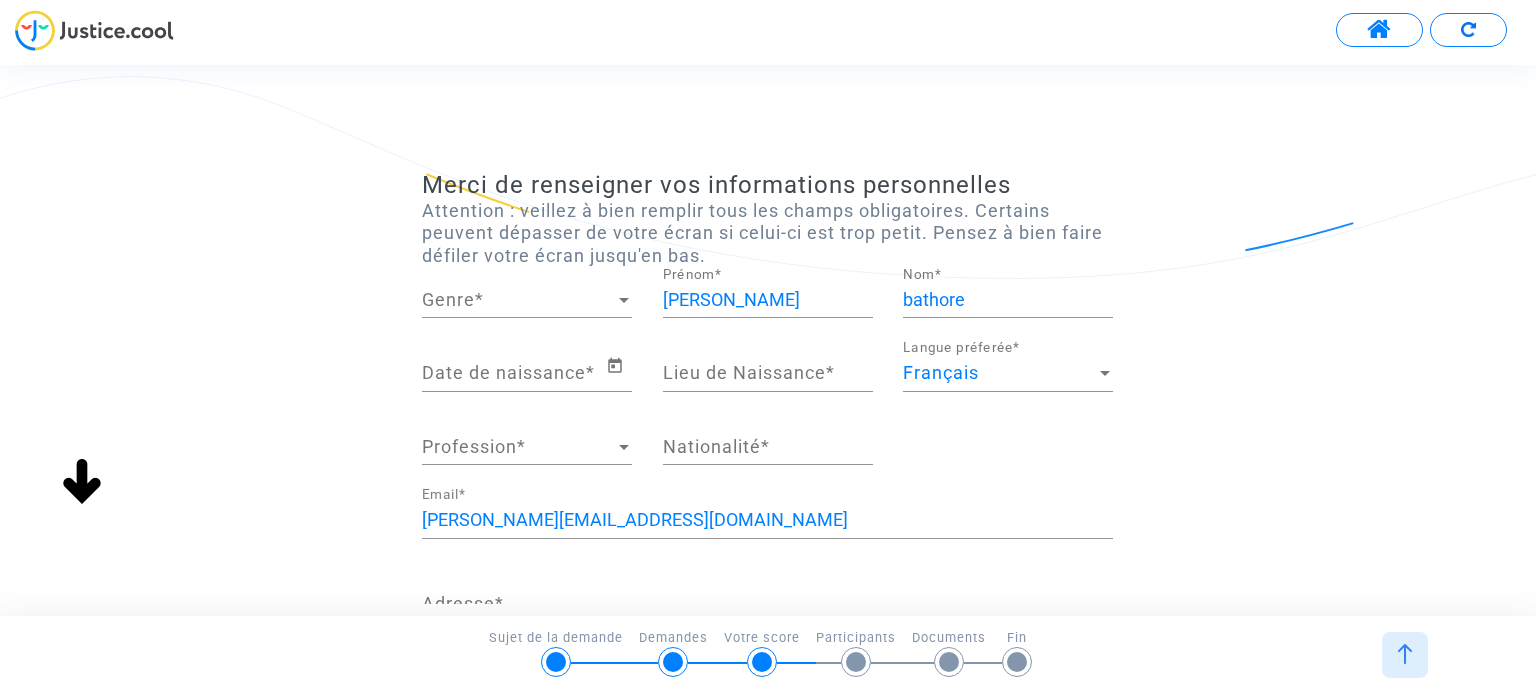 scroll, scrollTop: 0, scrollLeft: 0, axis: both 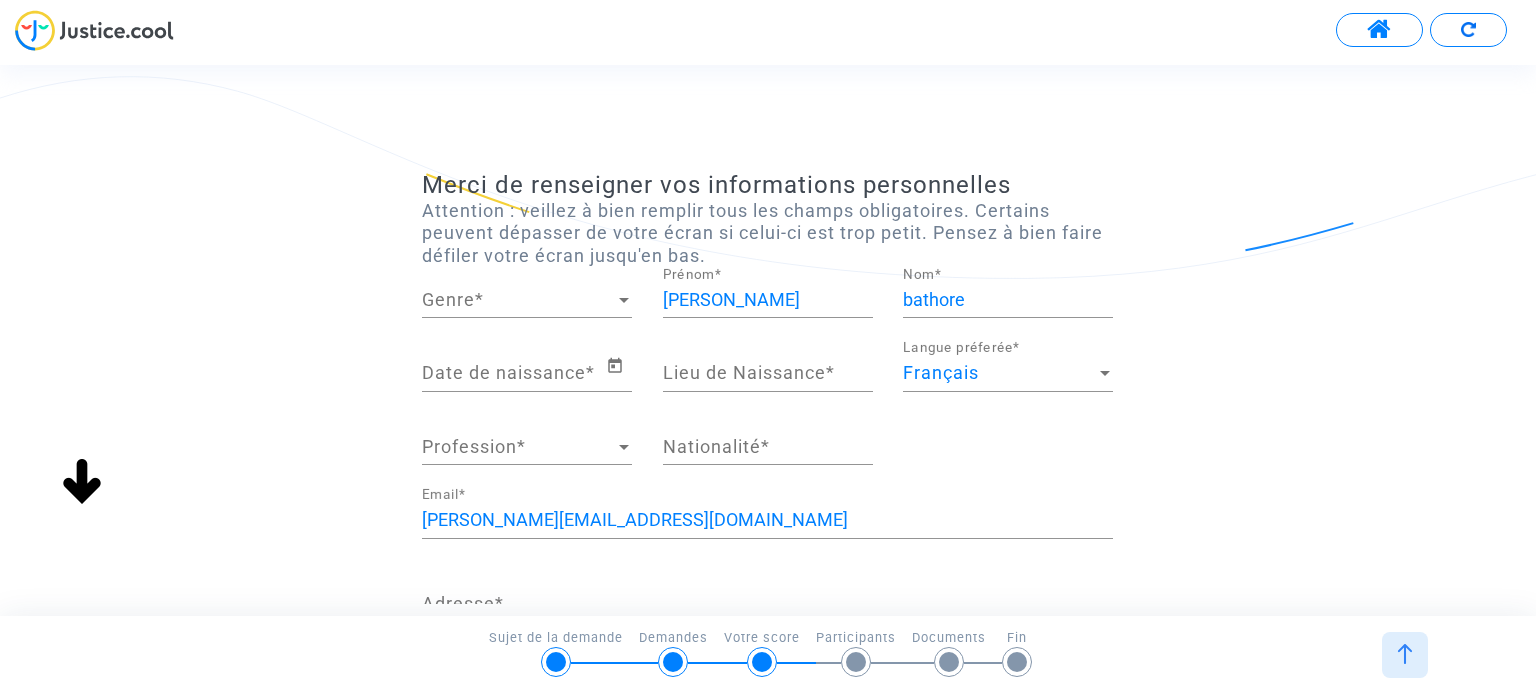 click on "Genre" at bounding box center [518, 300] 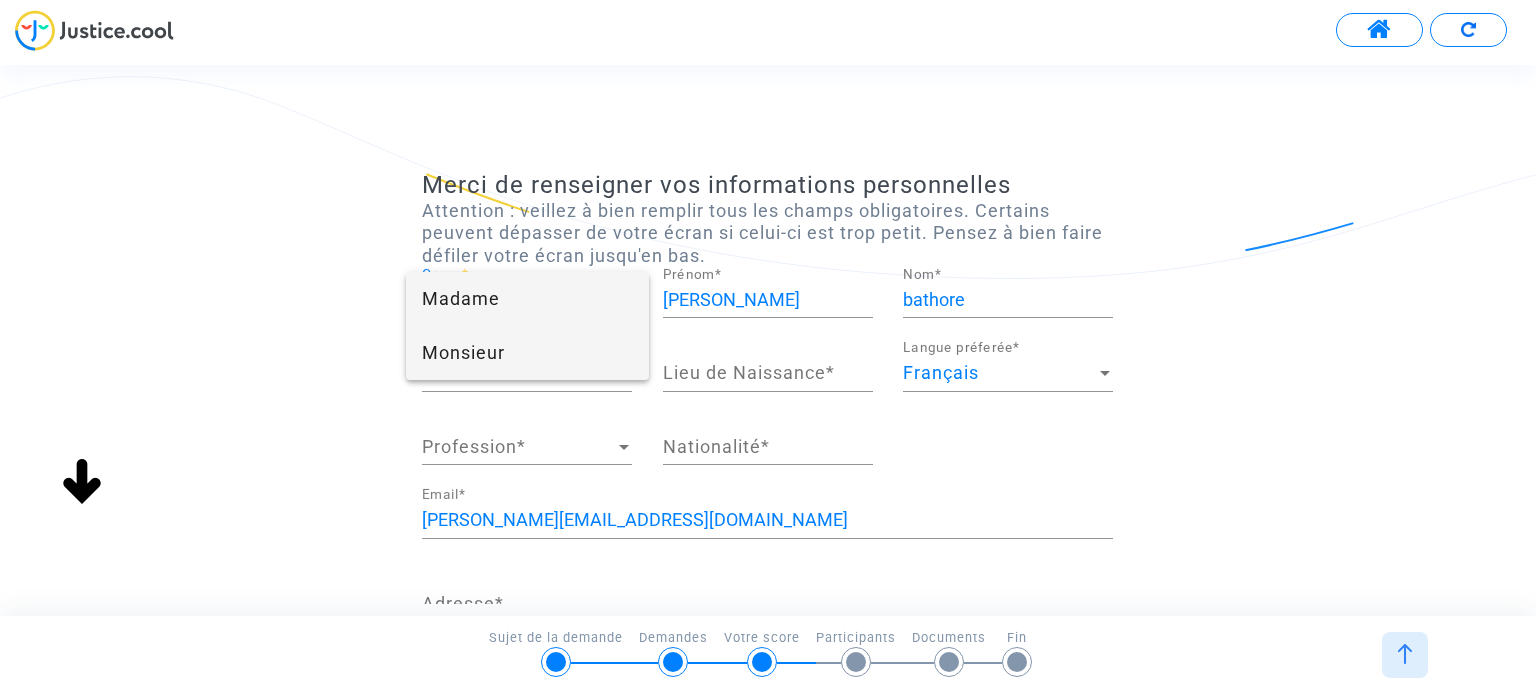 click on "Monsieur" at bounding box center [527, 353] 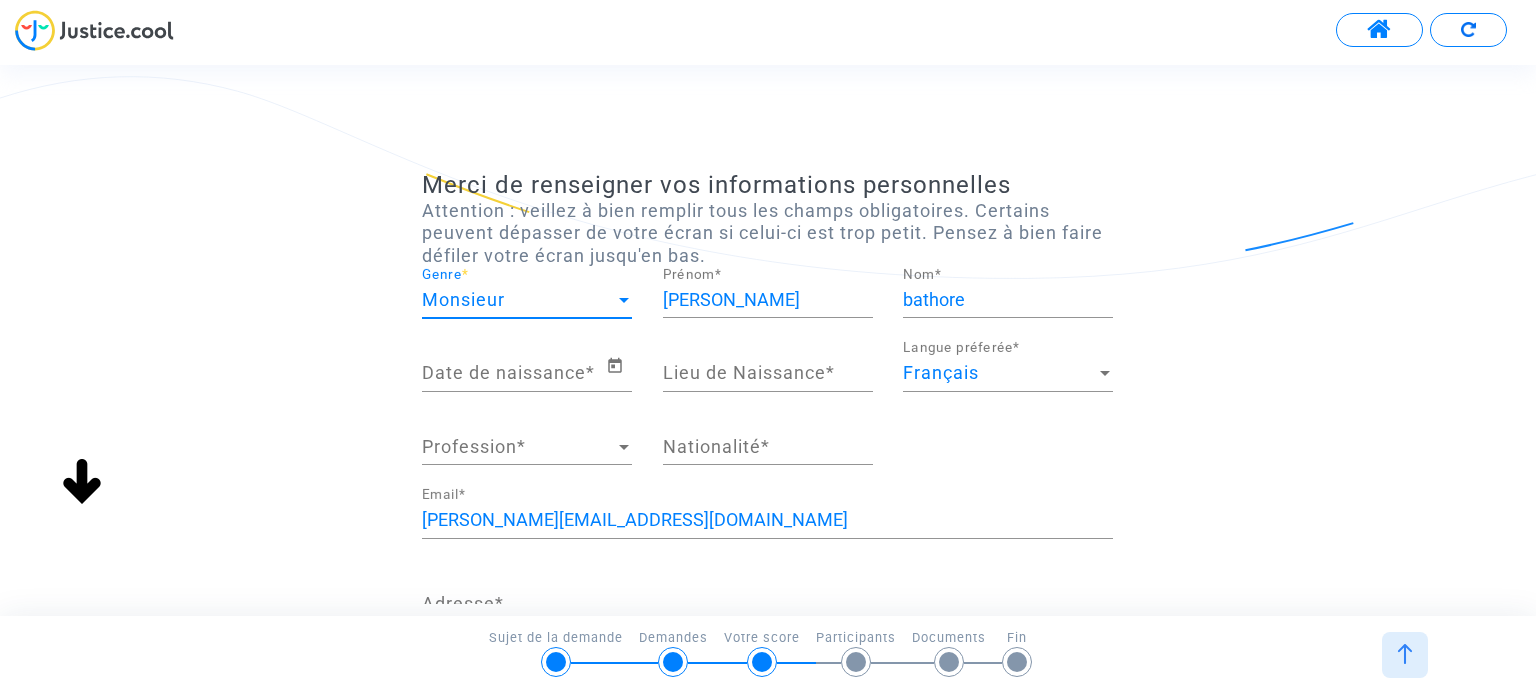 click on "[PERSON_NAME]" at bounding box center (768, 300) 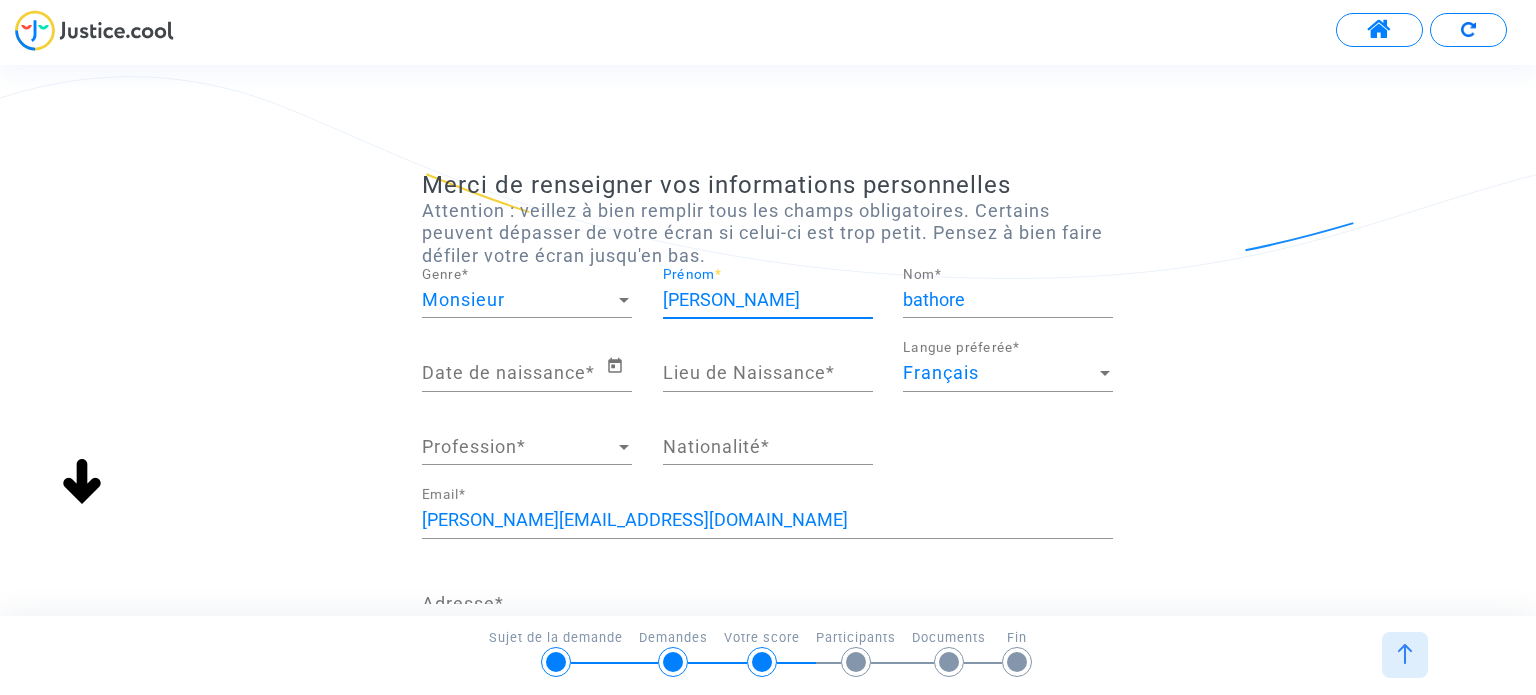 drag, startPoint x: 693, startPoint y: 284, endPoint x: 505, endPoint y: 290, distance: 188.09572 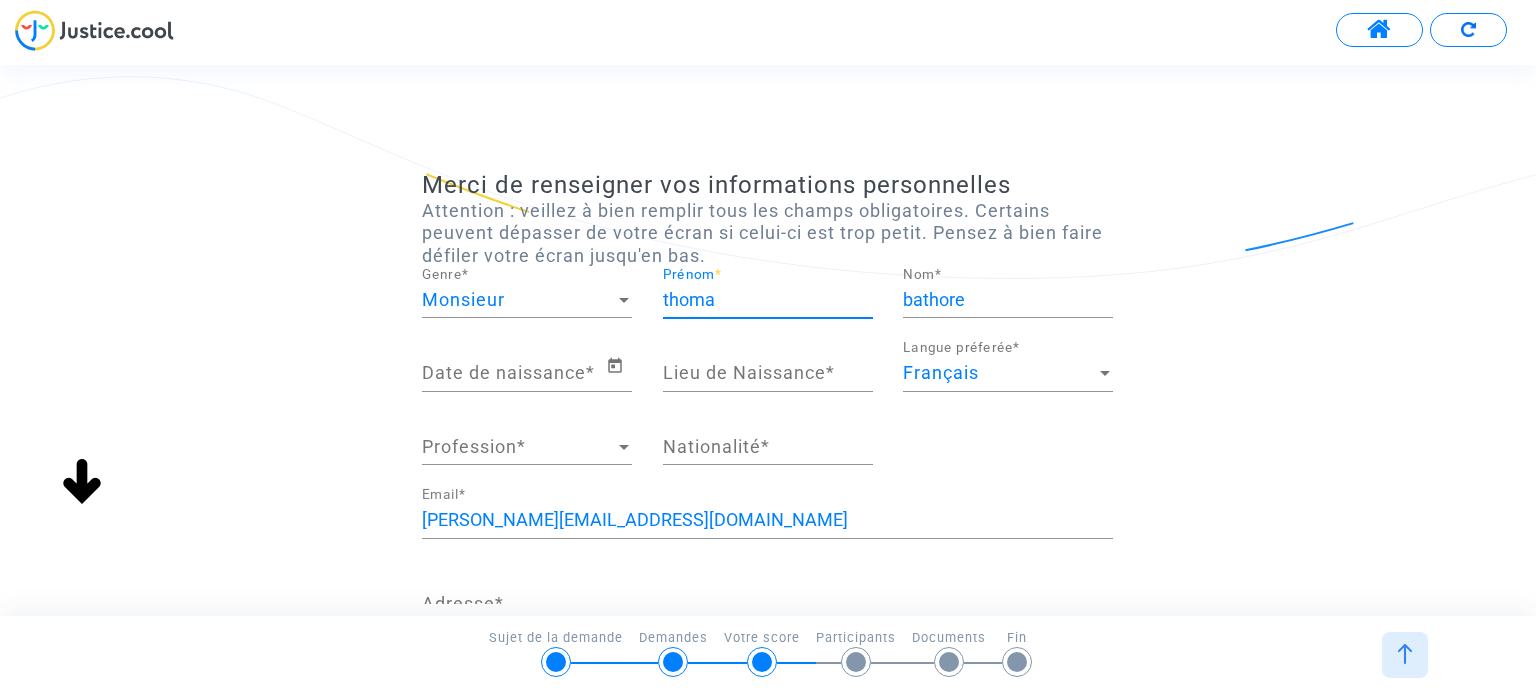 type on "[PERSON_NAME]" 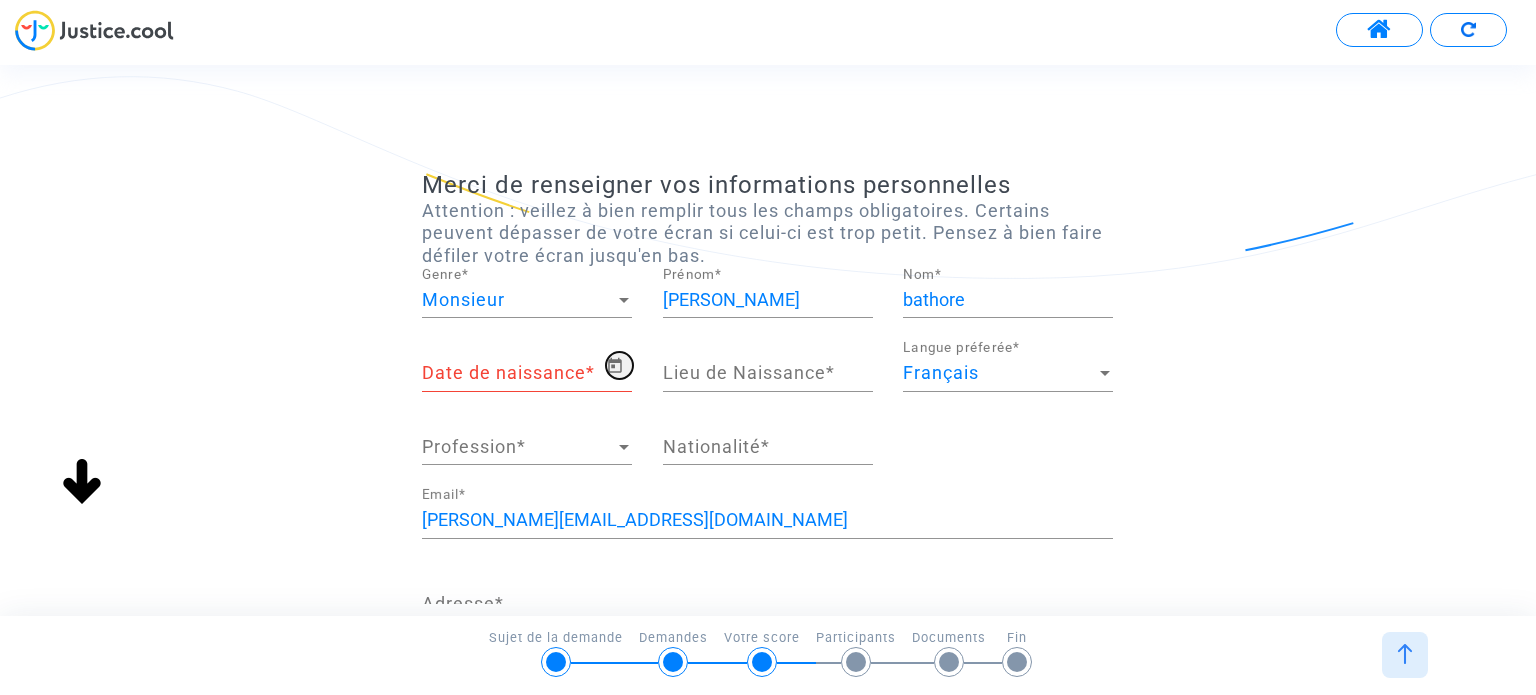 click 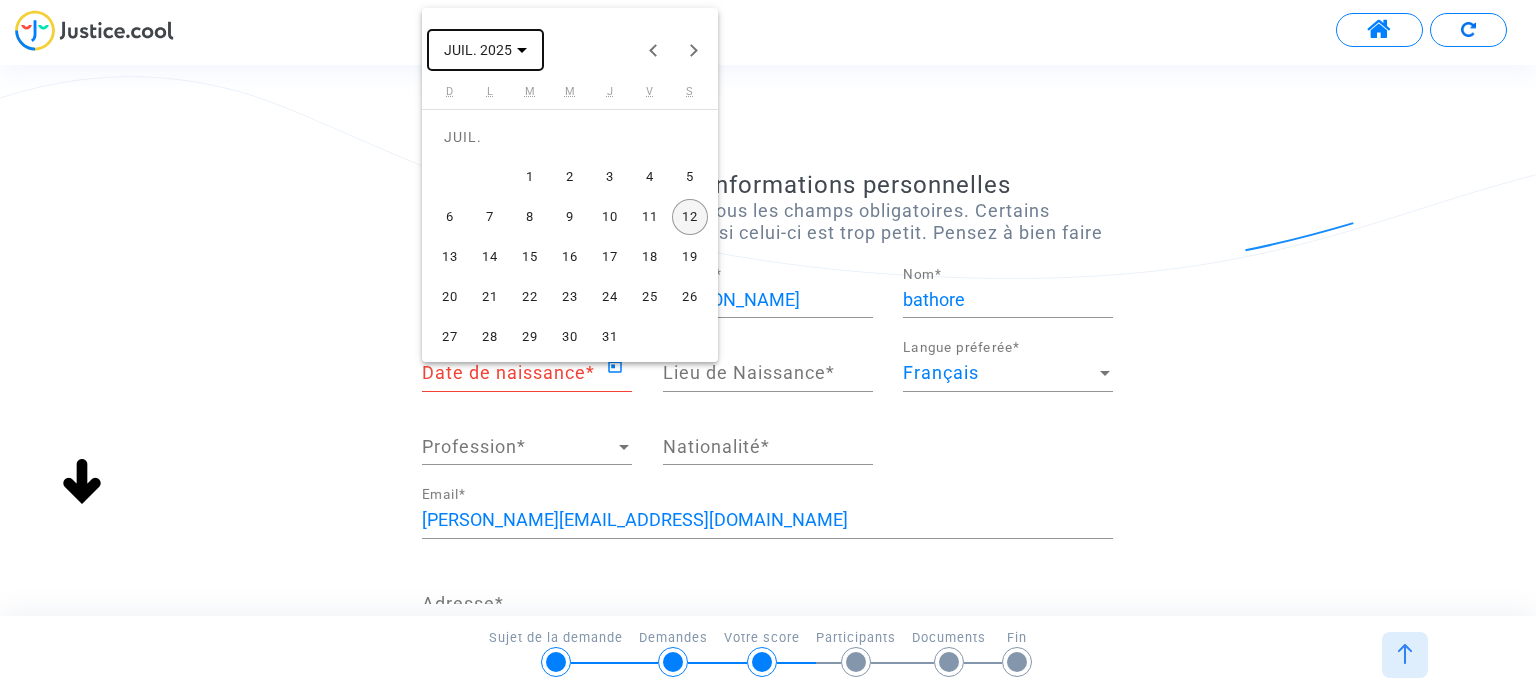 click on "JUIL. 2025" at bounding box center (485, 49) 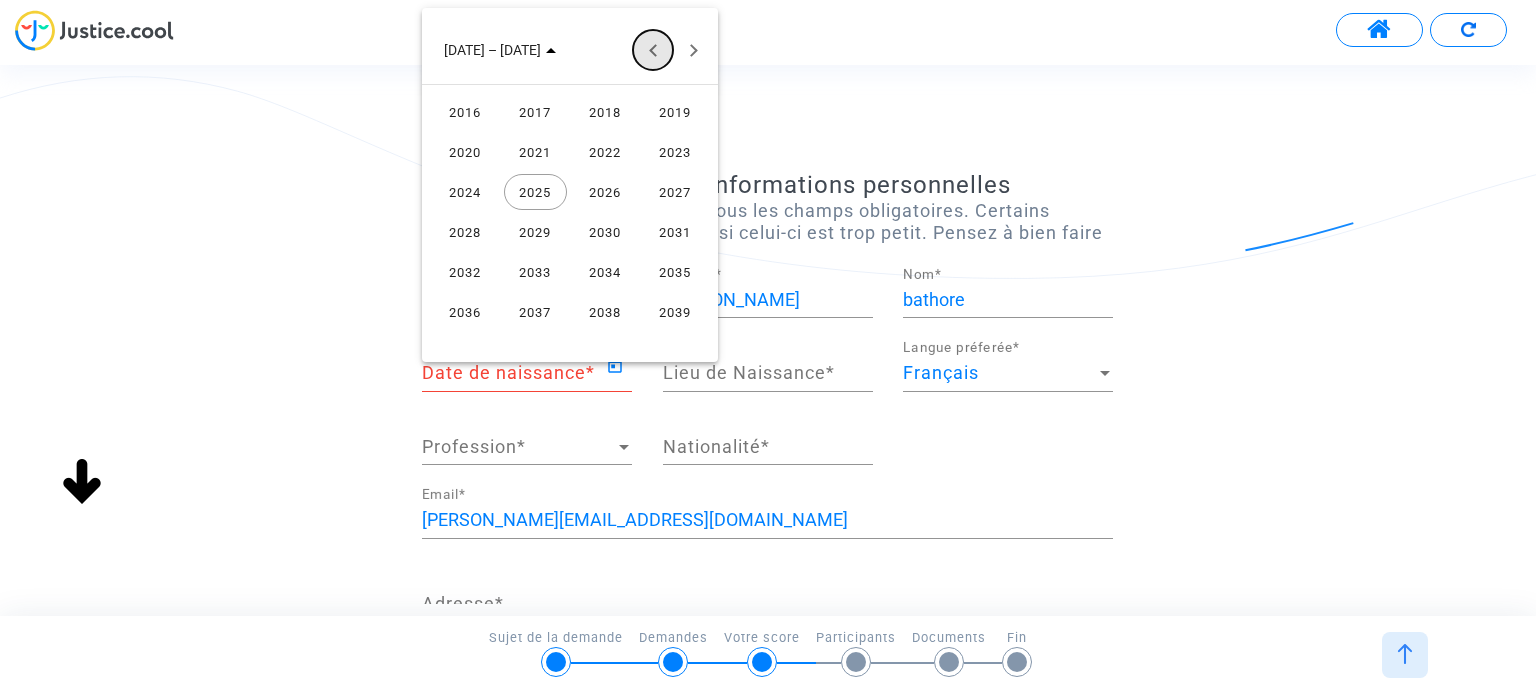click at bounding box center (653, 50) 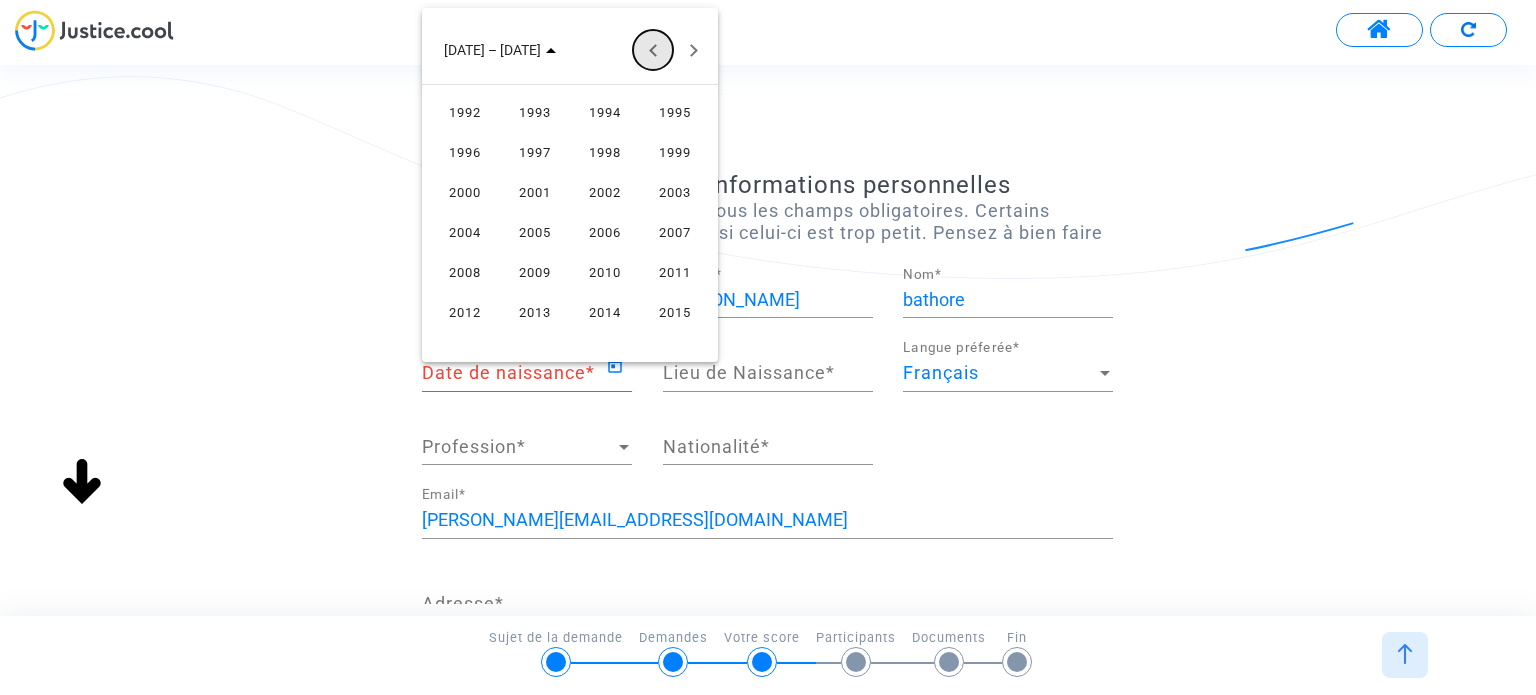 click at bounding box center (653, 50) 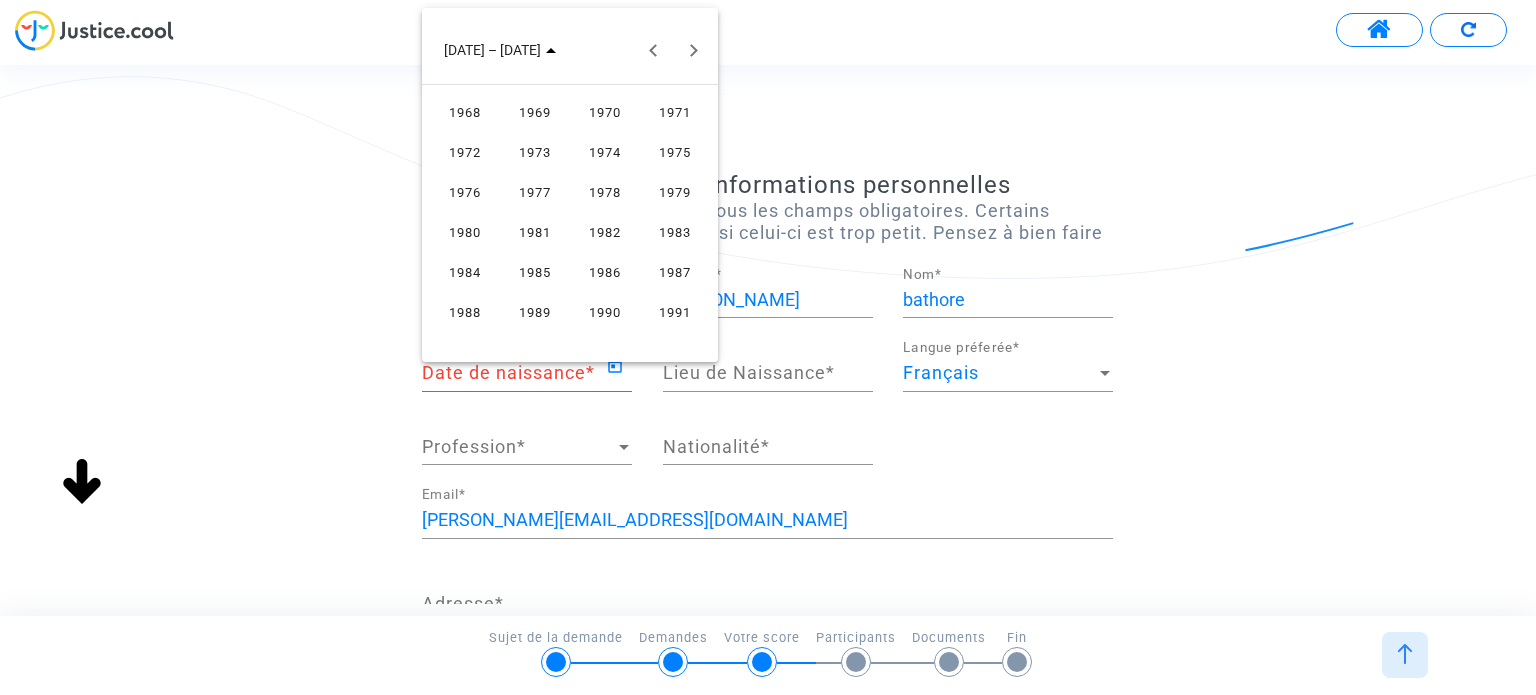 click on "1984" at bounding box center [465, 272] 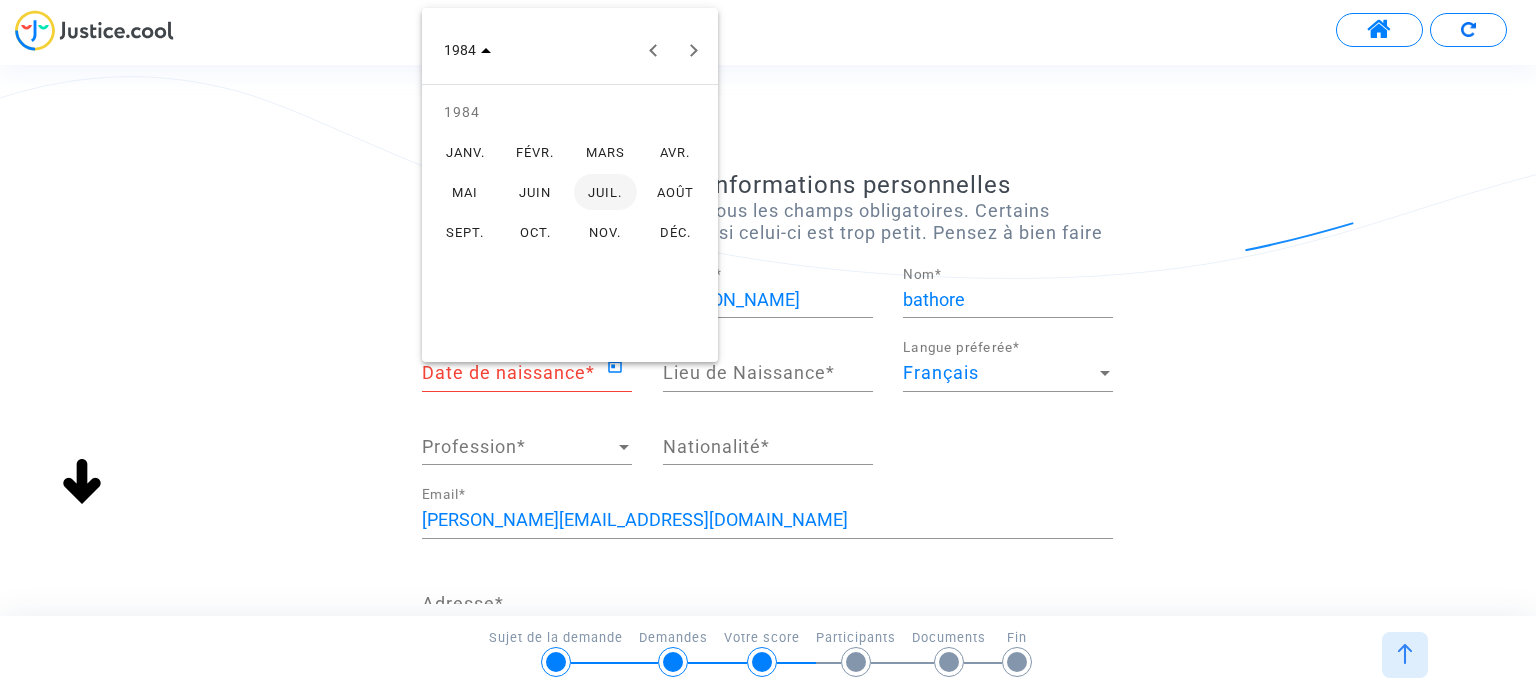 click on "JUIN" at bounding box center (535, 192) 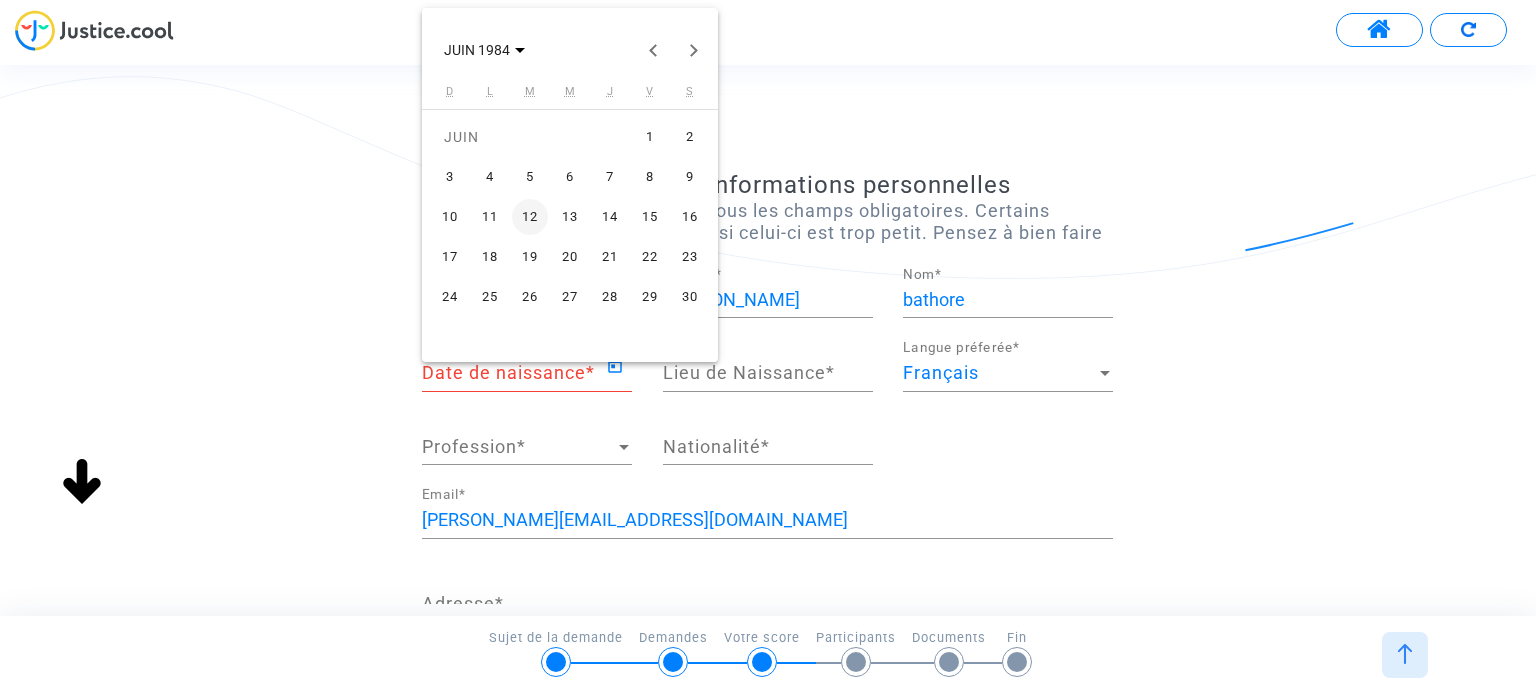 click on "29" at bounding box center (650, 297) 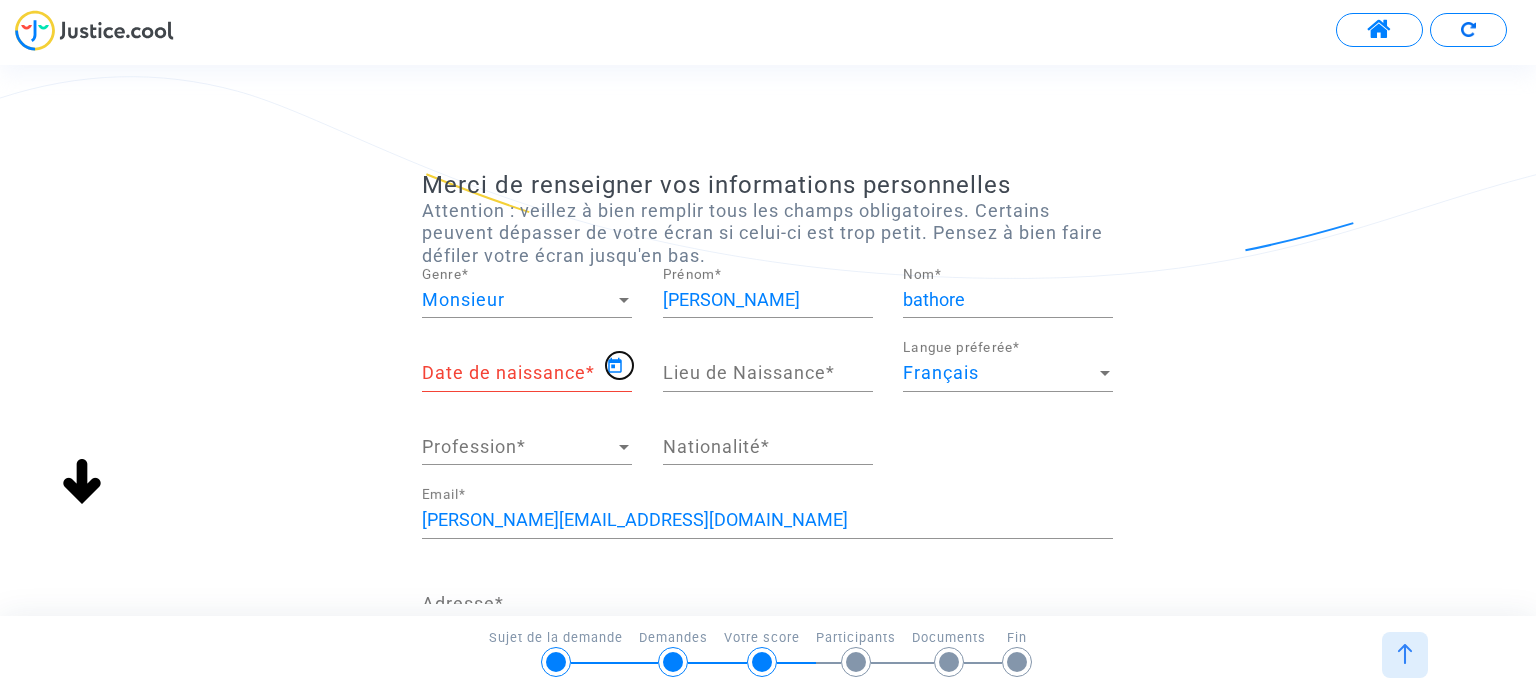 type on "[DATE]" 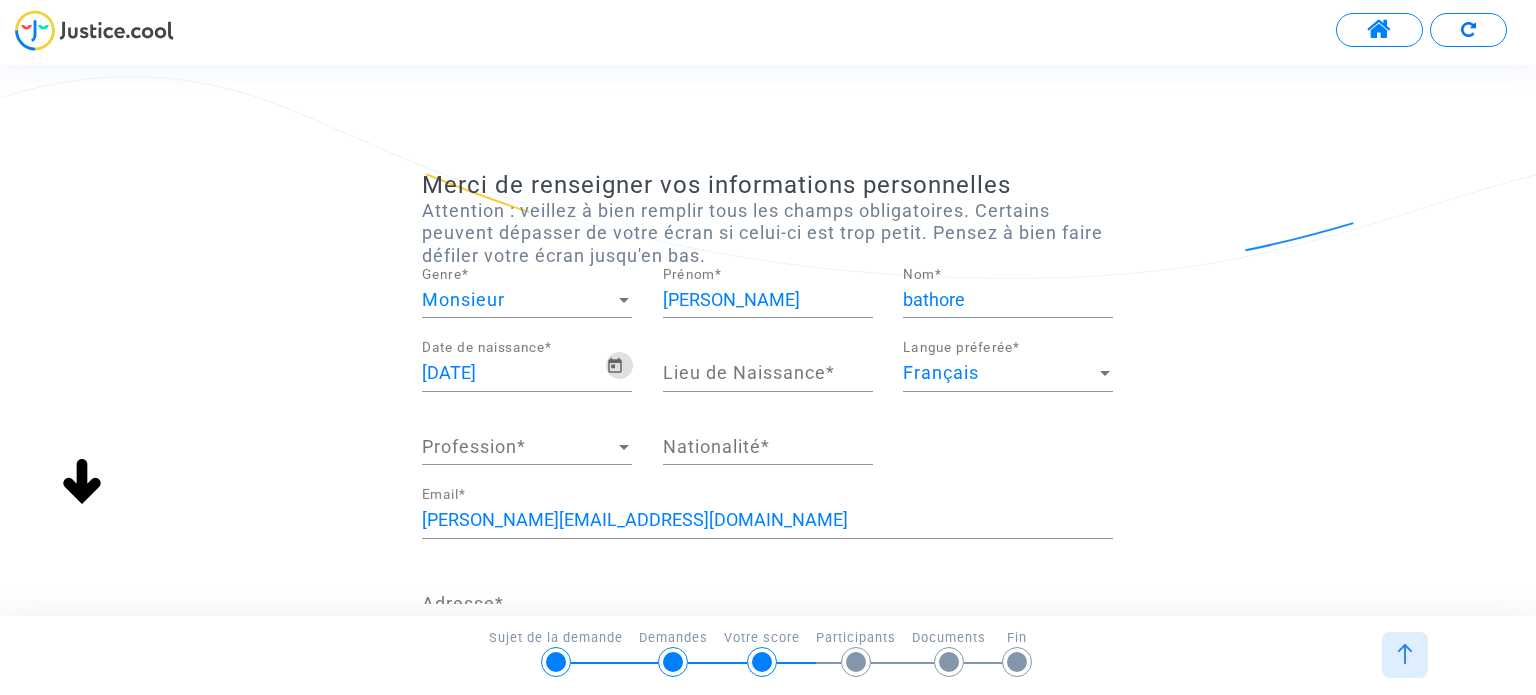 click on "Lieu de Naissance  *" 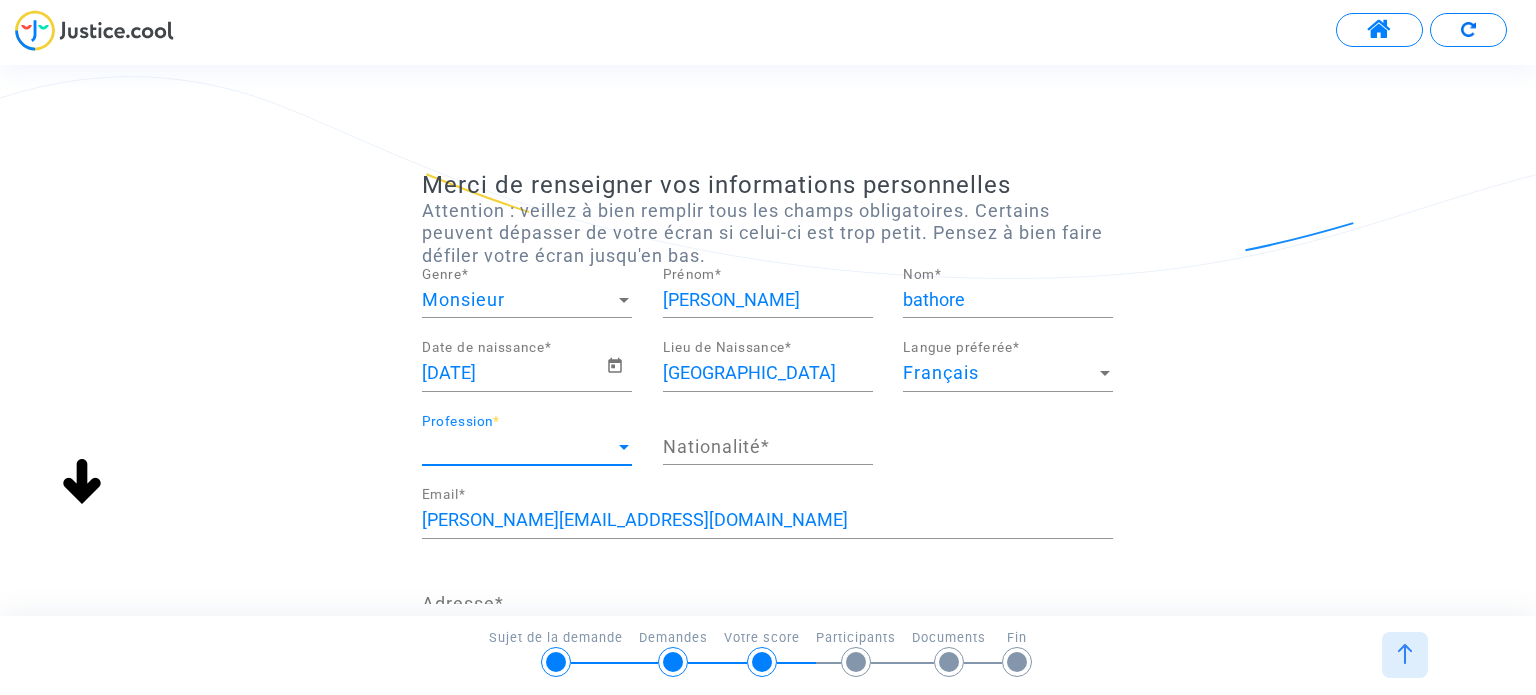 click on "[GEOGRAPHIC_DATA]" at bounding box center (768, 373) 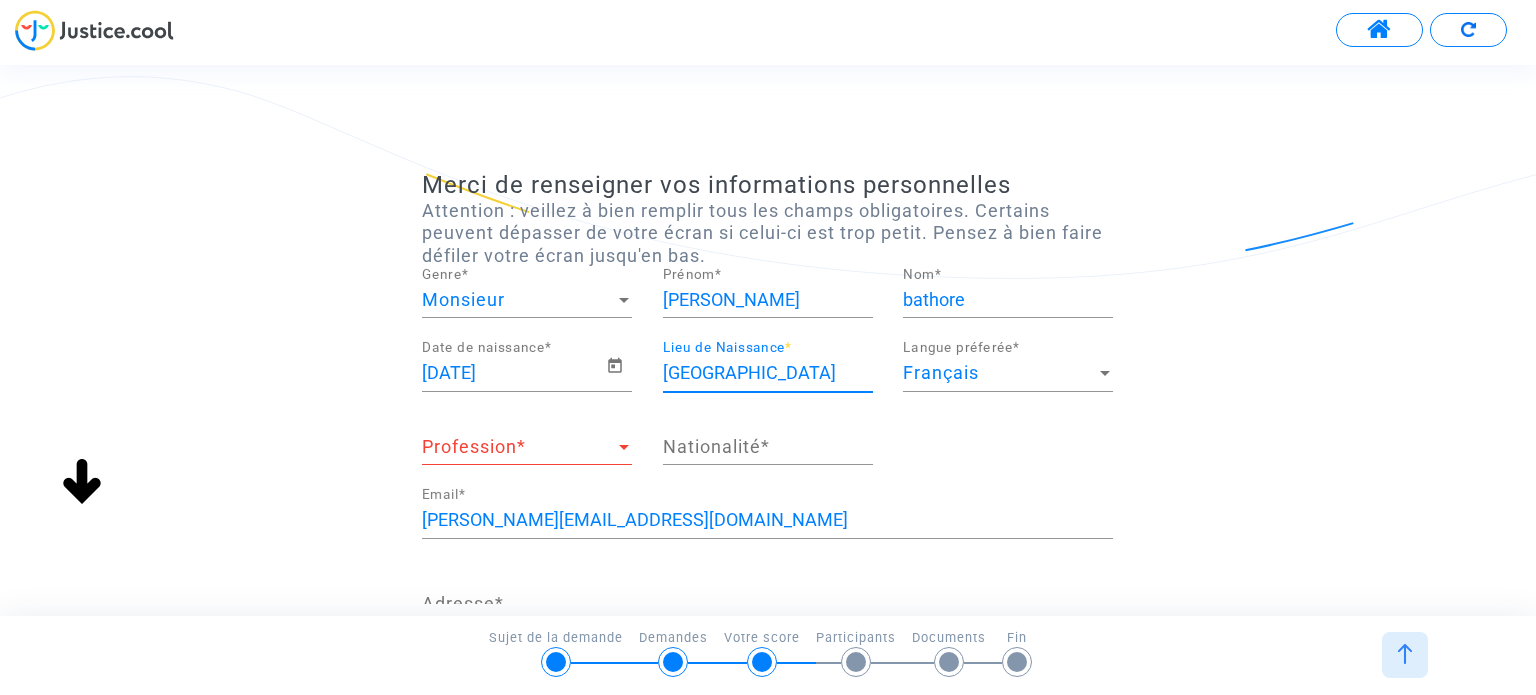 type on "[GEOGRAPHIC_DATA]" 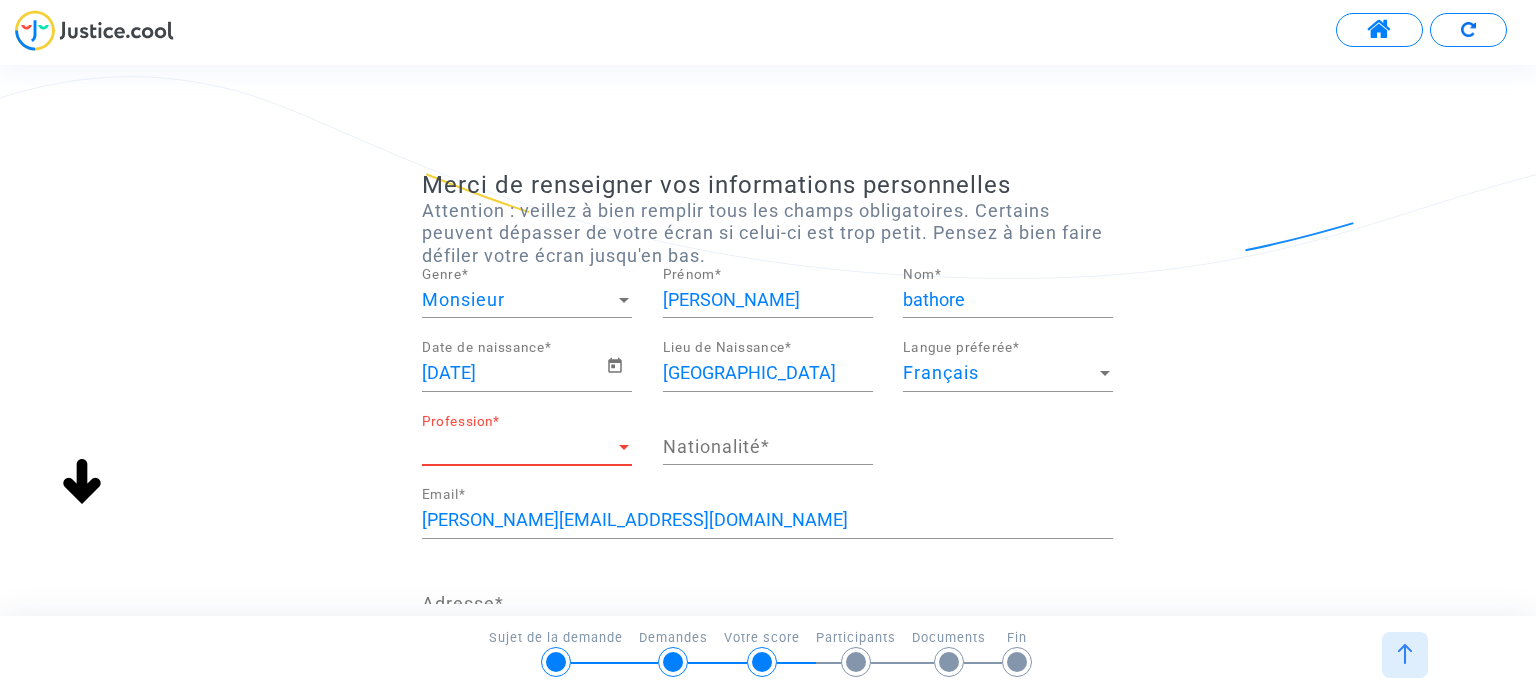 click on "Profession" at bounding box center (518, 447) 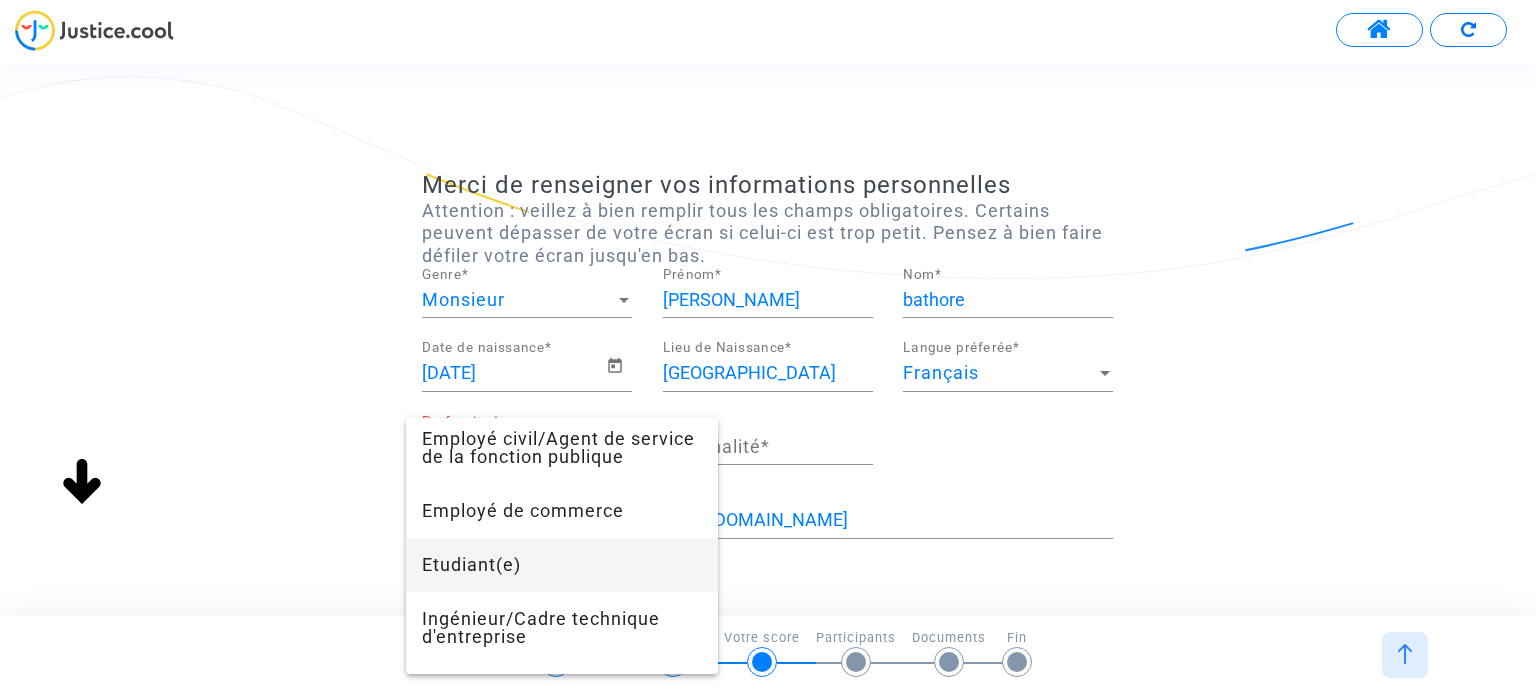 scroll, scrollTop: 700, scrollLeft: 0, axis: vertical 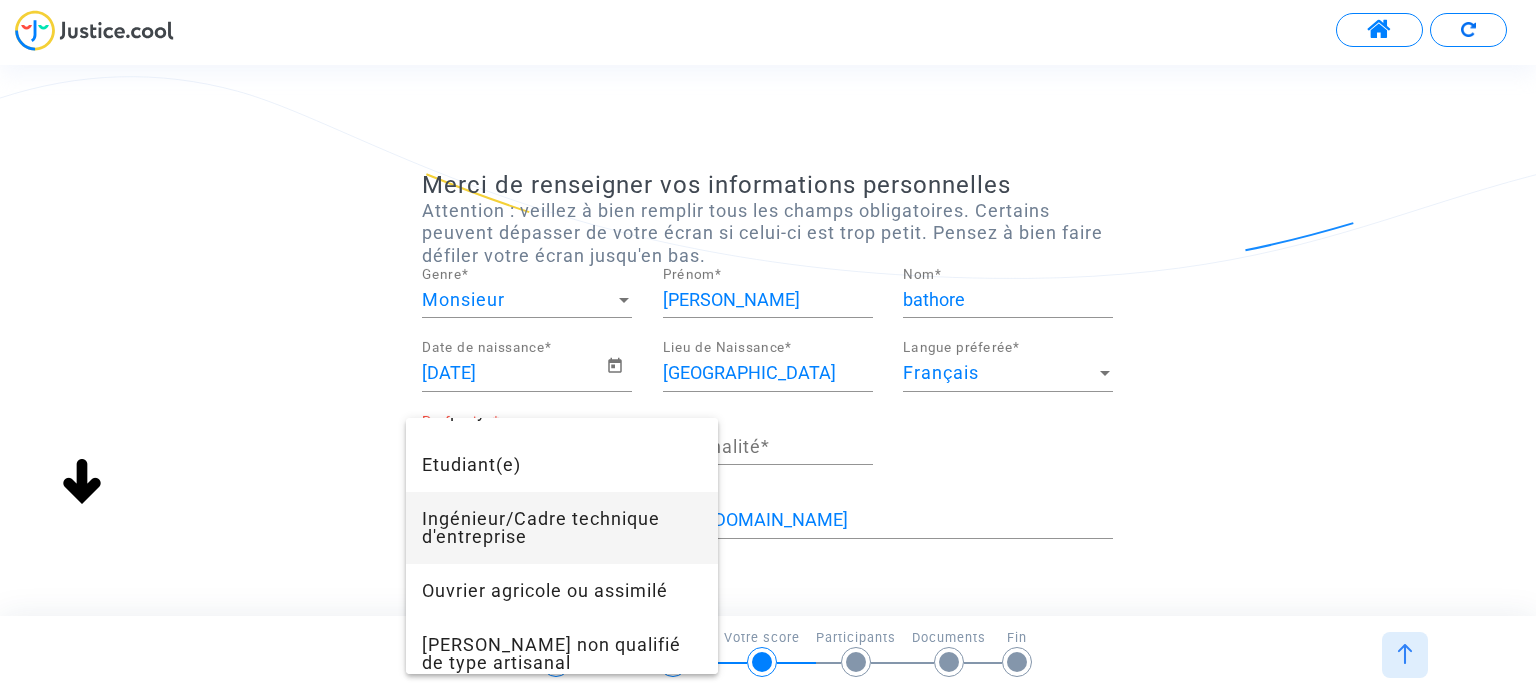 click on "Ingénieur/Cadre technique d'entreprise" at bounding box center (562, 528) 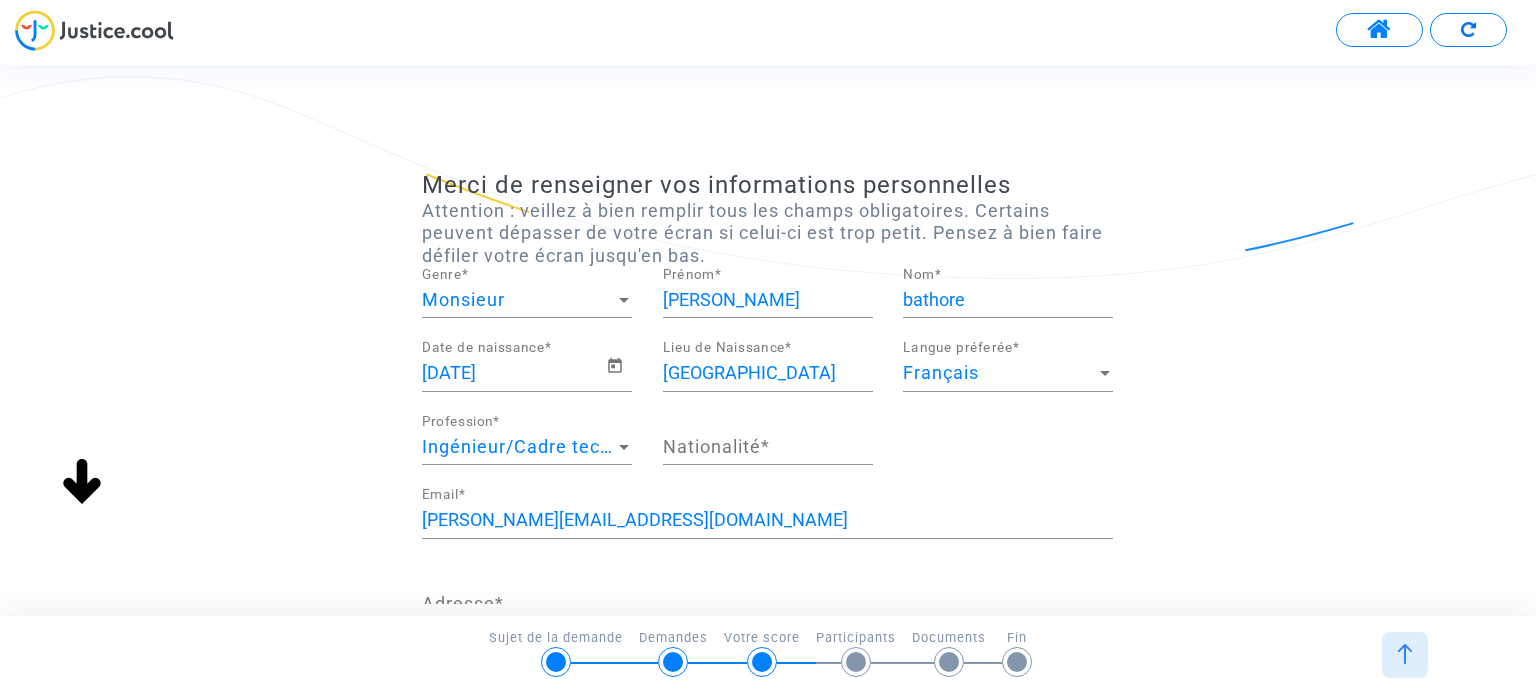 click on "Nationalité  *" 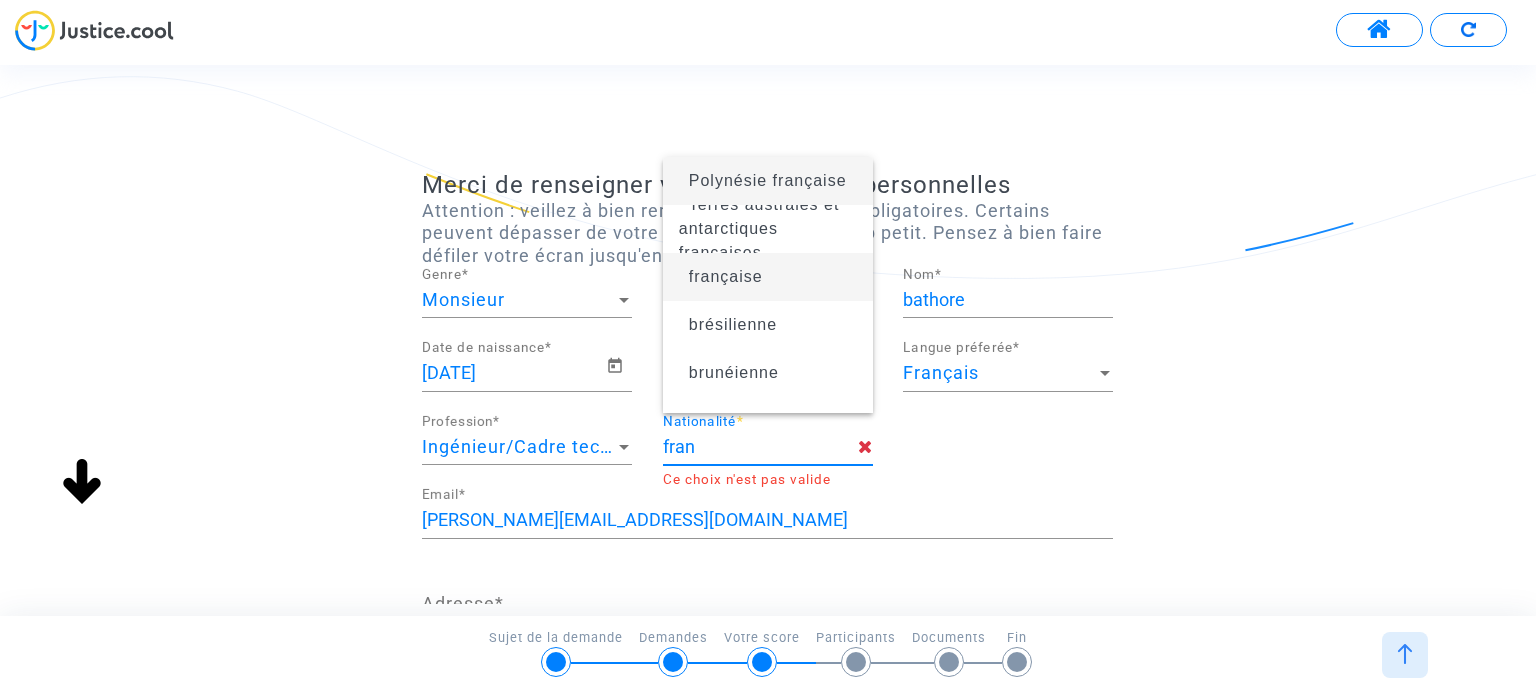 click on "française" at bounding box center [726, 276] 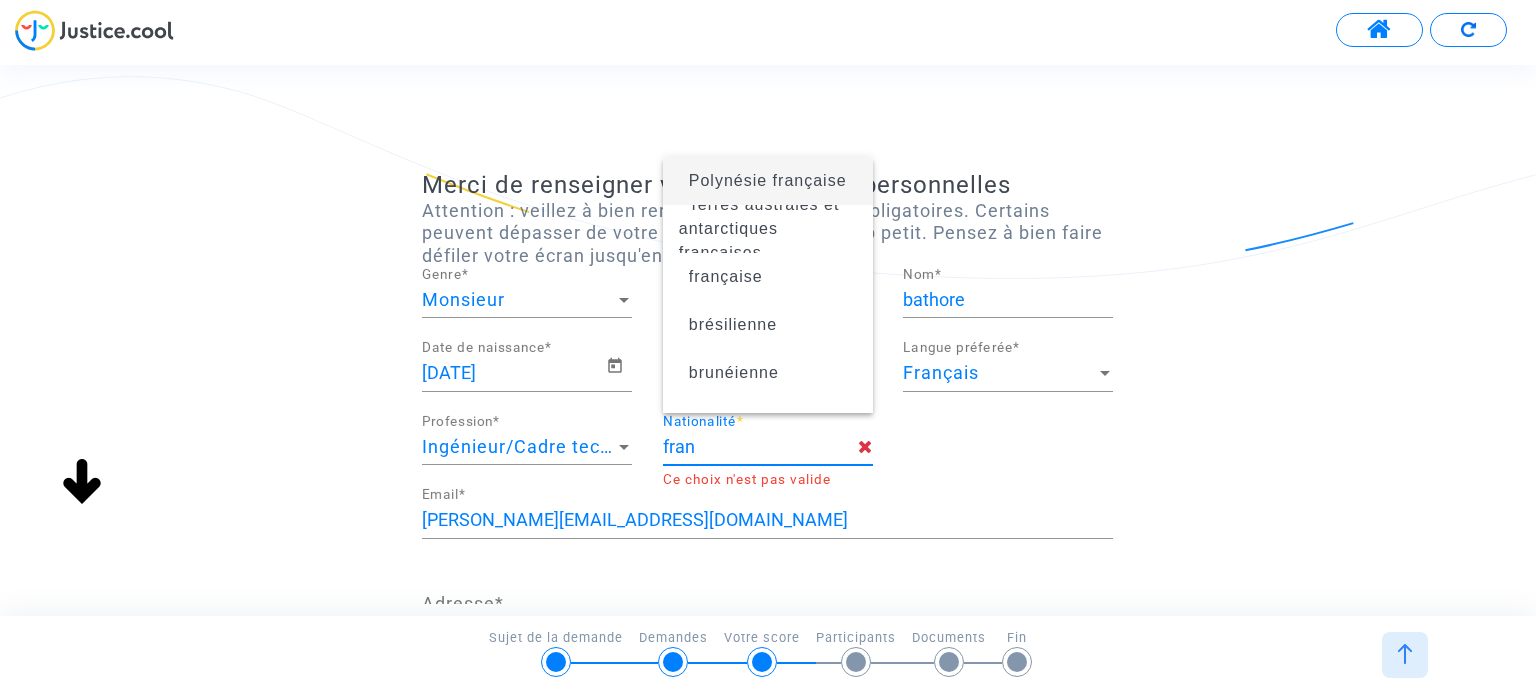 type on "française" 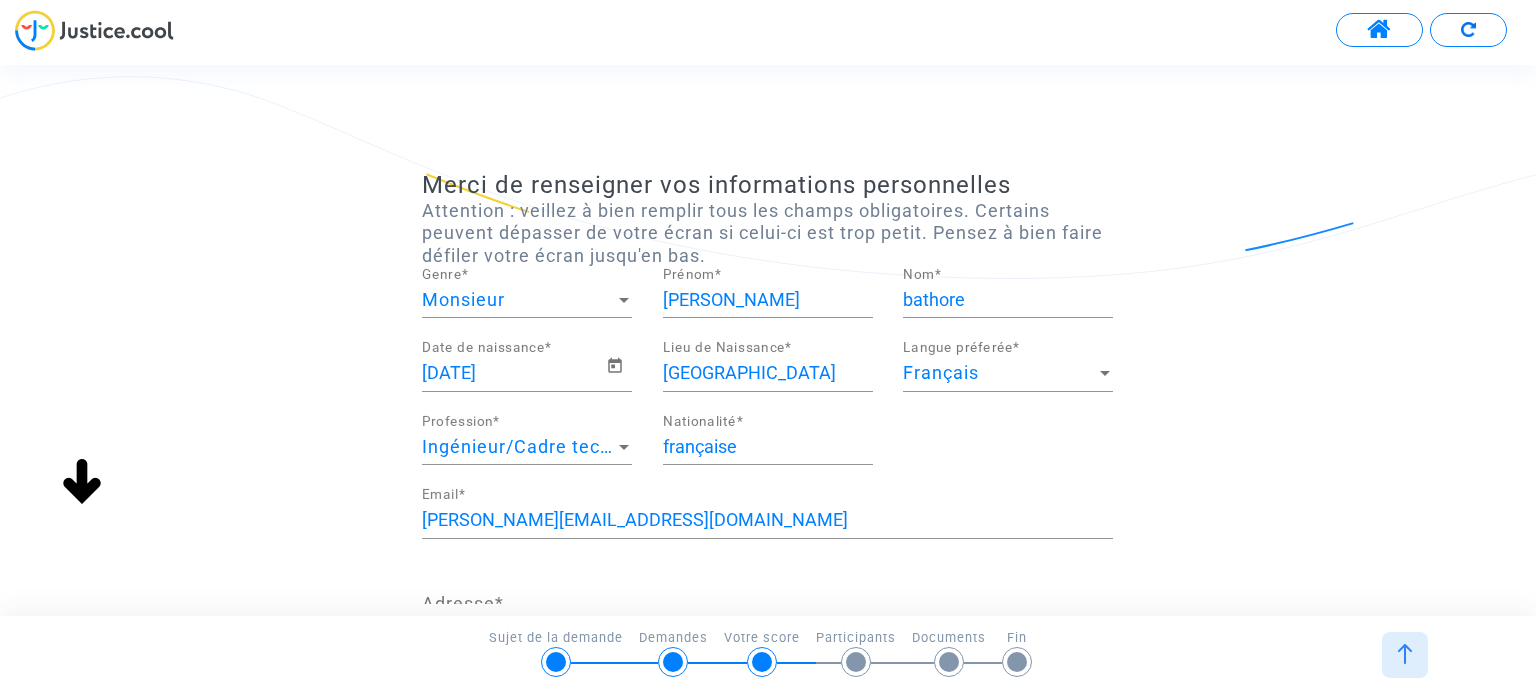 scroll, scrollTop: 0, scrollLeft: 0, axis: both 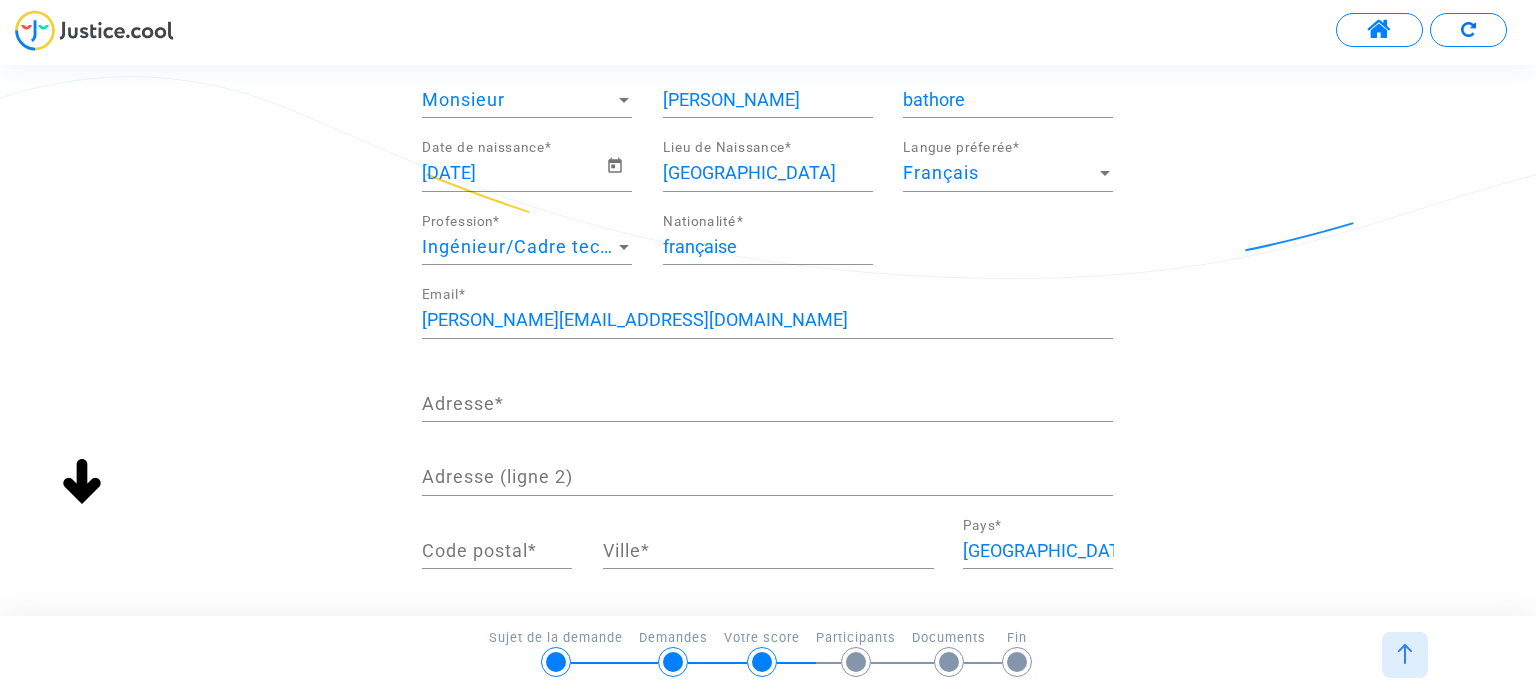 click on "Adresse  *" at bounding box center [767, 404] 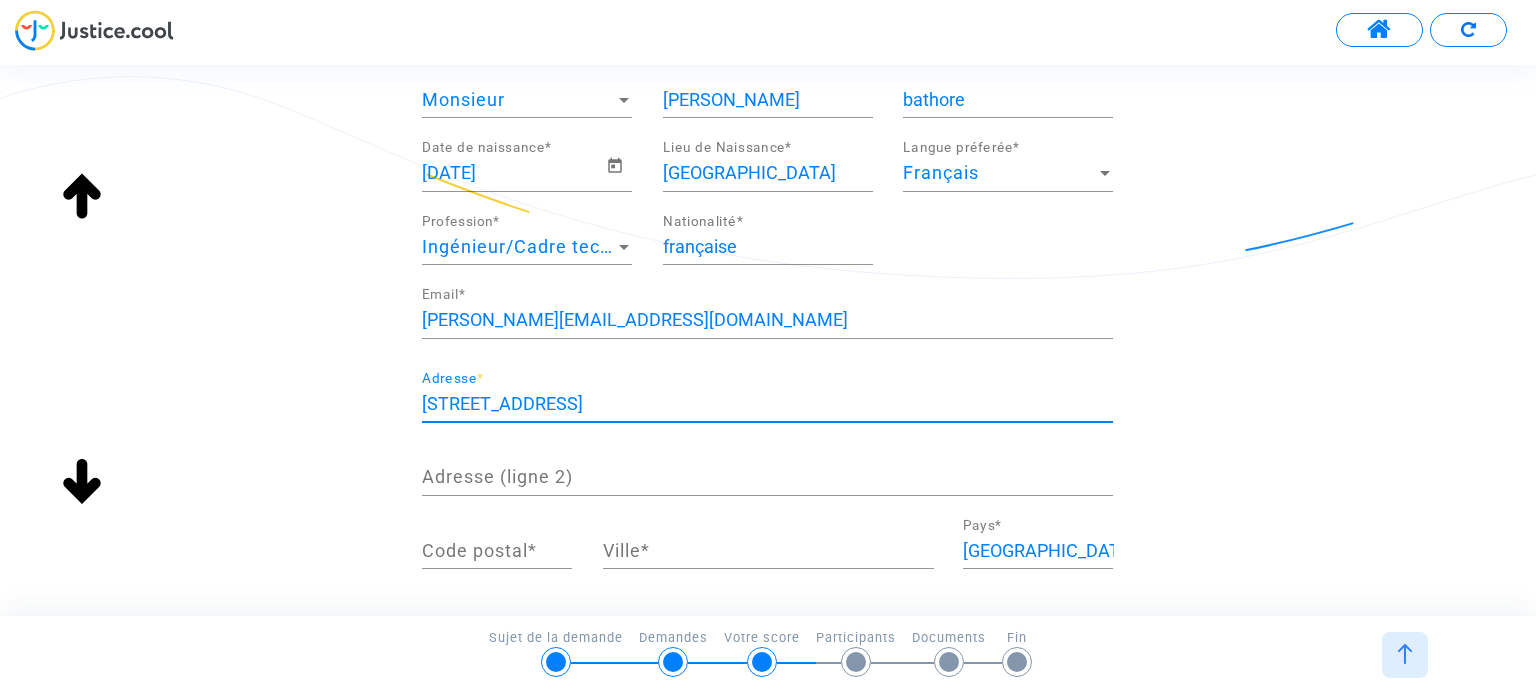type on "[STREET_ADDRESS]" 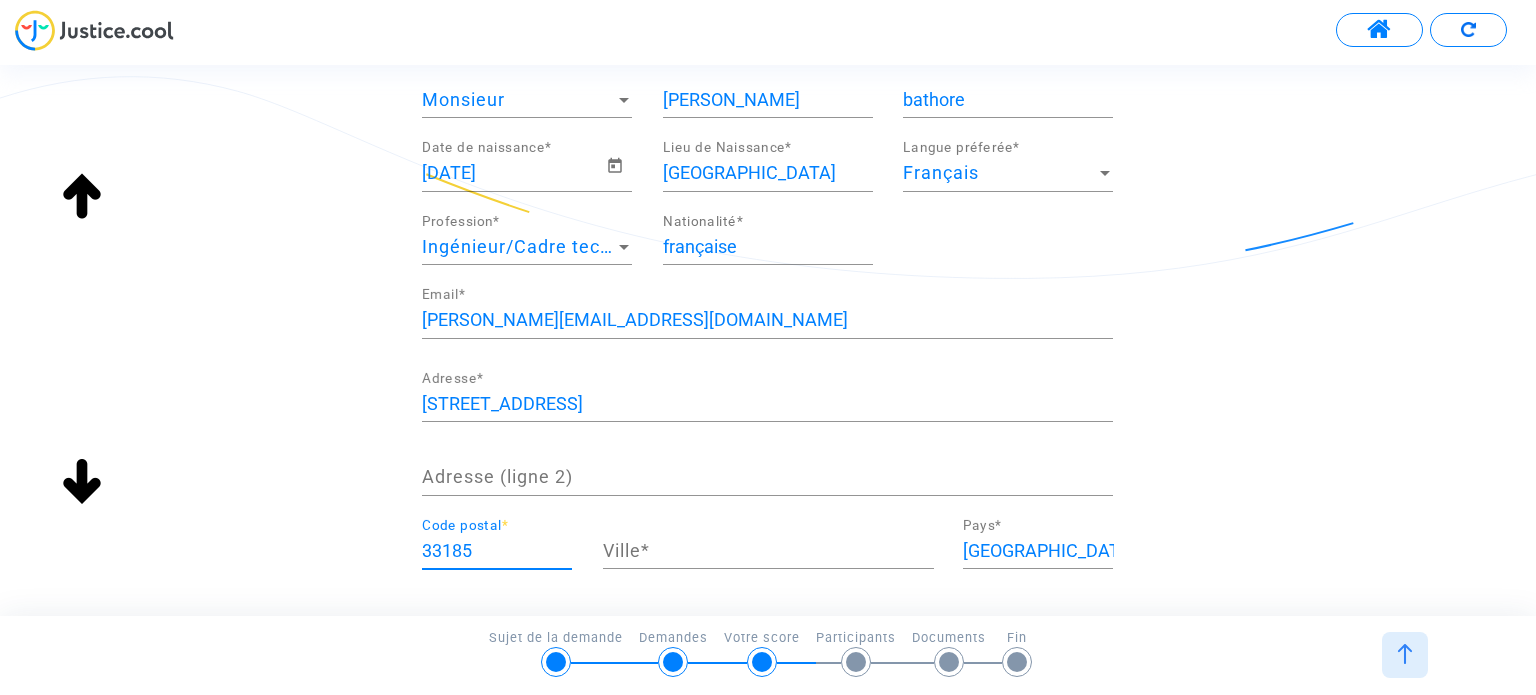 type on "33185" 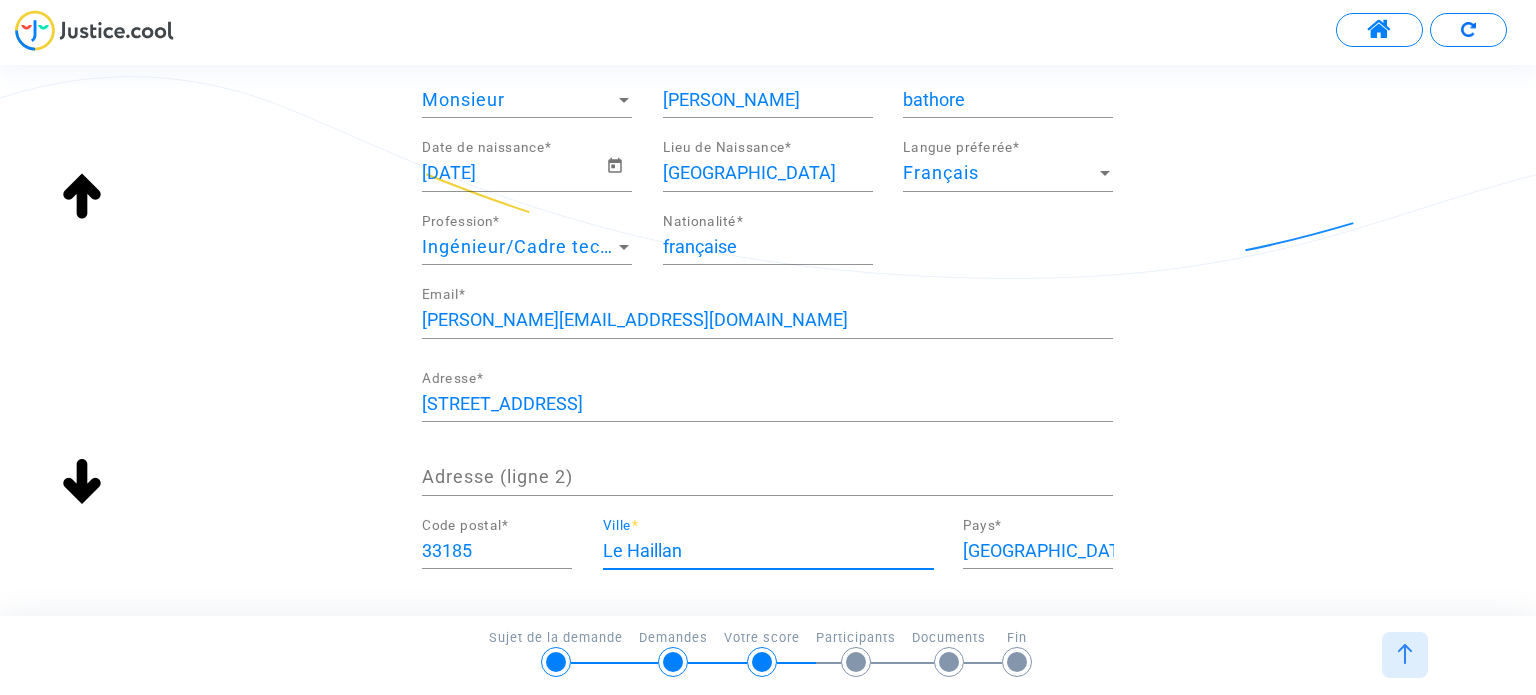 type on "Le Haillan" 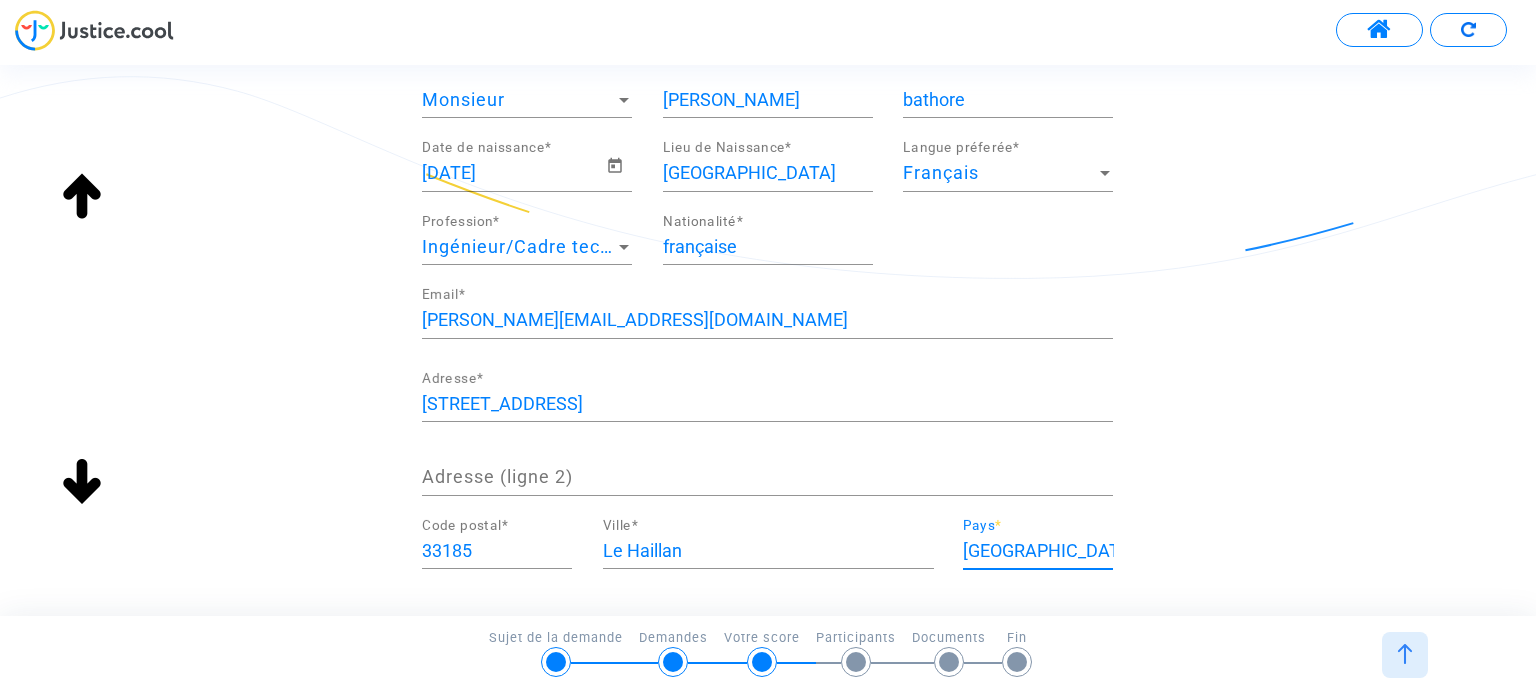 type 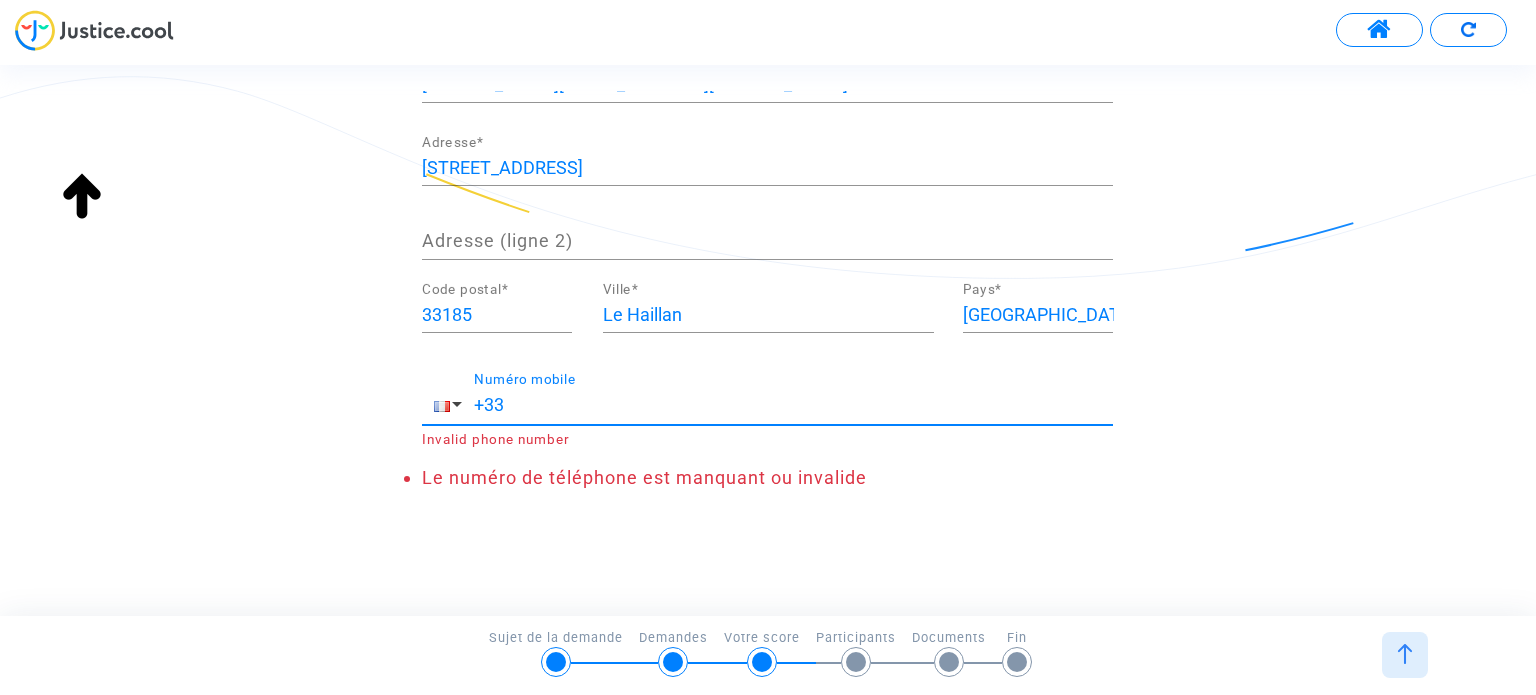 click on "+33" at bounding box center [793, 405] 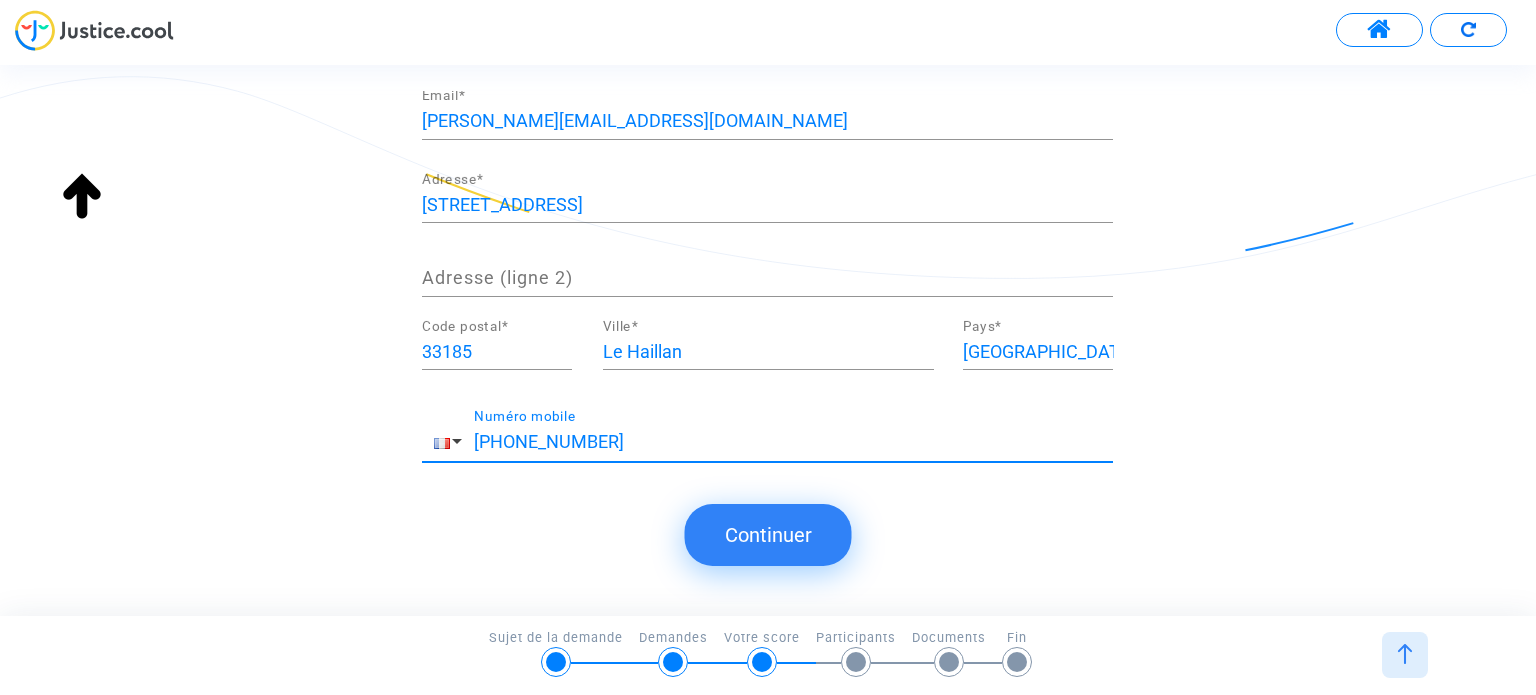 scroll, scrollTop: 394, scrollLeft: 0, axis: vertical 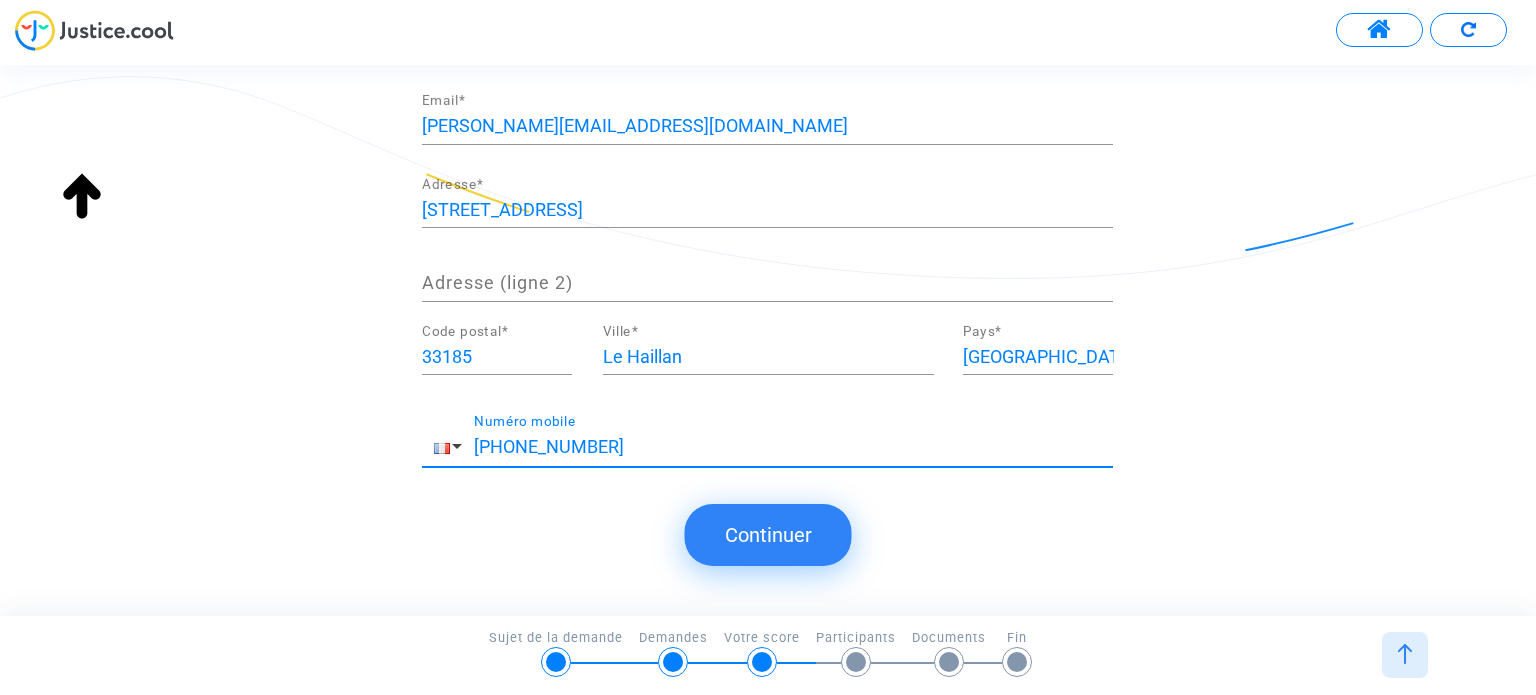 type on "[PHONE_NUMBER]" 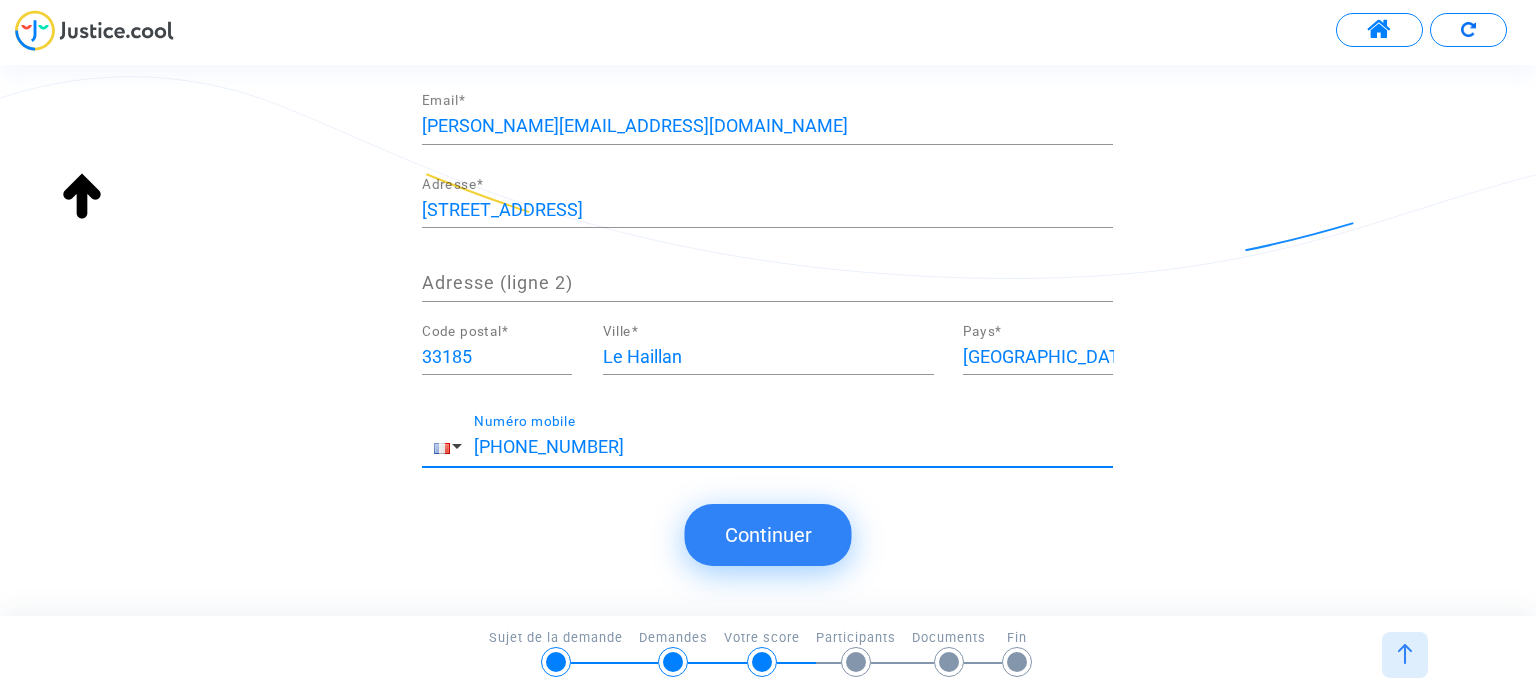click on "Continuer" 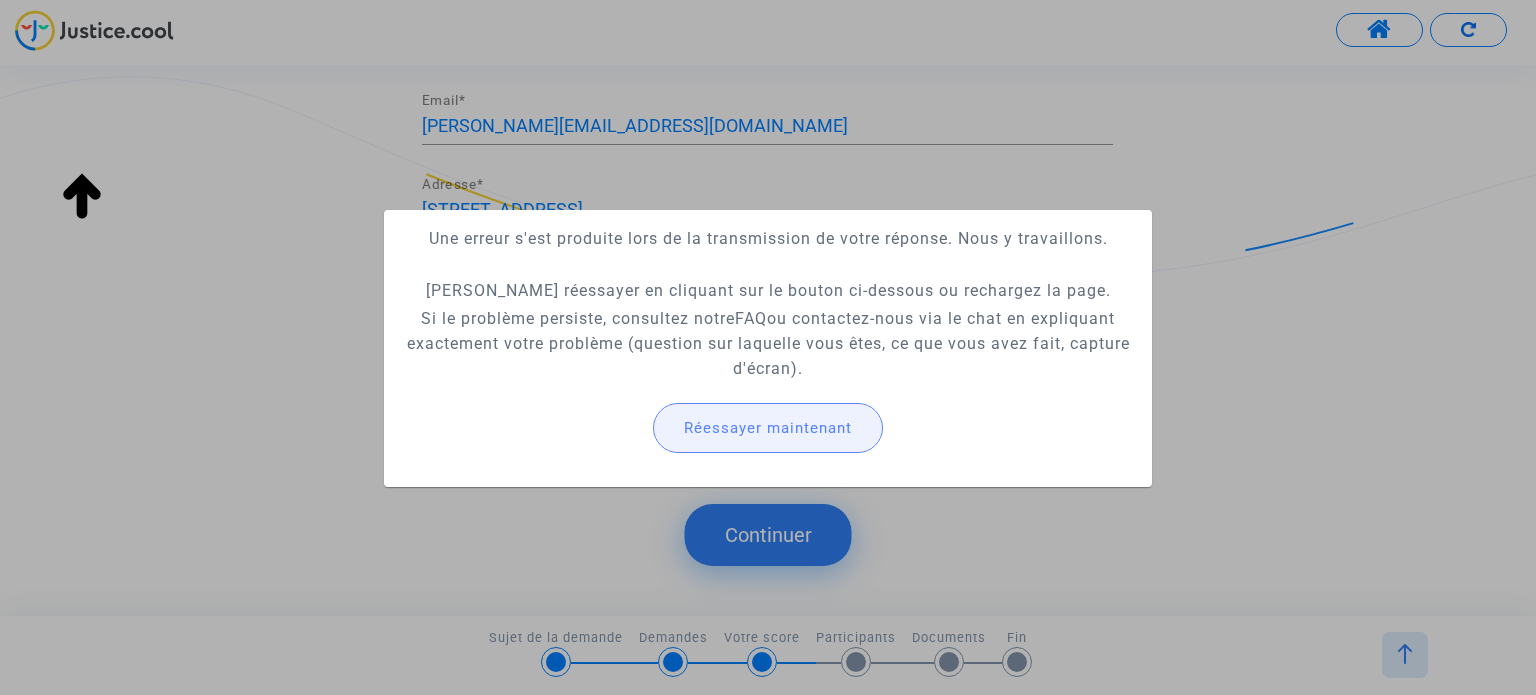 click on "Réessayer maintenant" 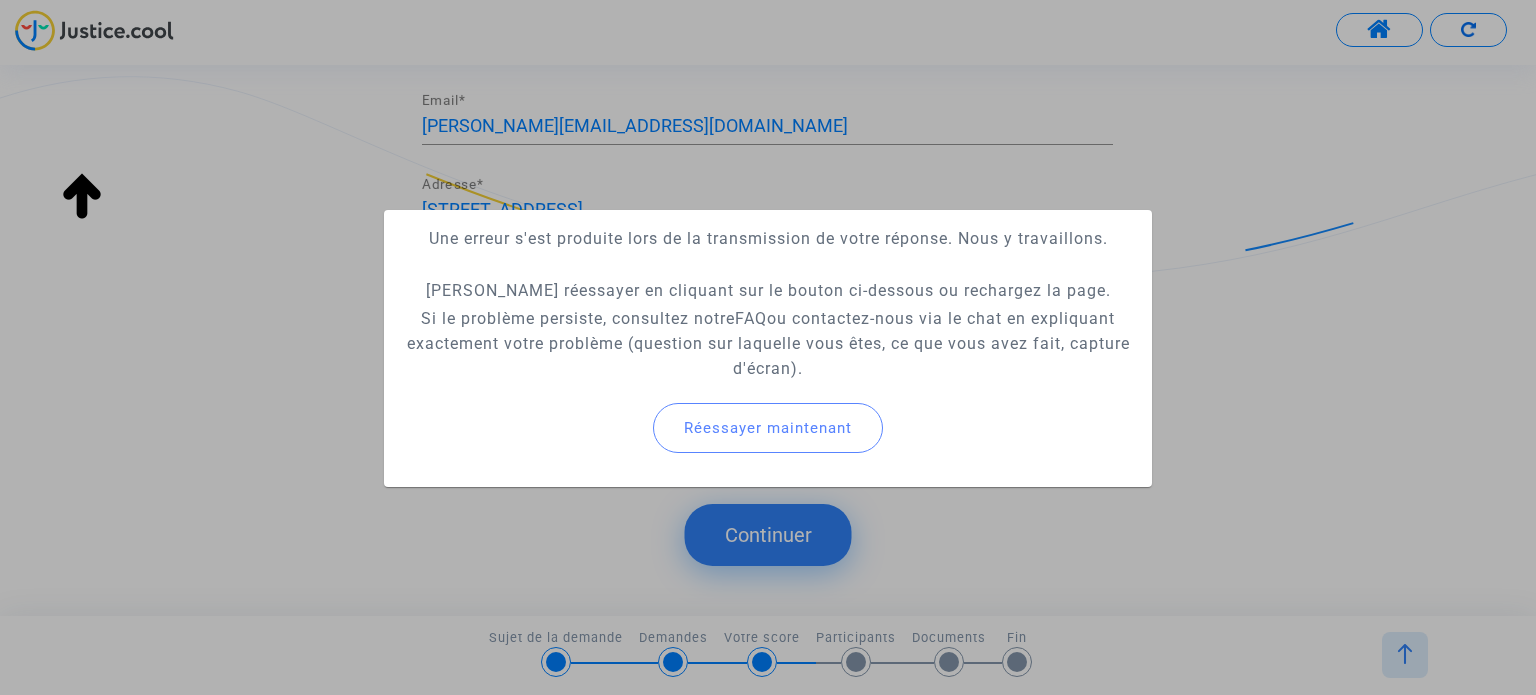 click on "Réessayer maintenant" 